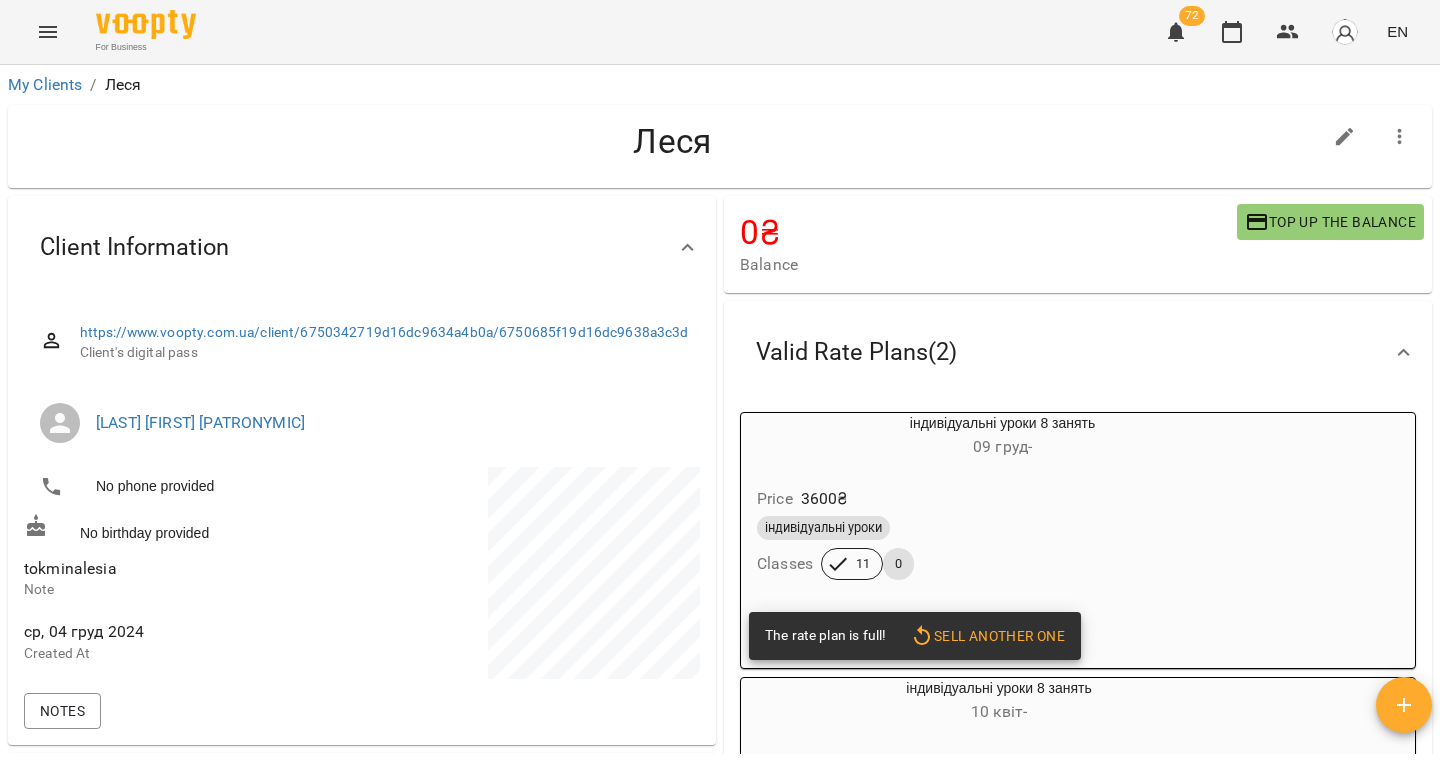 scroll, scrollTop: 0, scrollLeft: 0, axis: both 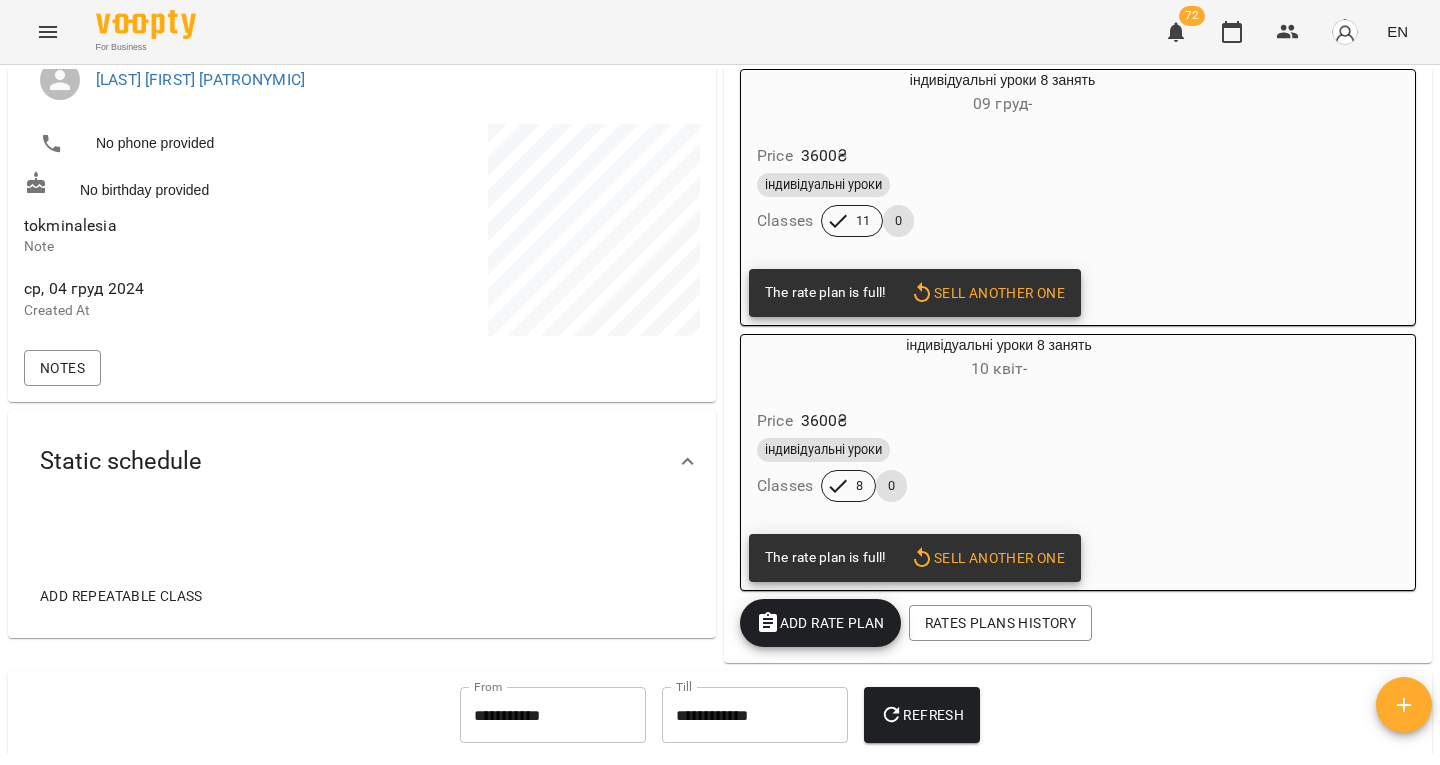 drag, startPoint x: 74, startPoint y: 240, endPoint x: 37, endPoint y: 294, distance: 65.459915 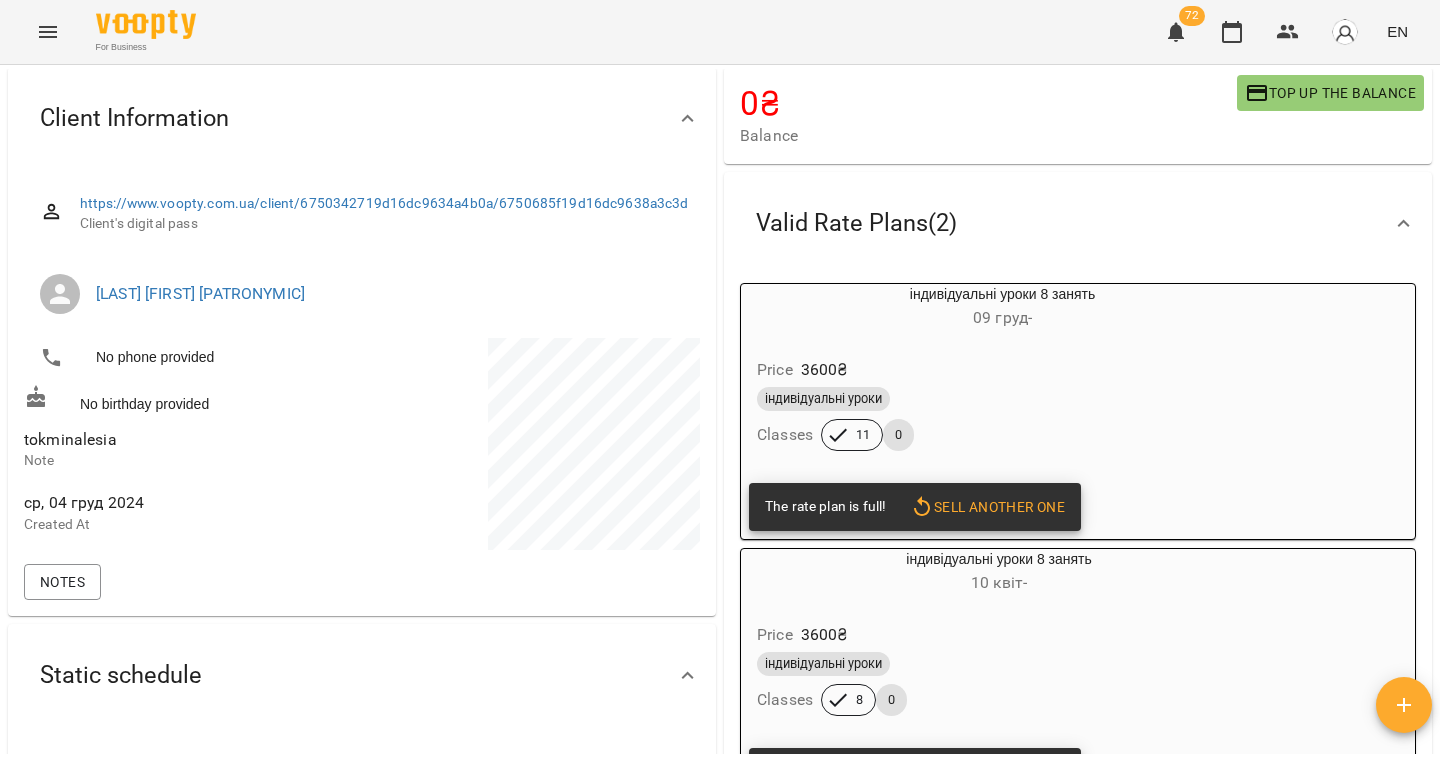 scroll, scrollTop: 126, scrollLeft: 0, axis: vertical 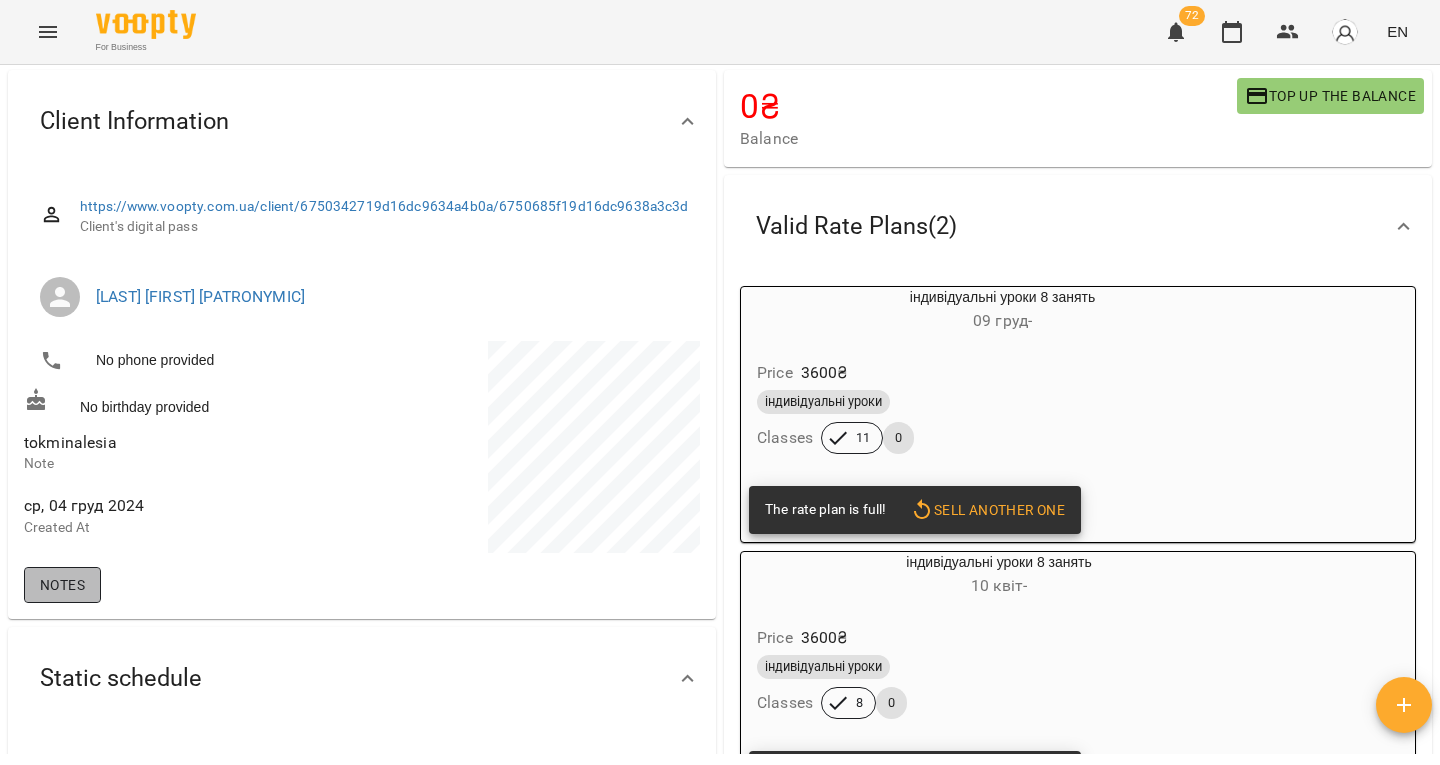 click on "Notes" at bounding box center [62, 585] 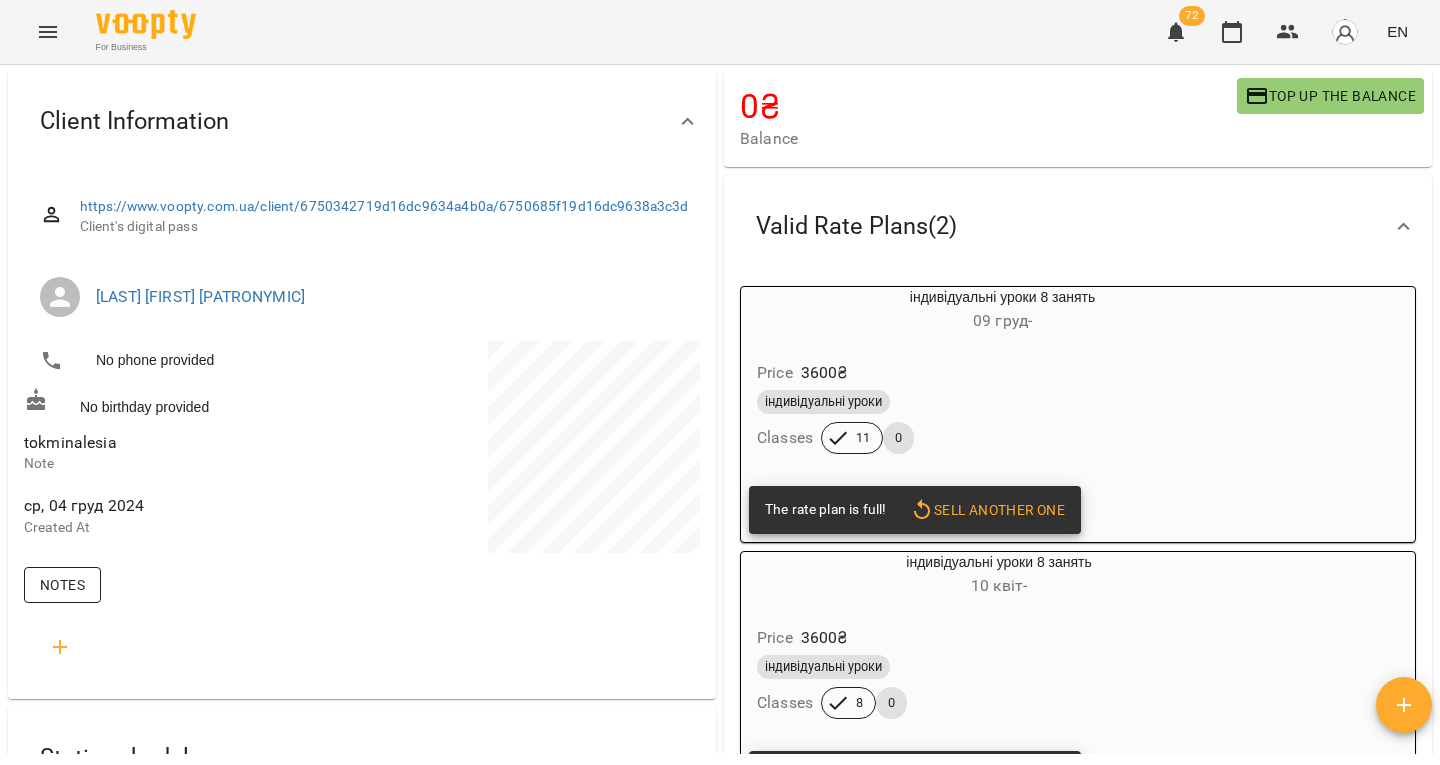 click on "Notes" at bounding box center (62, 585) 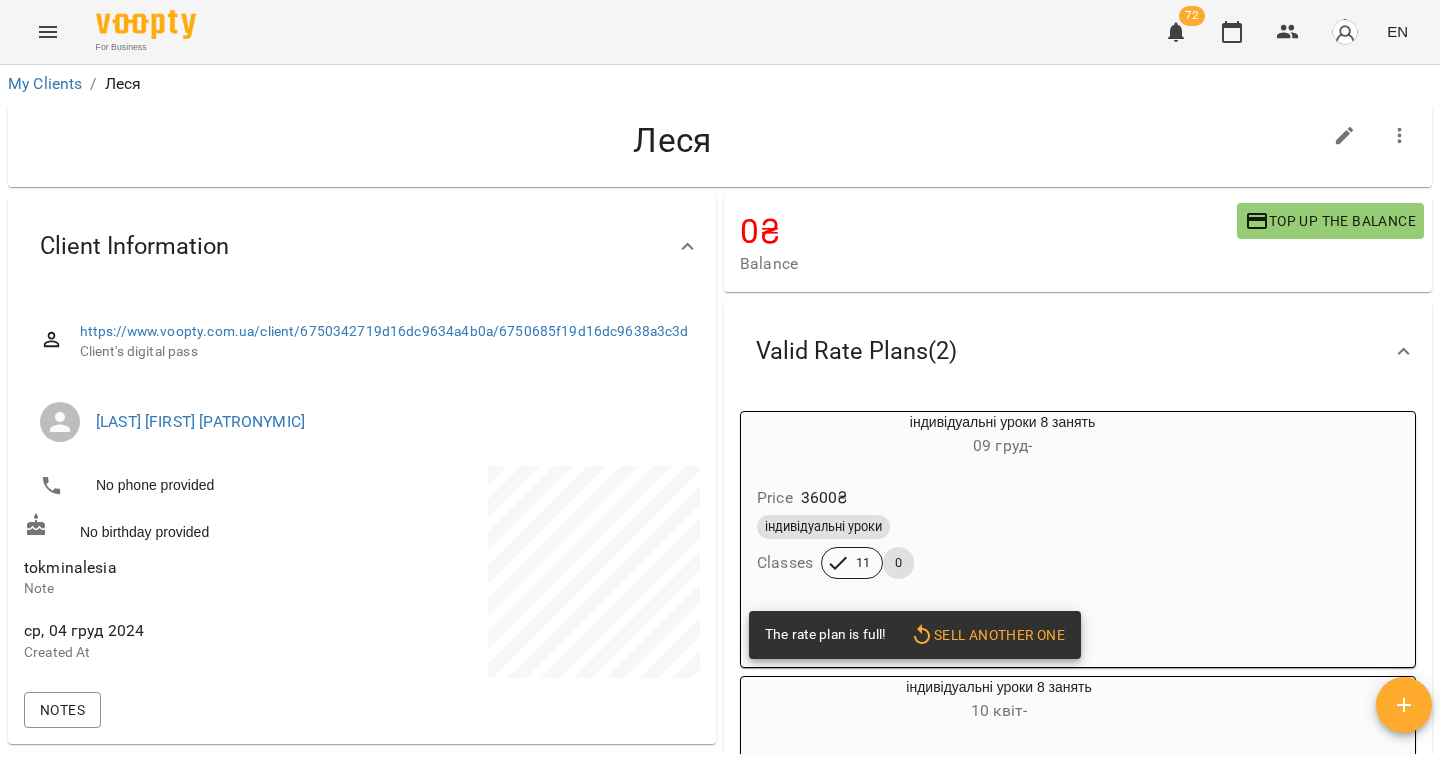 scroll, scrollTop: 0, scrollLeft: 0, axis: both 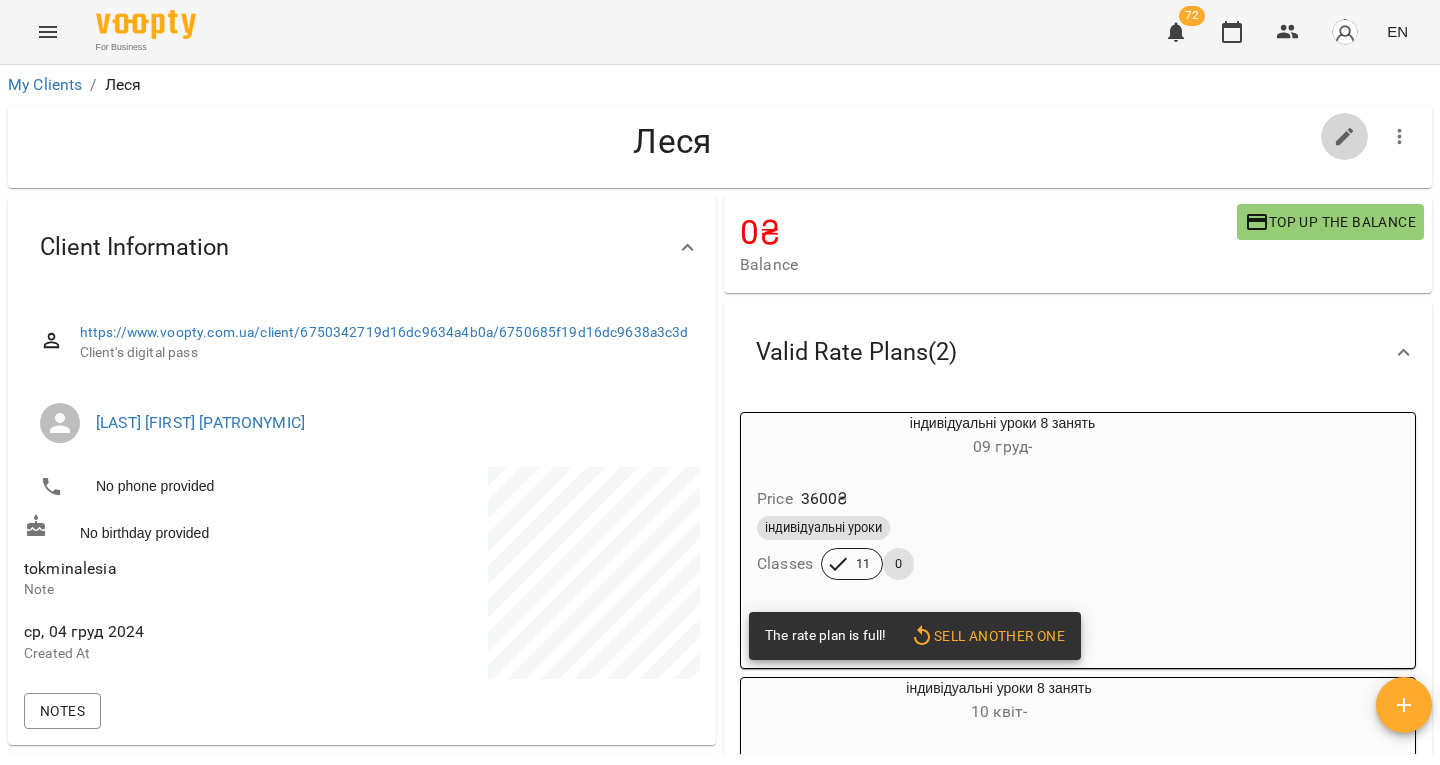 click 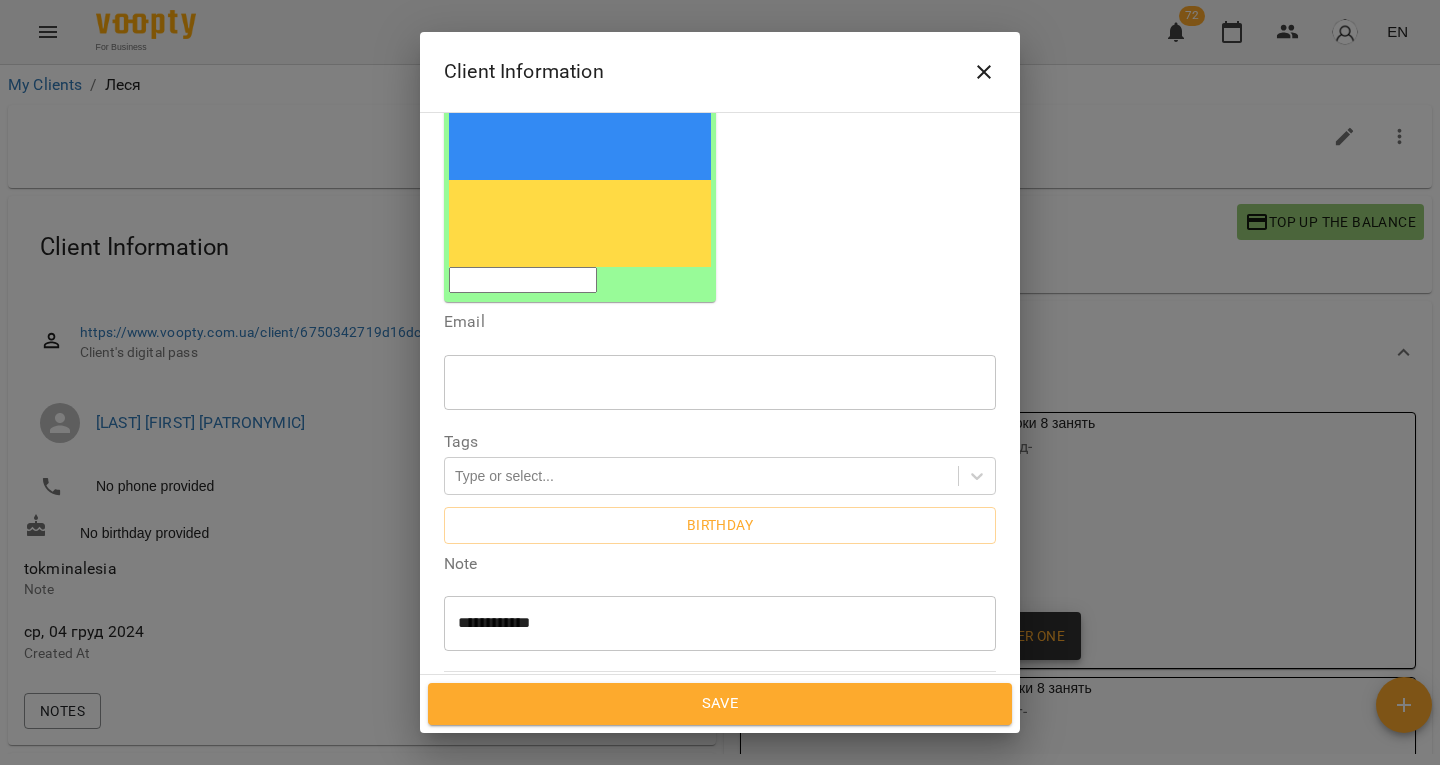 scroll, scrollTop: 273, scrollLeft: 0, axis: vertical 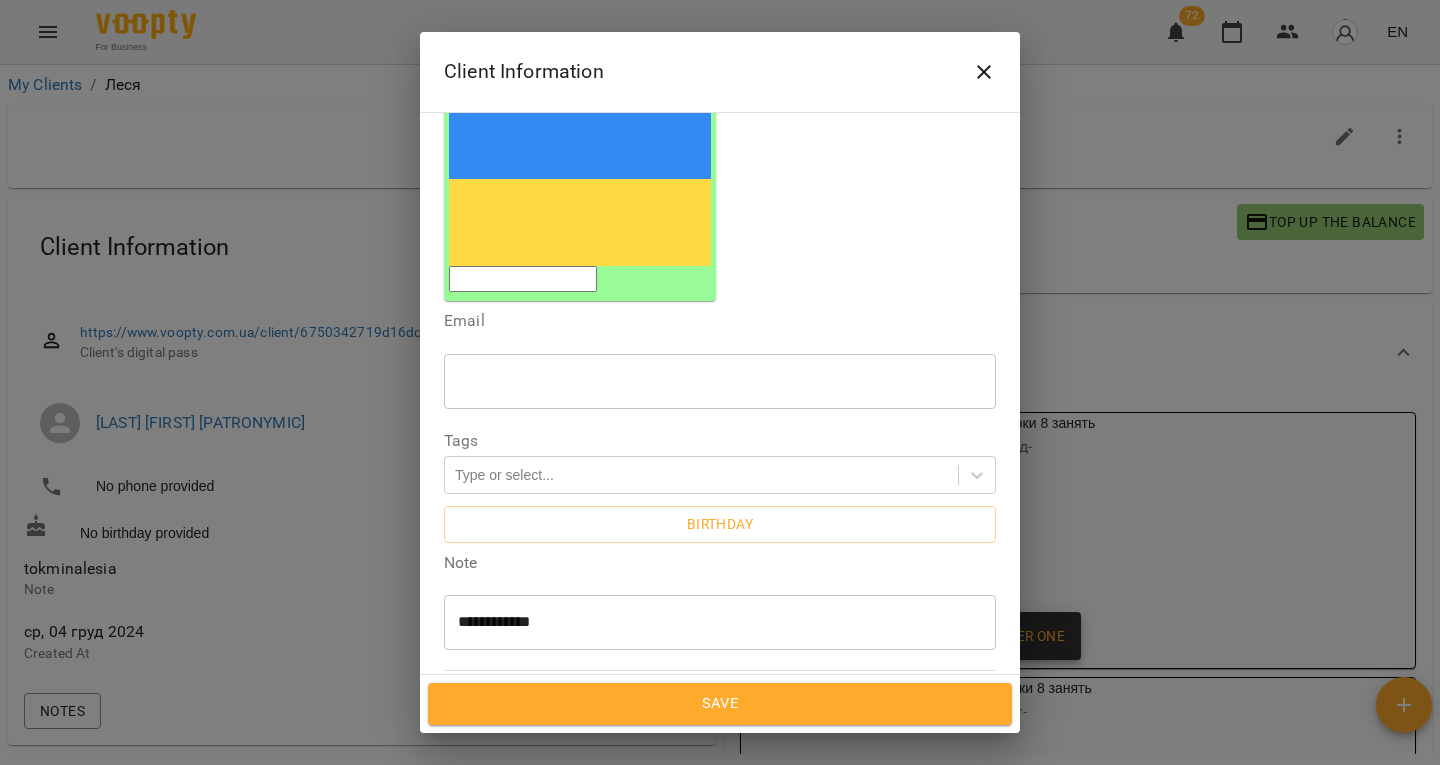 drag, startPoint x: 569, startPoint y: 510, endPoint x: 500, endPoint y: 455, distance: 88.23831 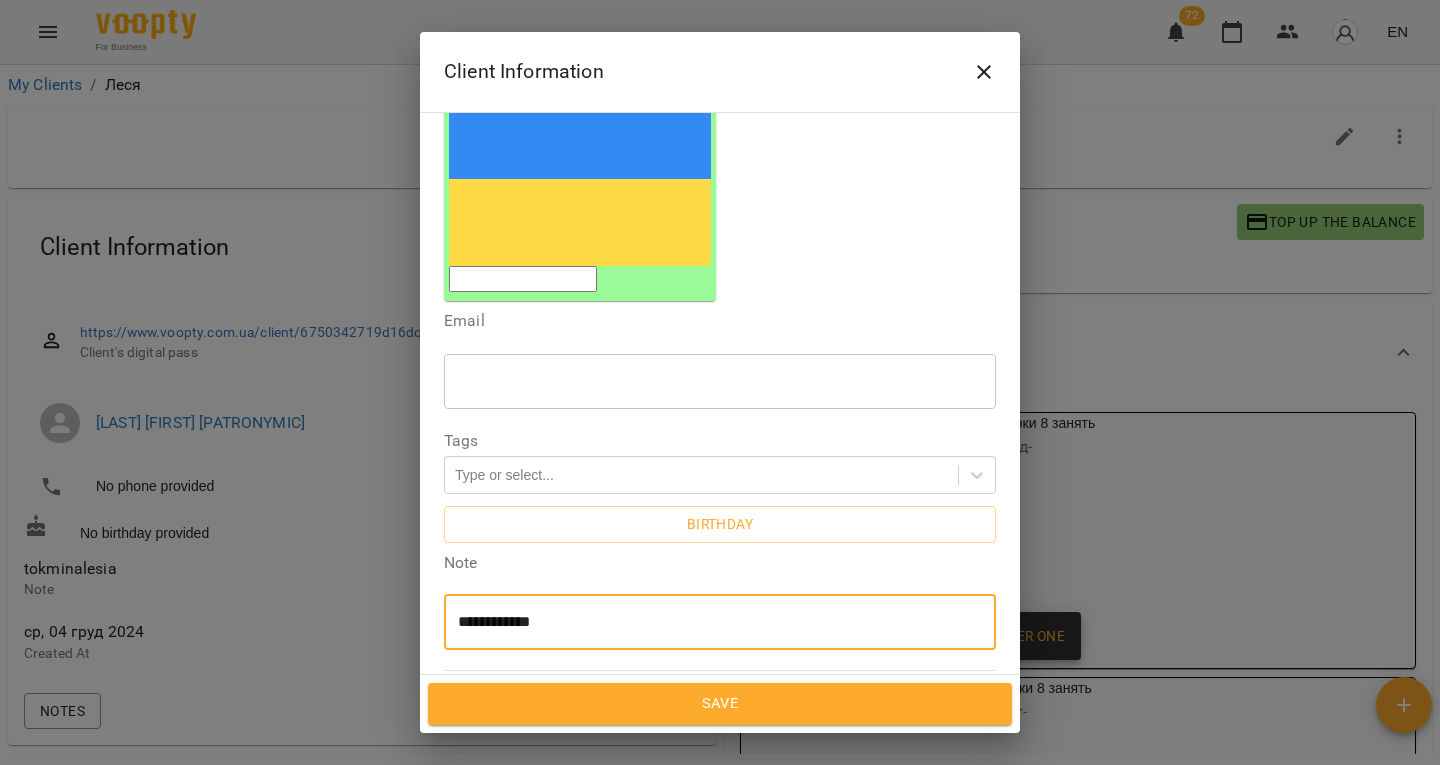 click on "**********" at bounding box center [711, 622] 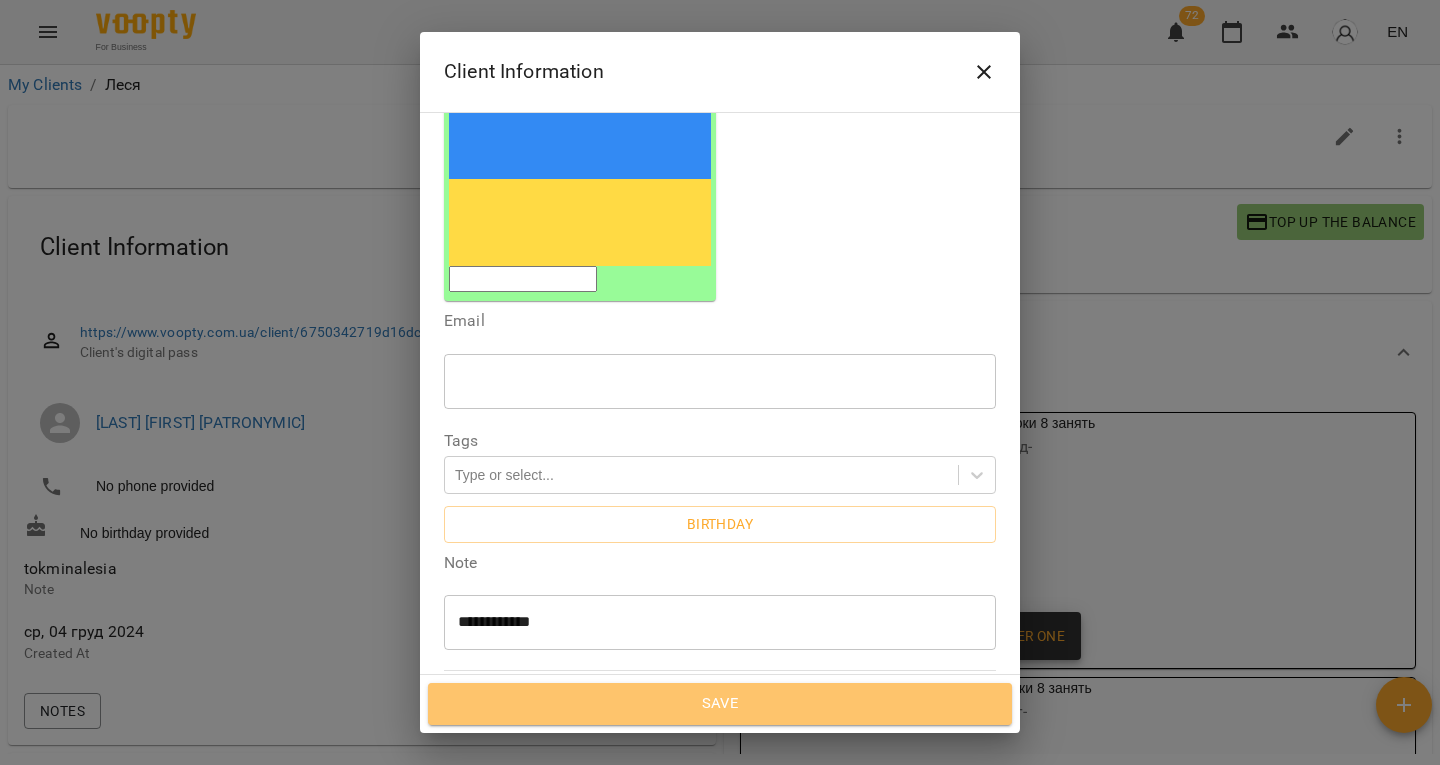 click on "Save" at bounding box center (720, 704) 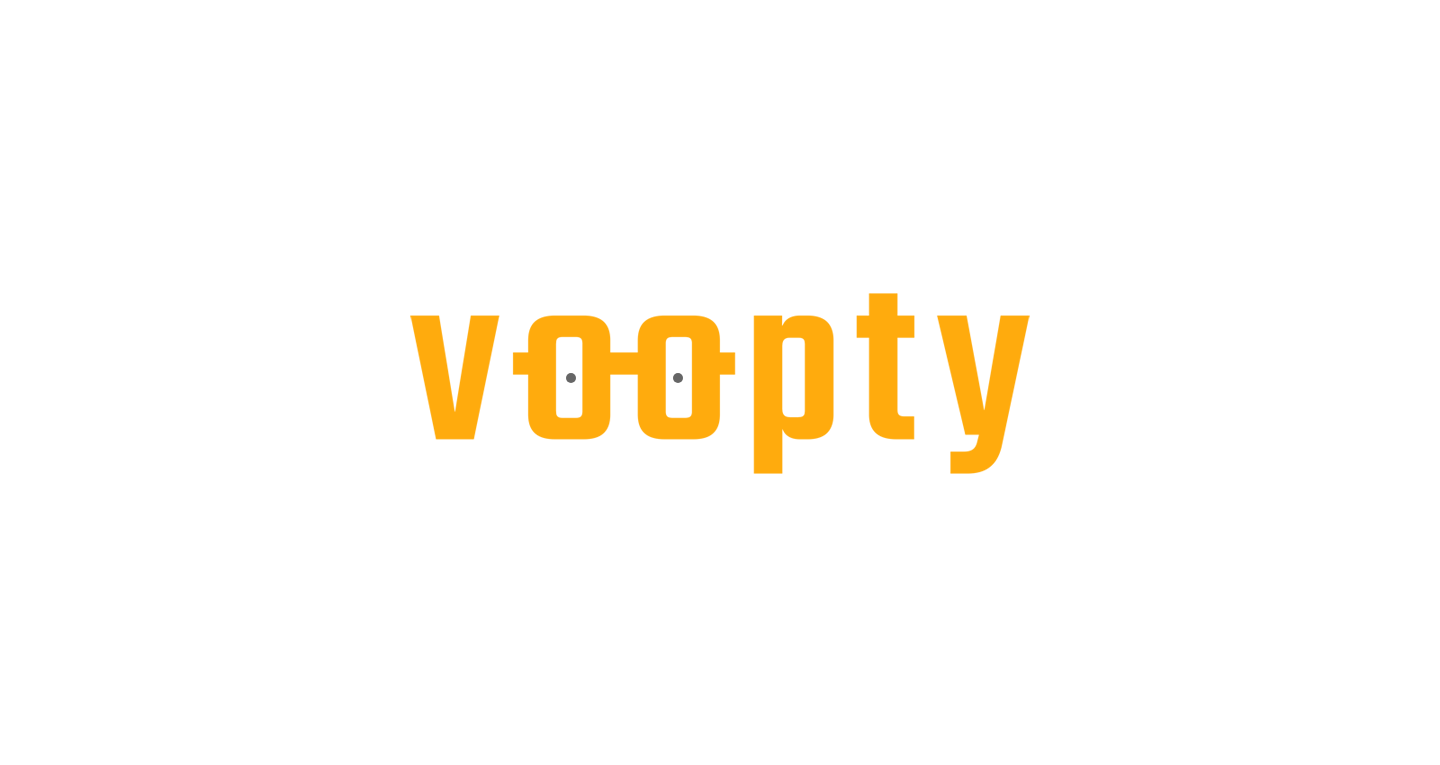 scroll, scrollTop: 0, scrollLeft: 0, axis: both 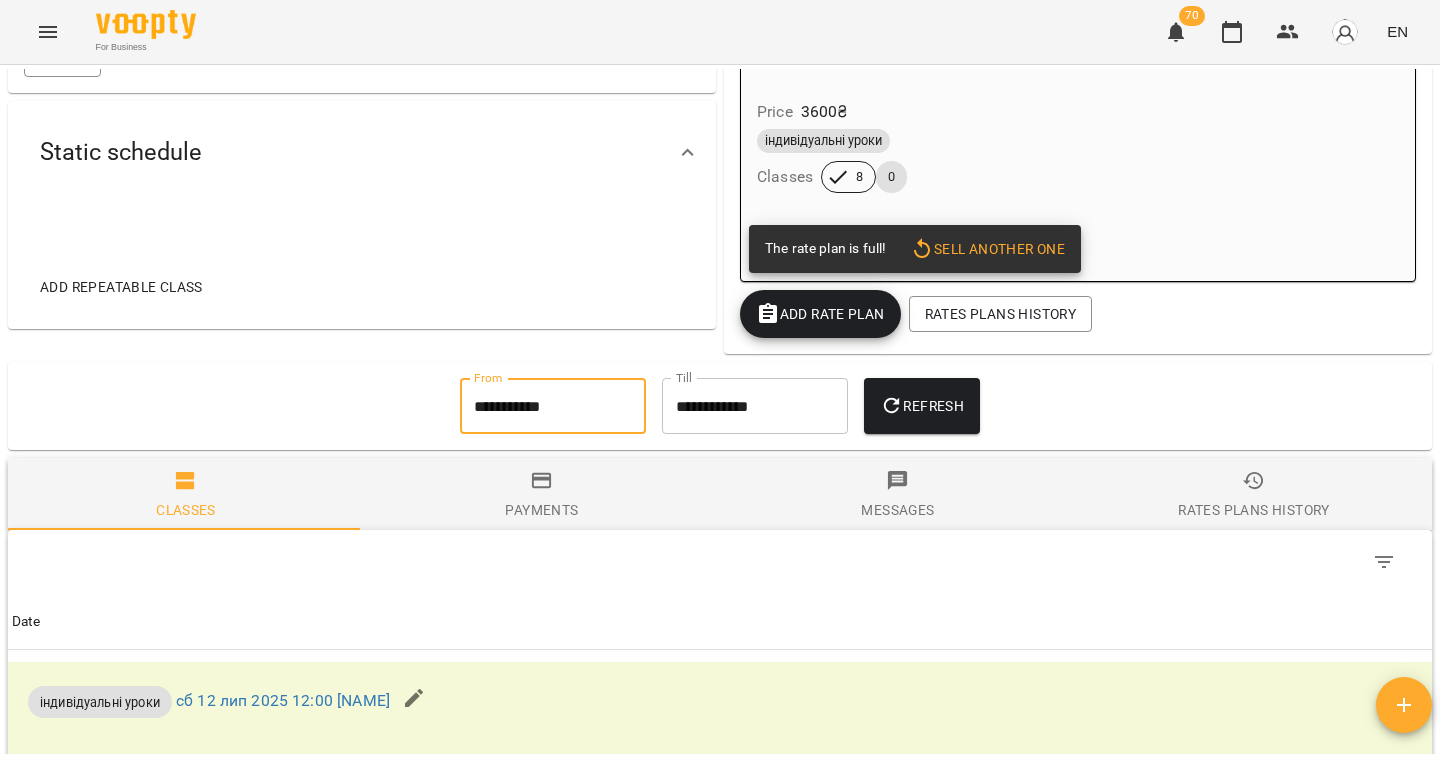 click on "**********" at bounding box center (553, 406) 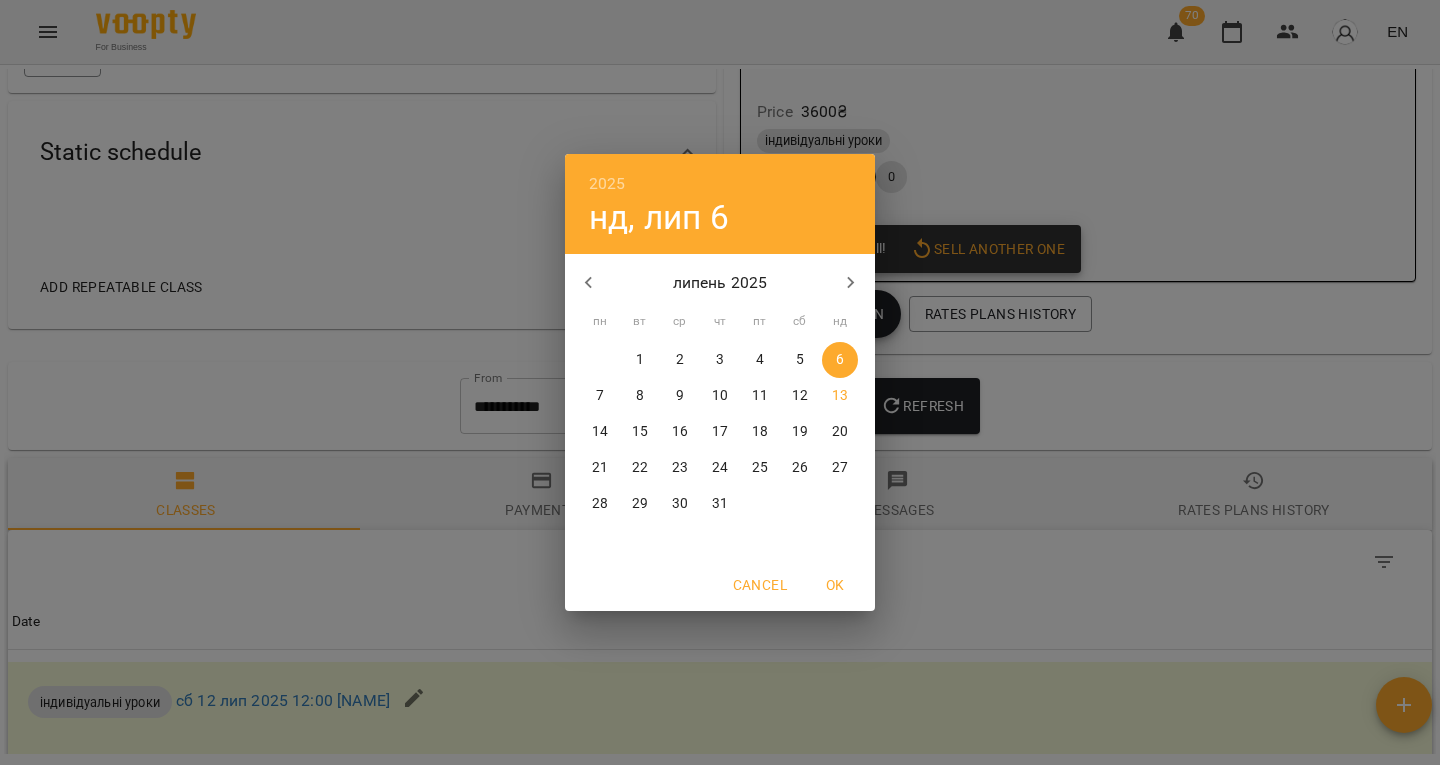 click 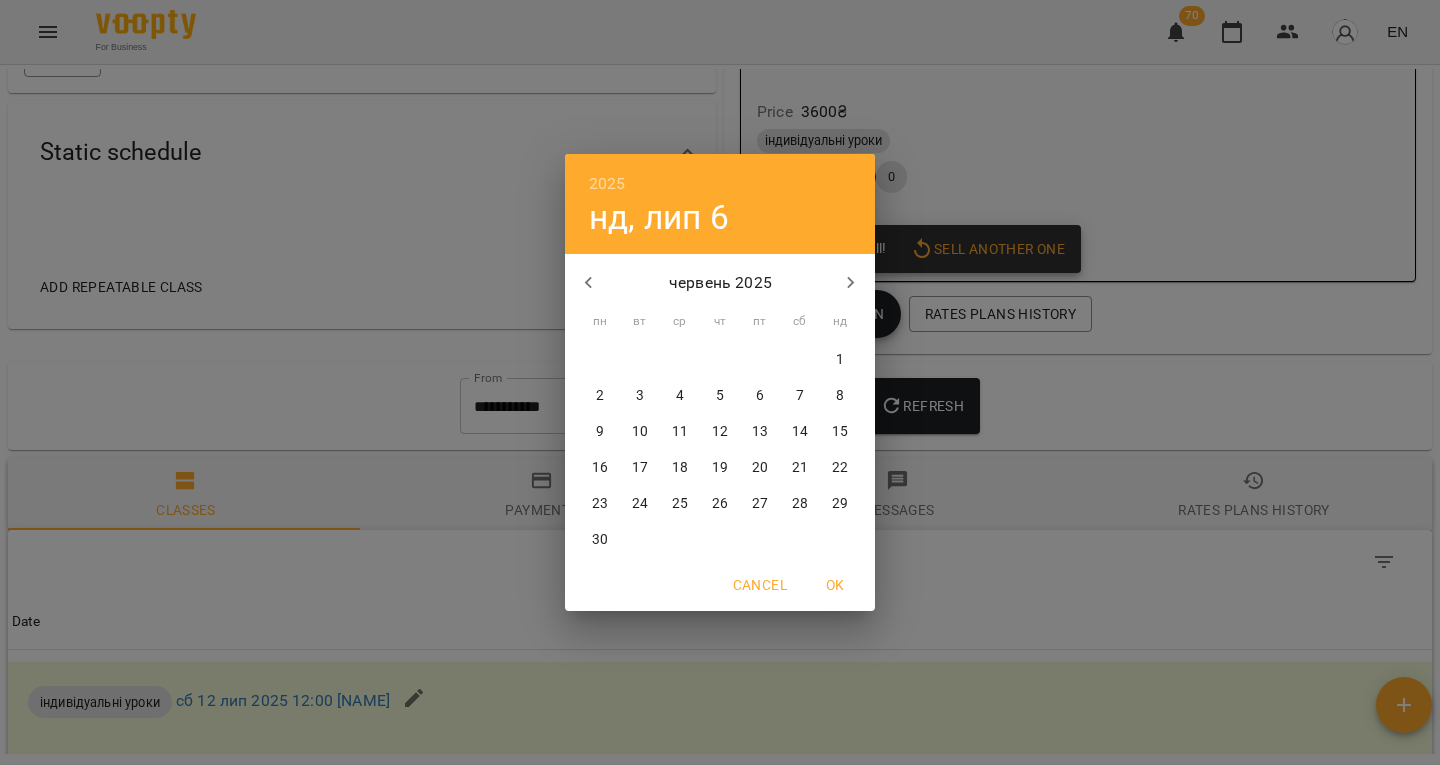 click on "26 27 28 29 30 31 1" at bounding box center [720, 360] 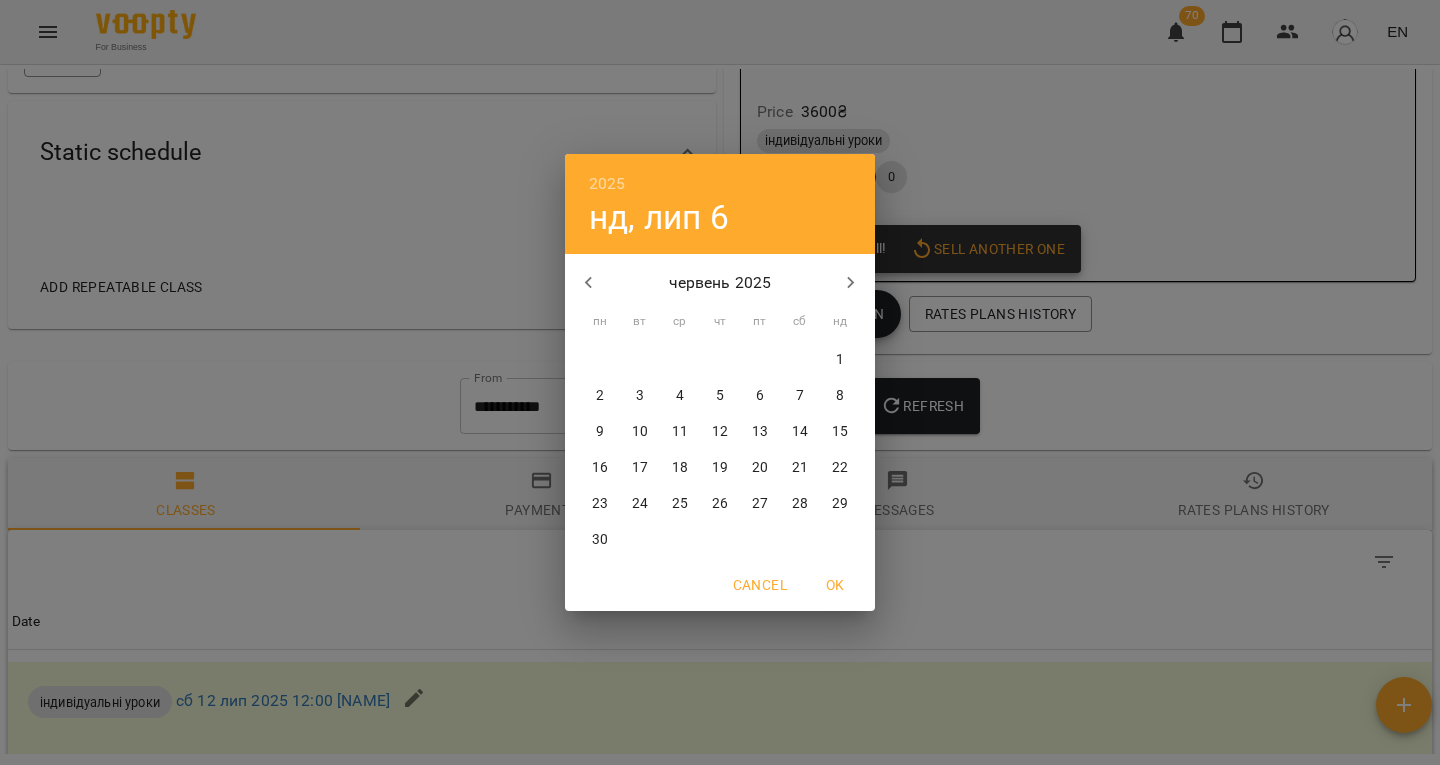 click on "4" at bounding box center [680, 396] 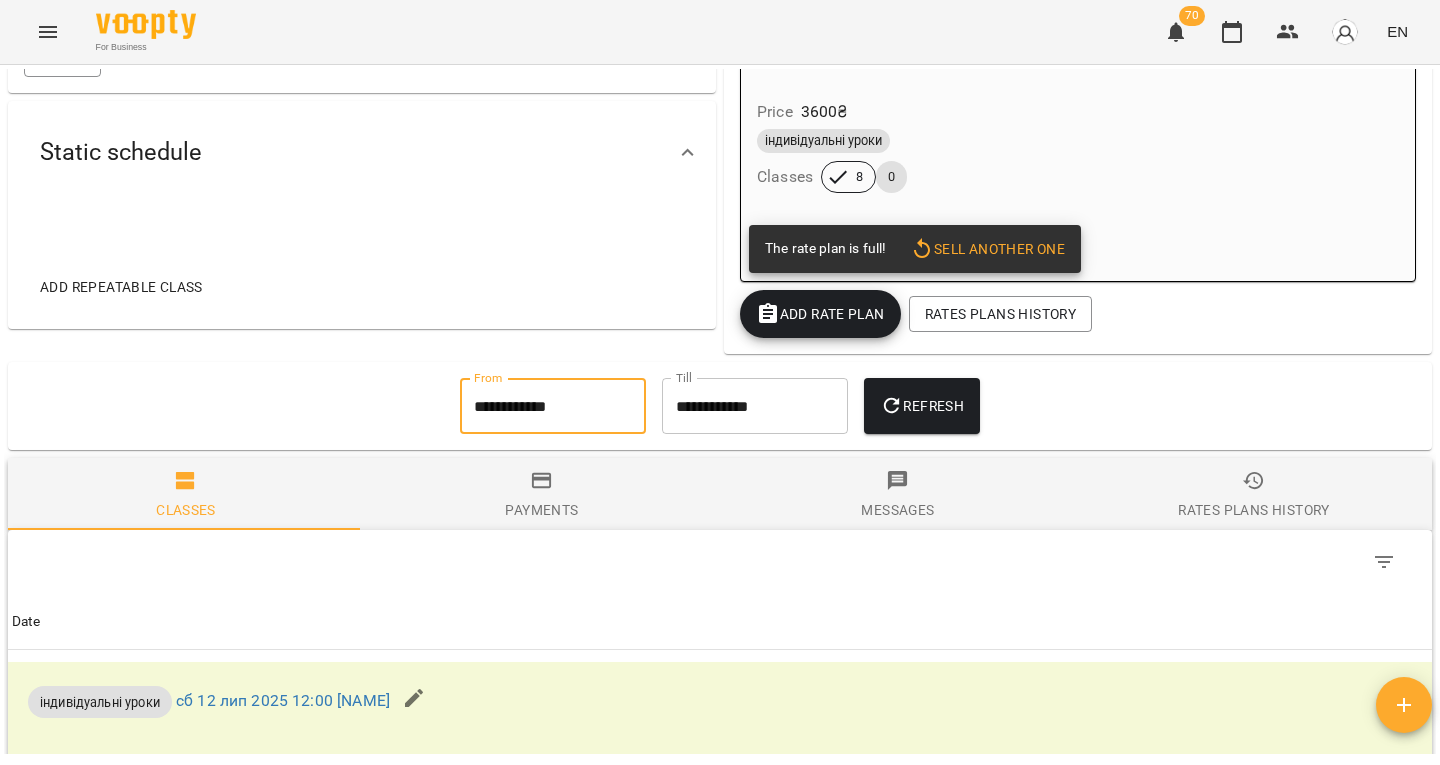 click on "Refresh" at bounding box center (922, 406) 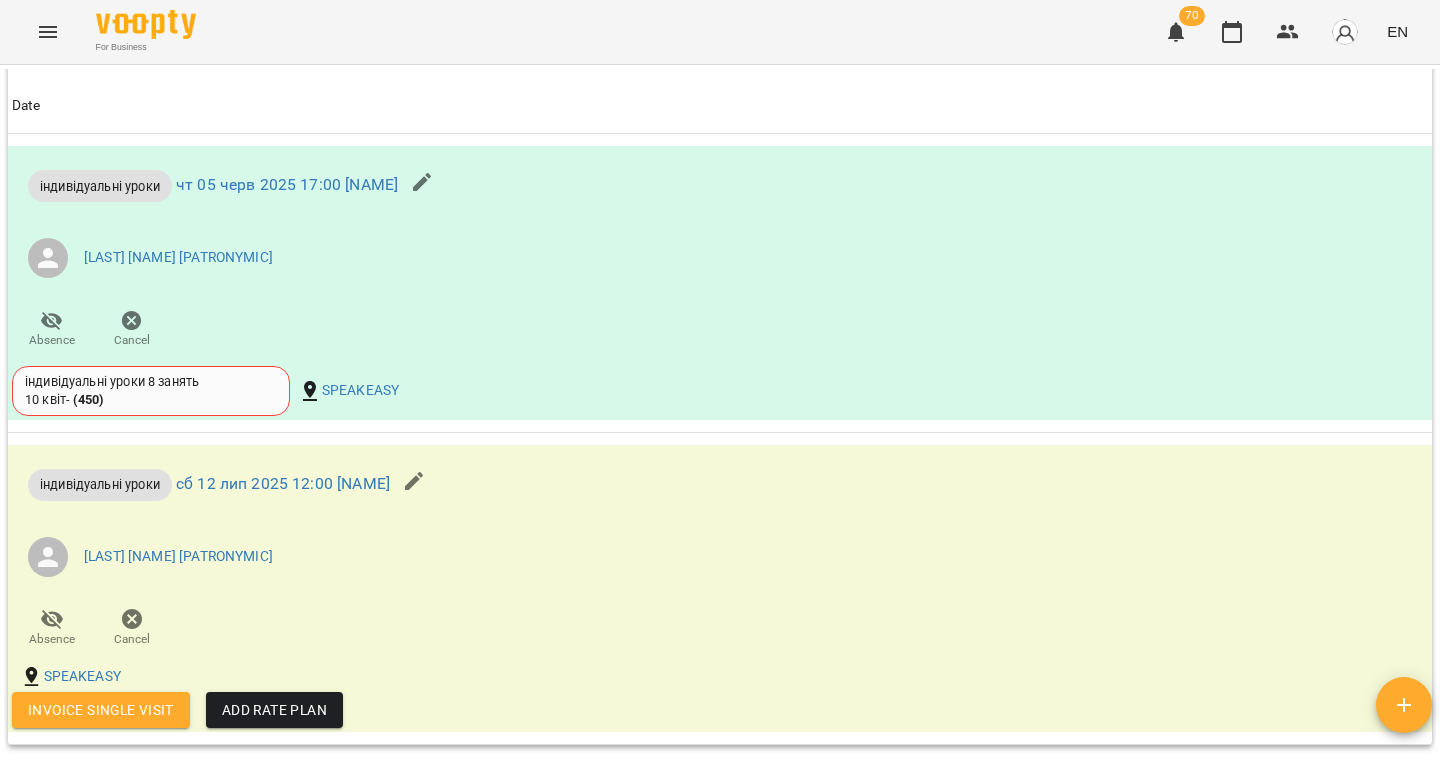 scroll, scrollTop: 1167, scrollLeft: 0, axis: vertical 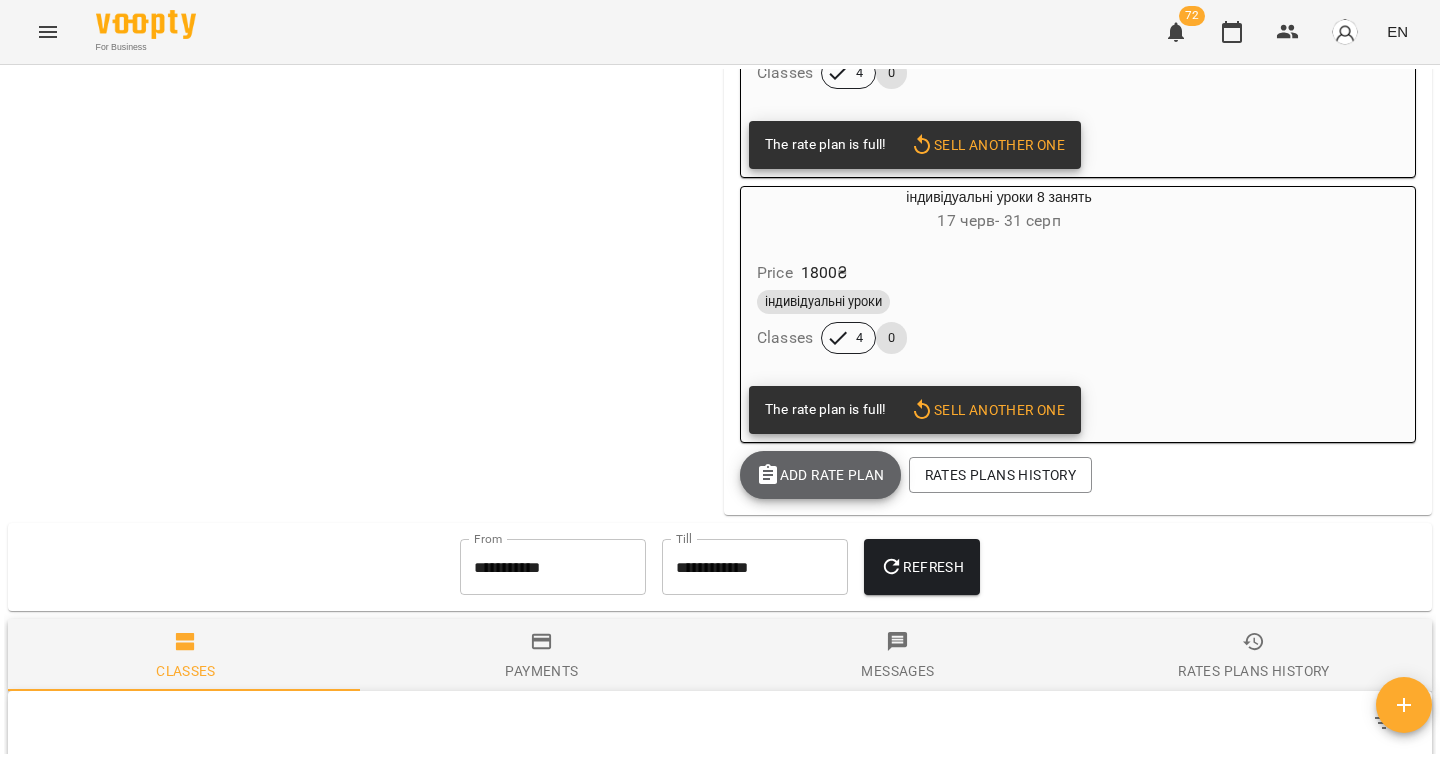 click on "Add Rate plan" at bounding box center (820, 475) 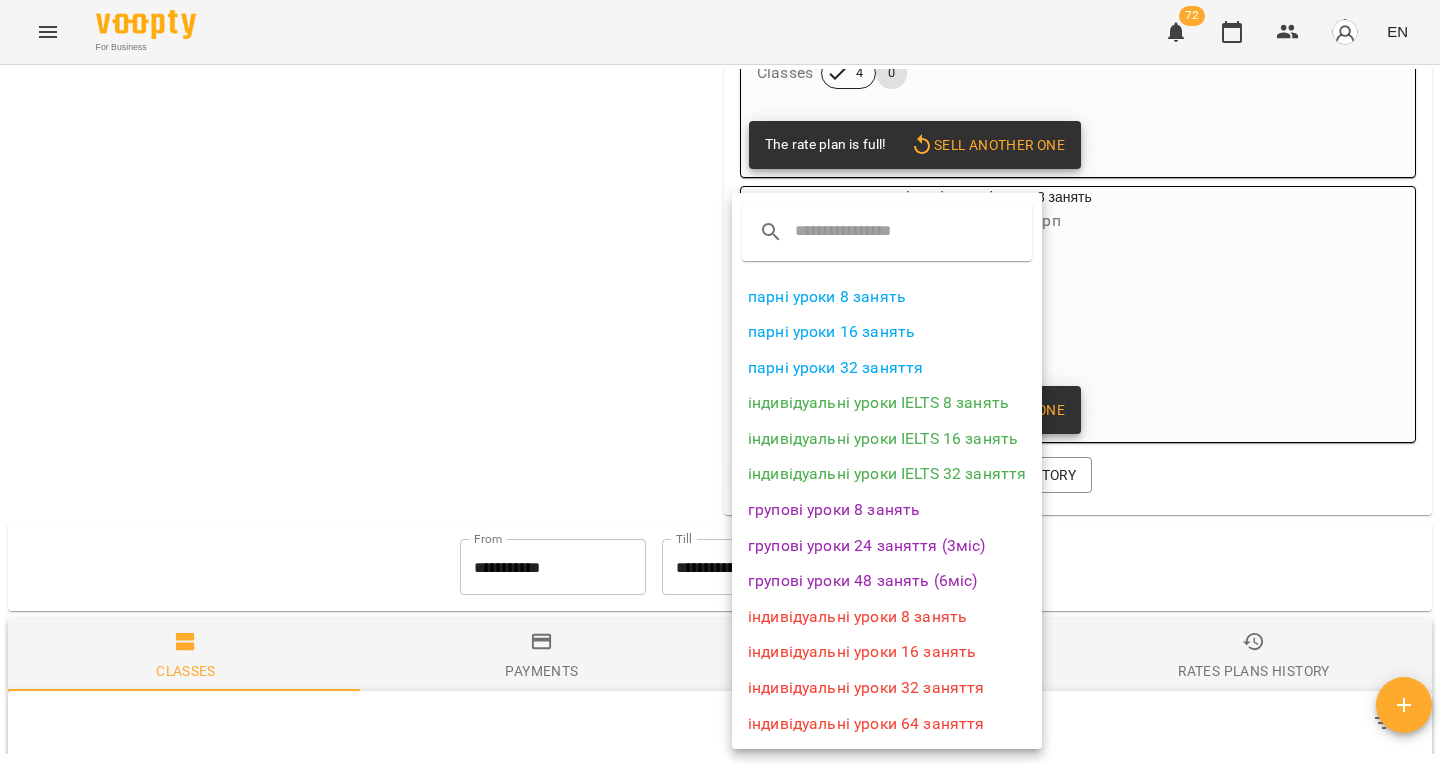 click at bounding box center [720, 382] 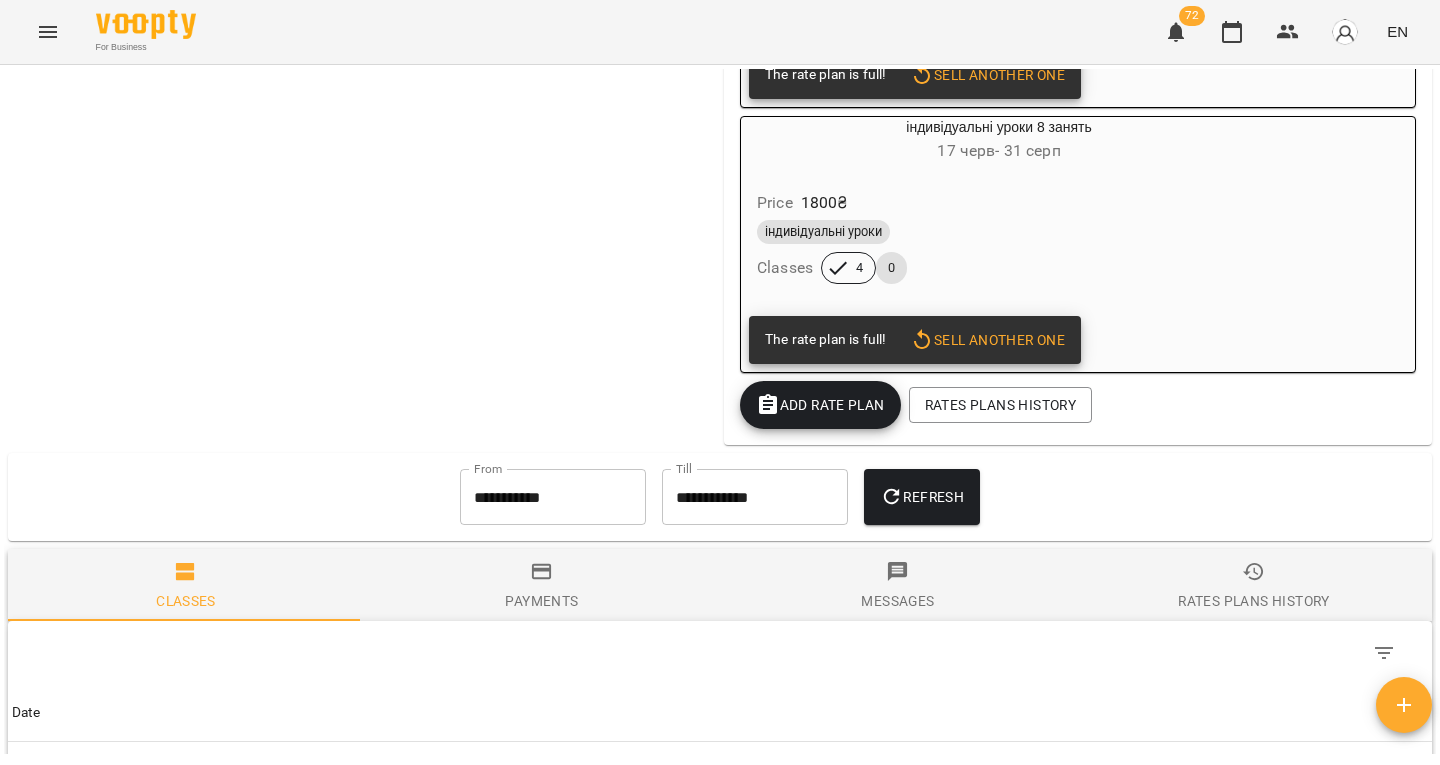 scroll, scrollTop: 3160, scrollLeft: 0, axis: vertical 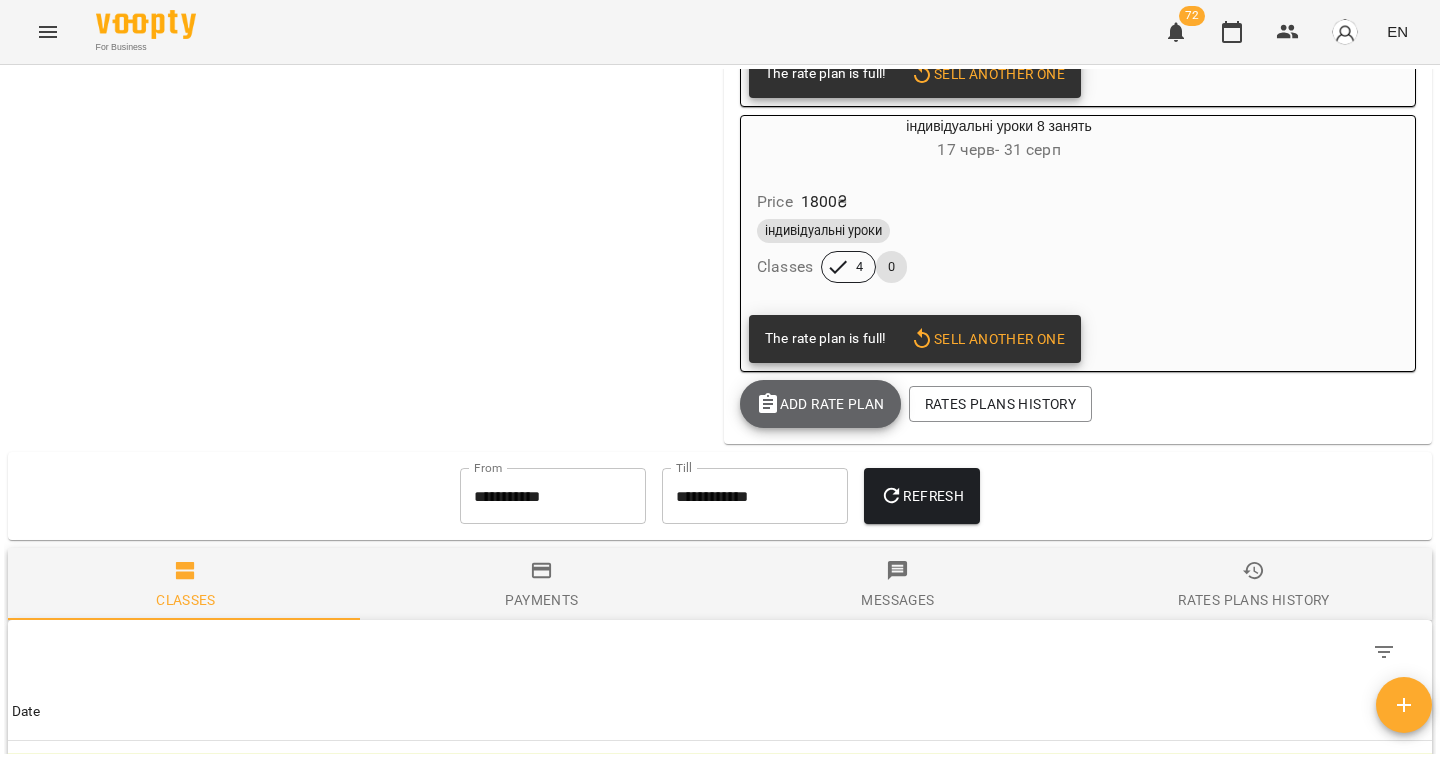 click on "Add Rate plan" at bounding box center (820, 404) 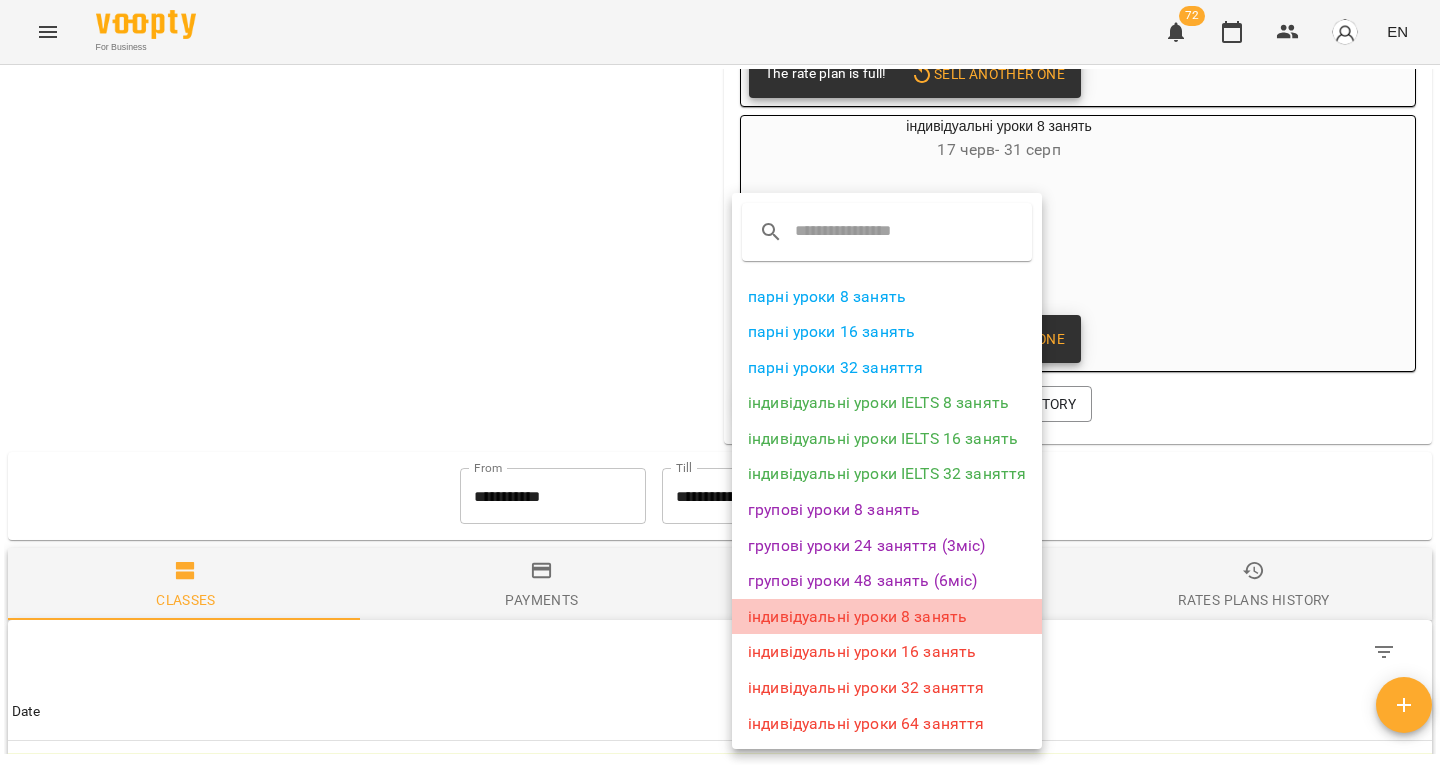 click on "індивідуальні уроки 8 занять" at bounding box center [887, 617] 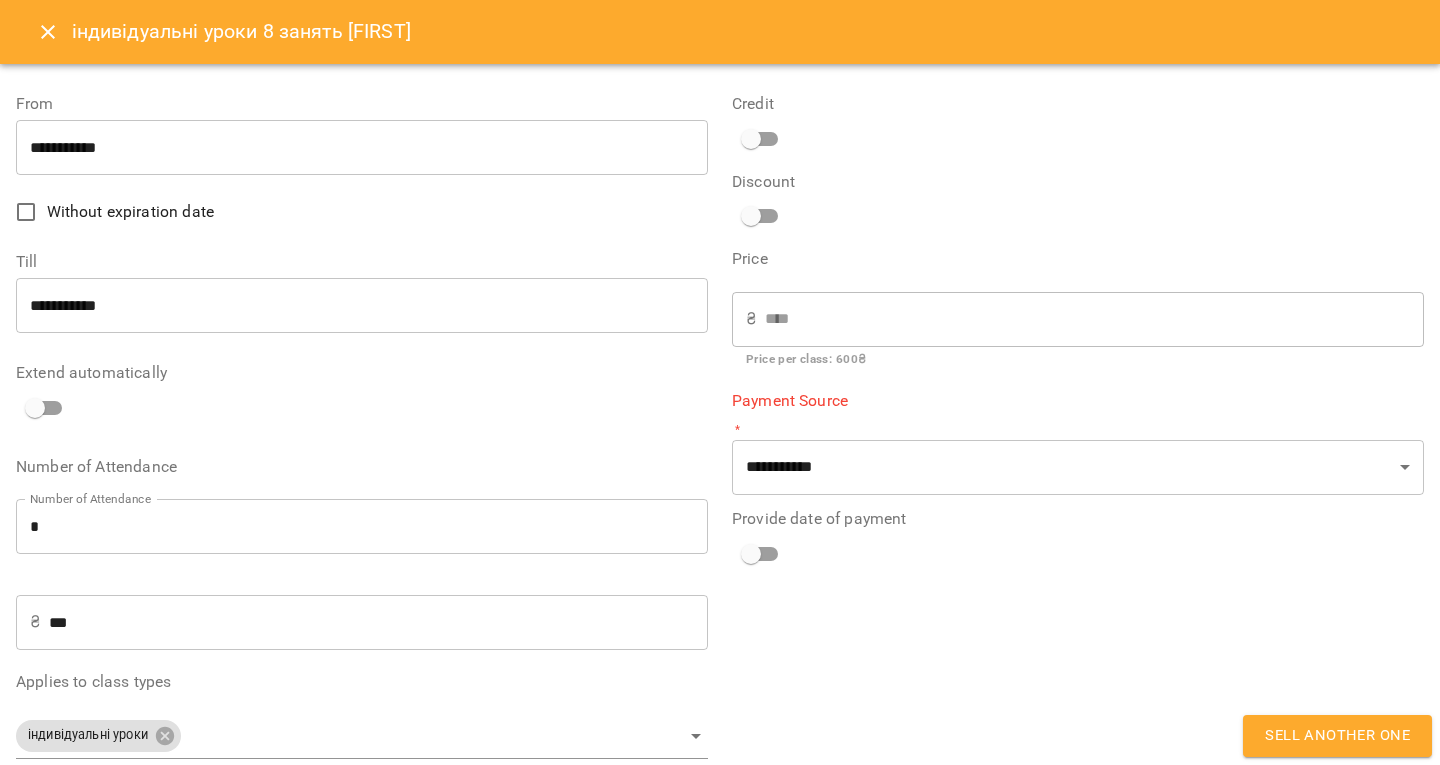 type on "**********" 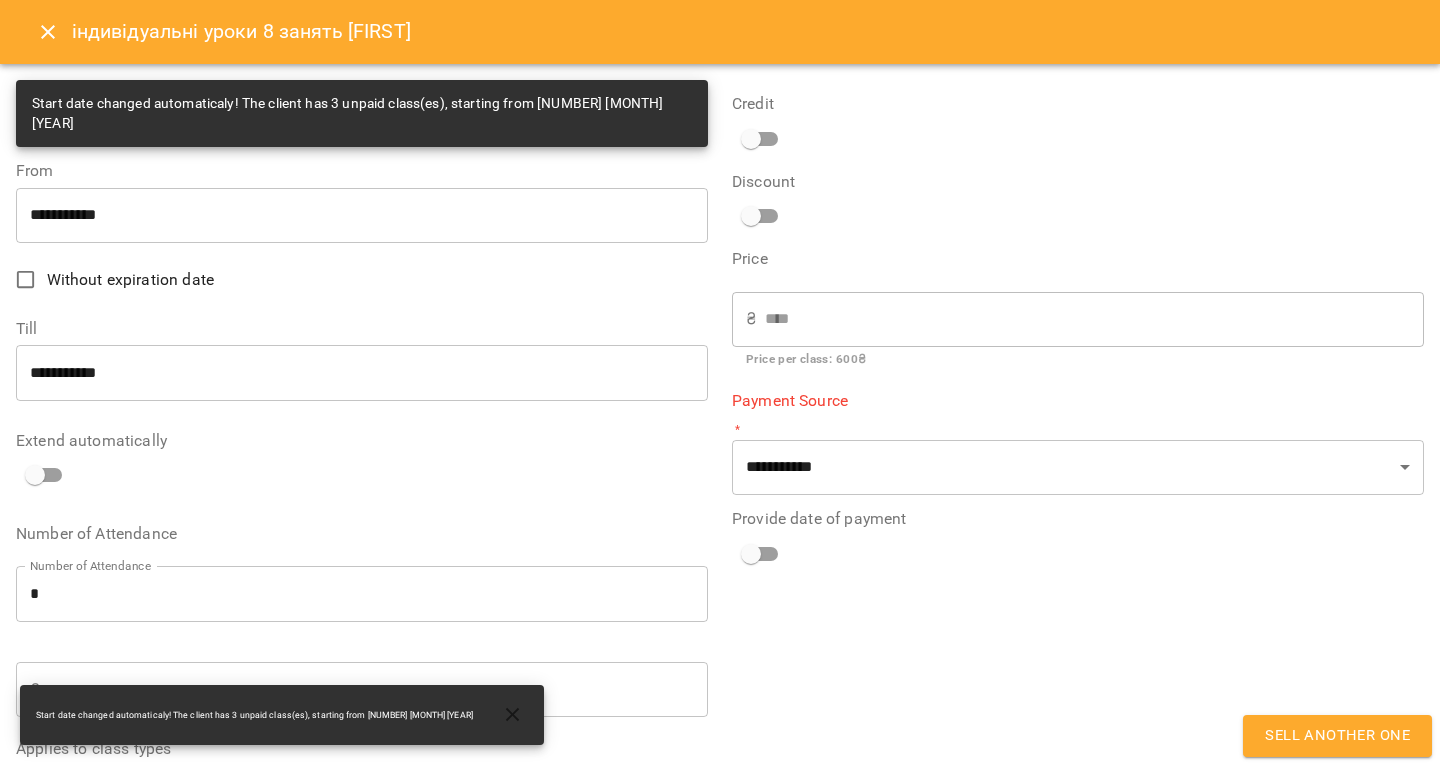 click on "*" at bounding box center [362, 594] 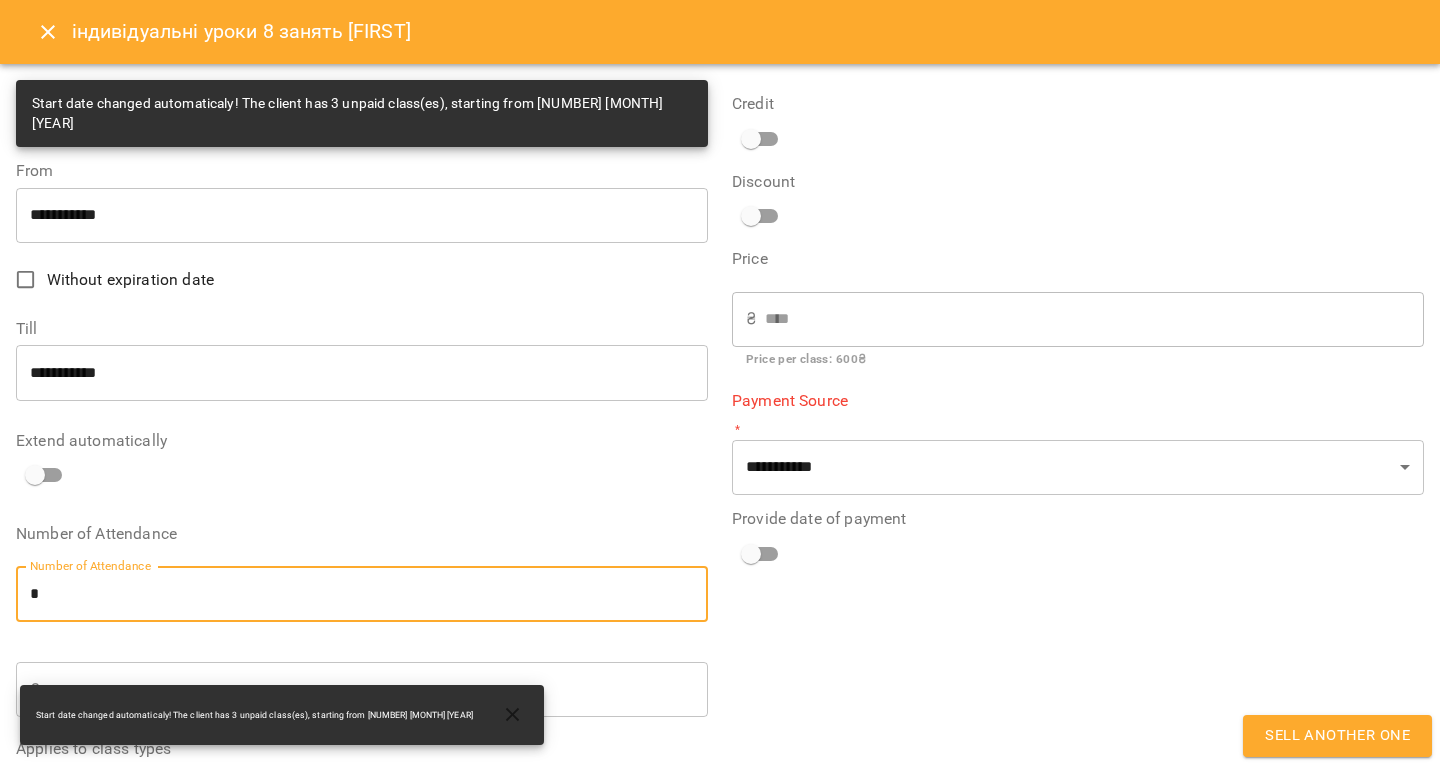 click on "*" at bounding box center (362, 594) 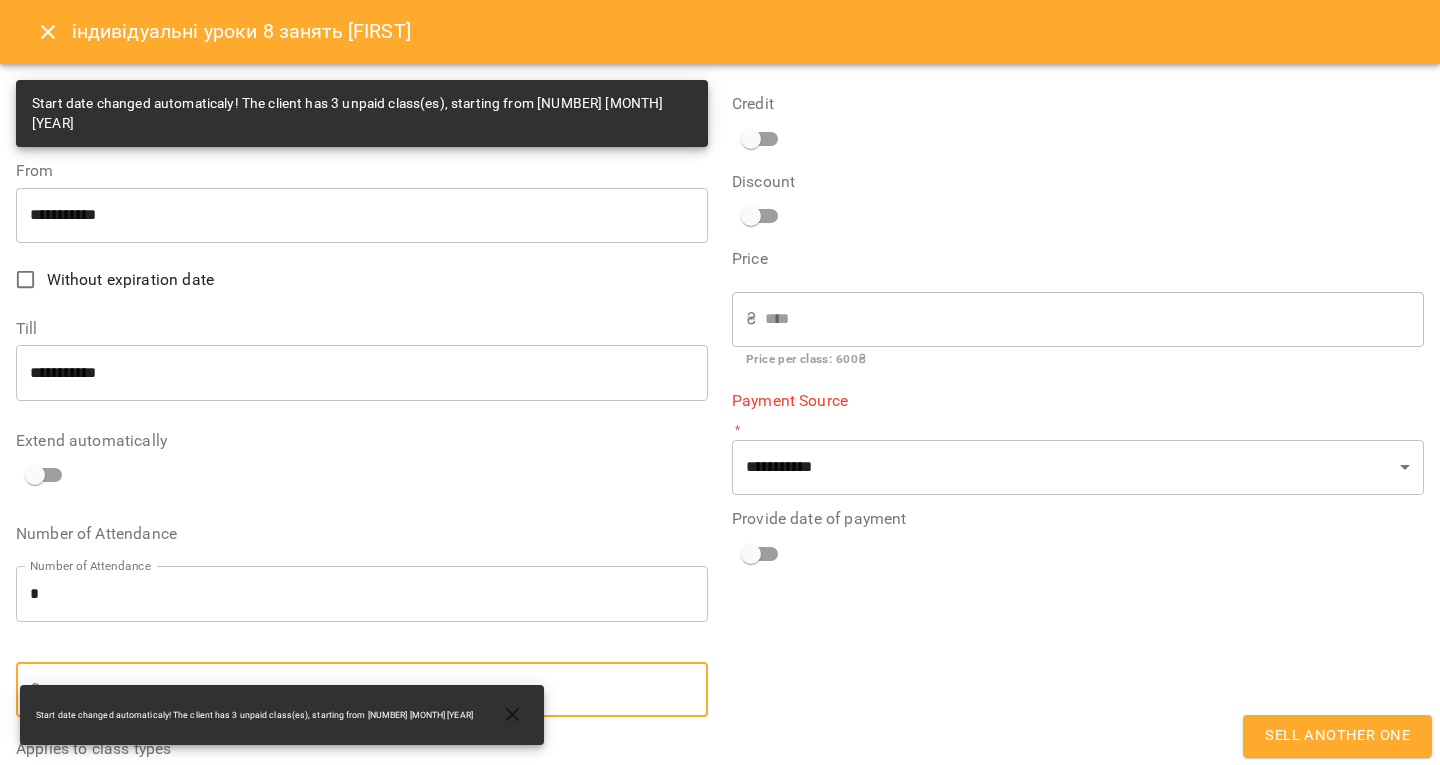 click on "***" at bounding box center (378, 690) 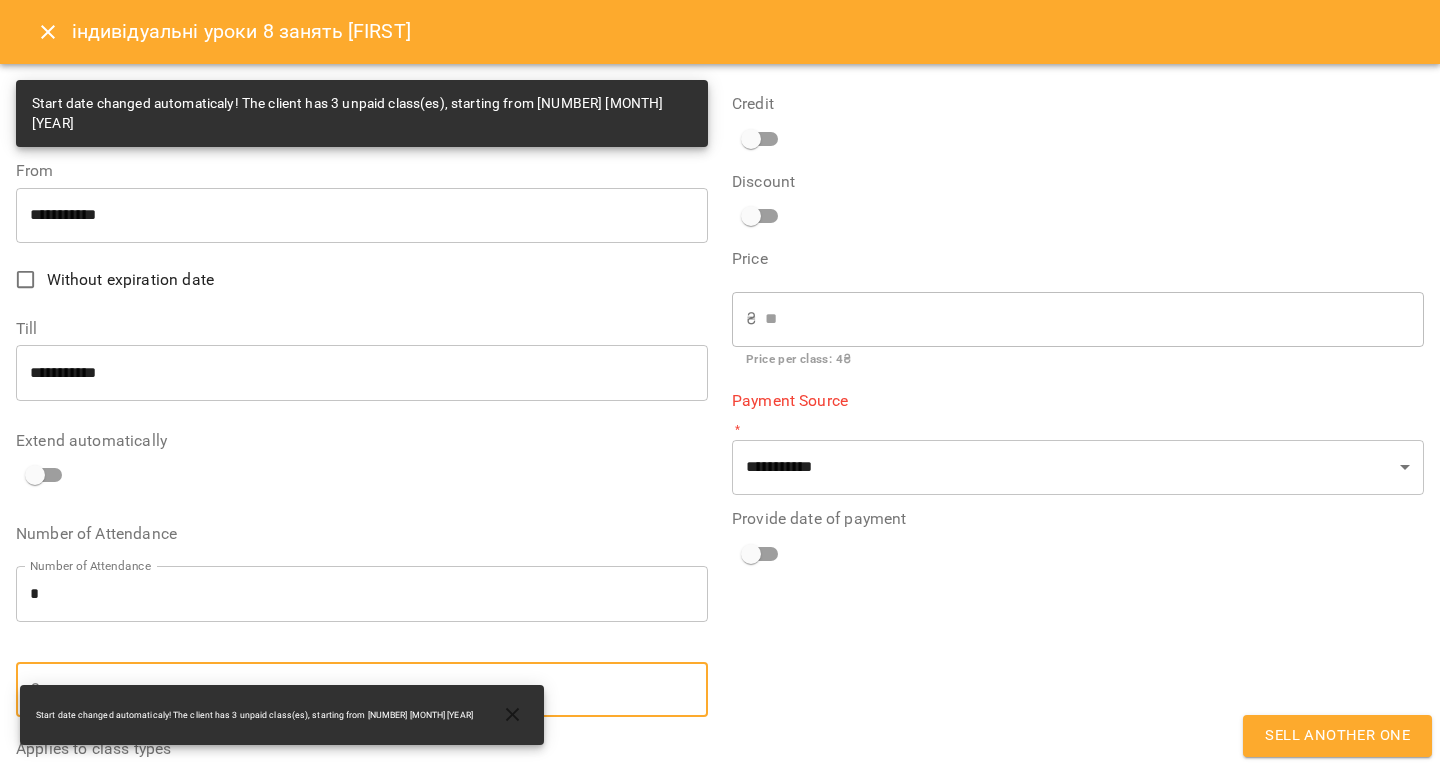 type on "**" 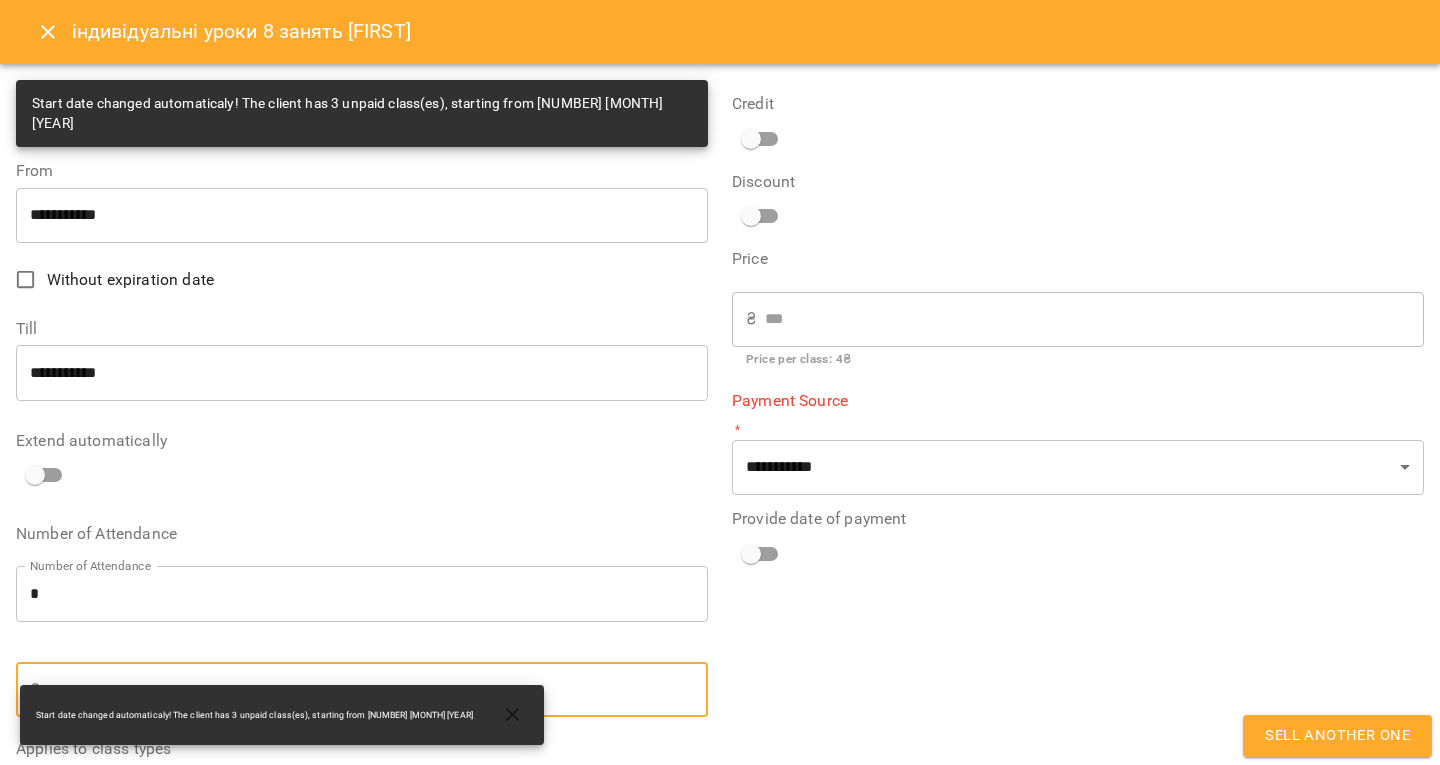 type on "***" 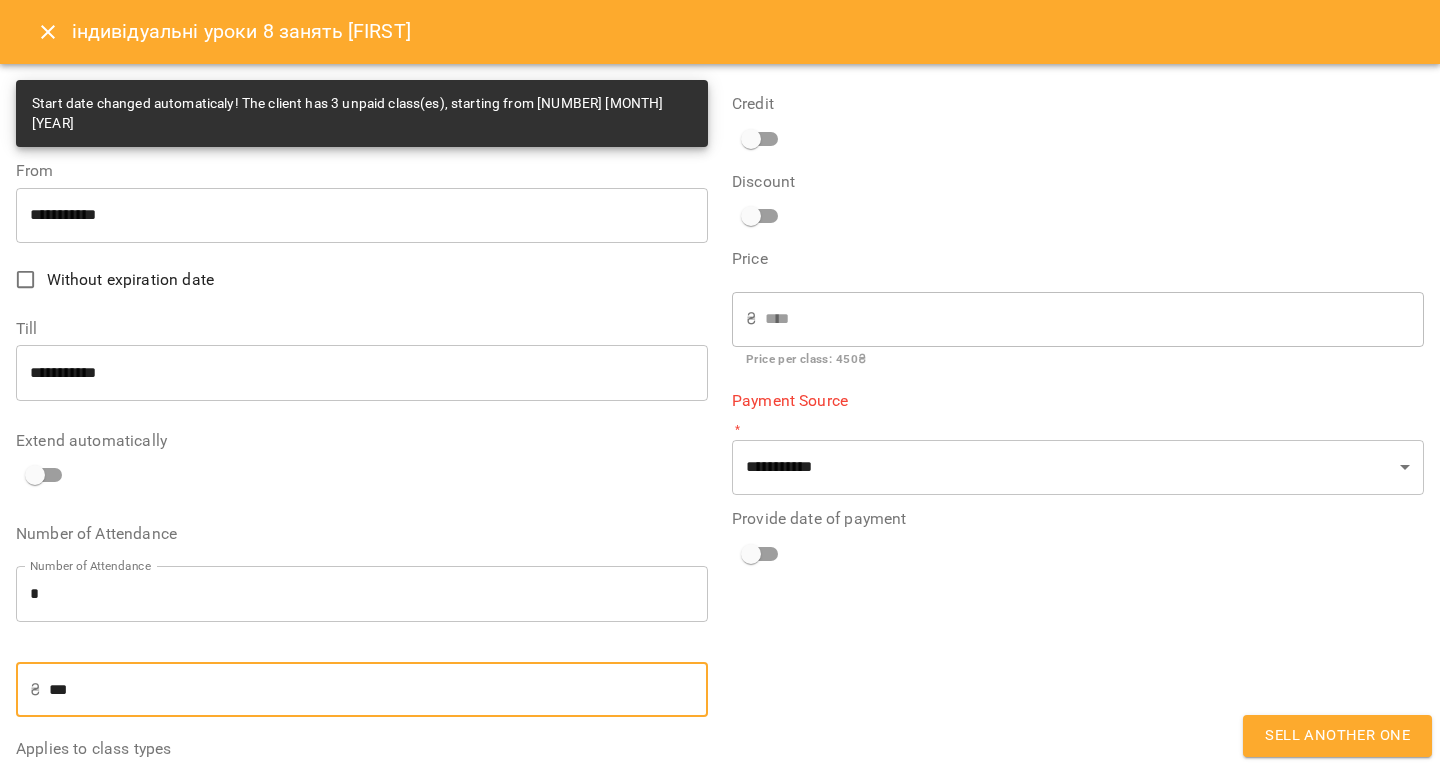 type on "***" 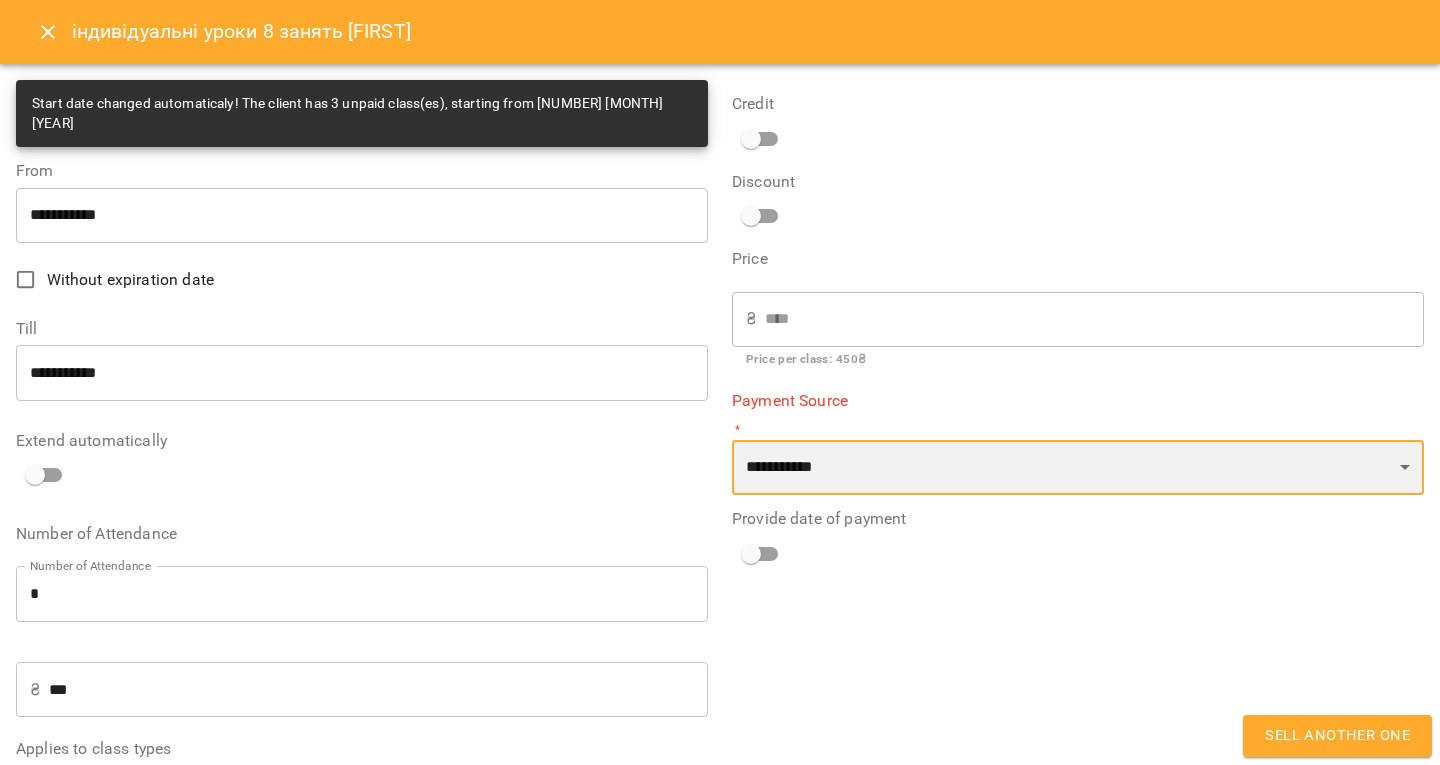 click on "**********" at bounding box center [1078, 468] 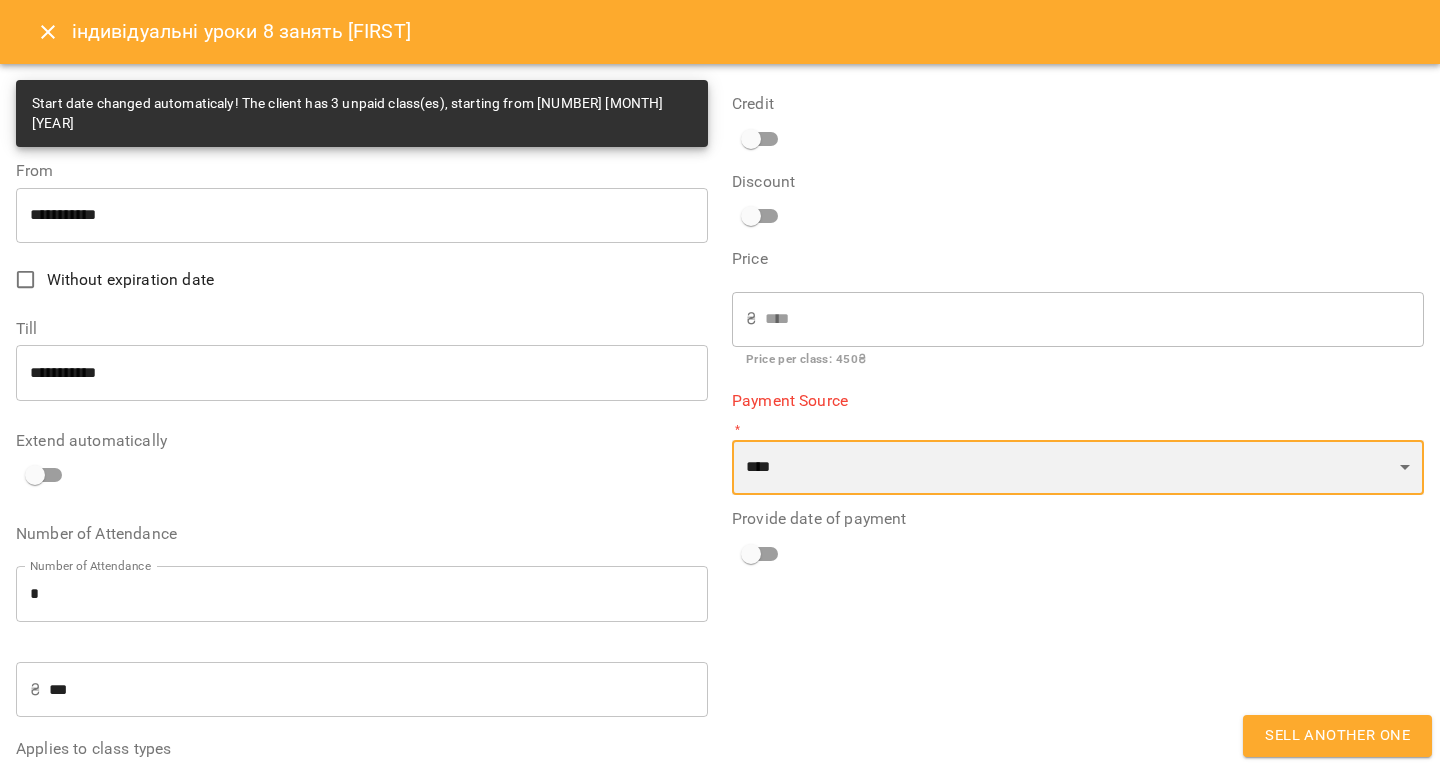 click on "**********" at bounding box center [1078, 468] 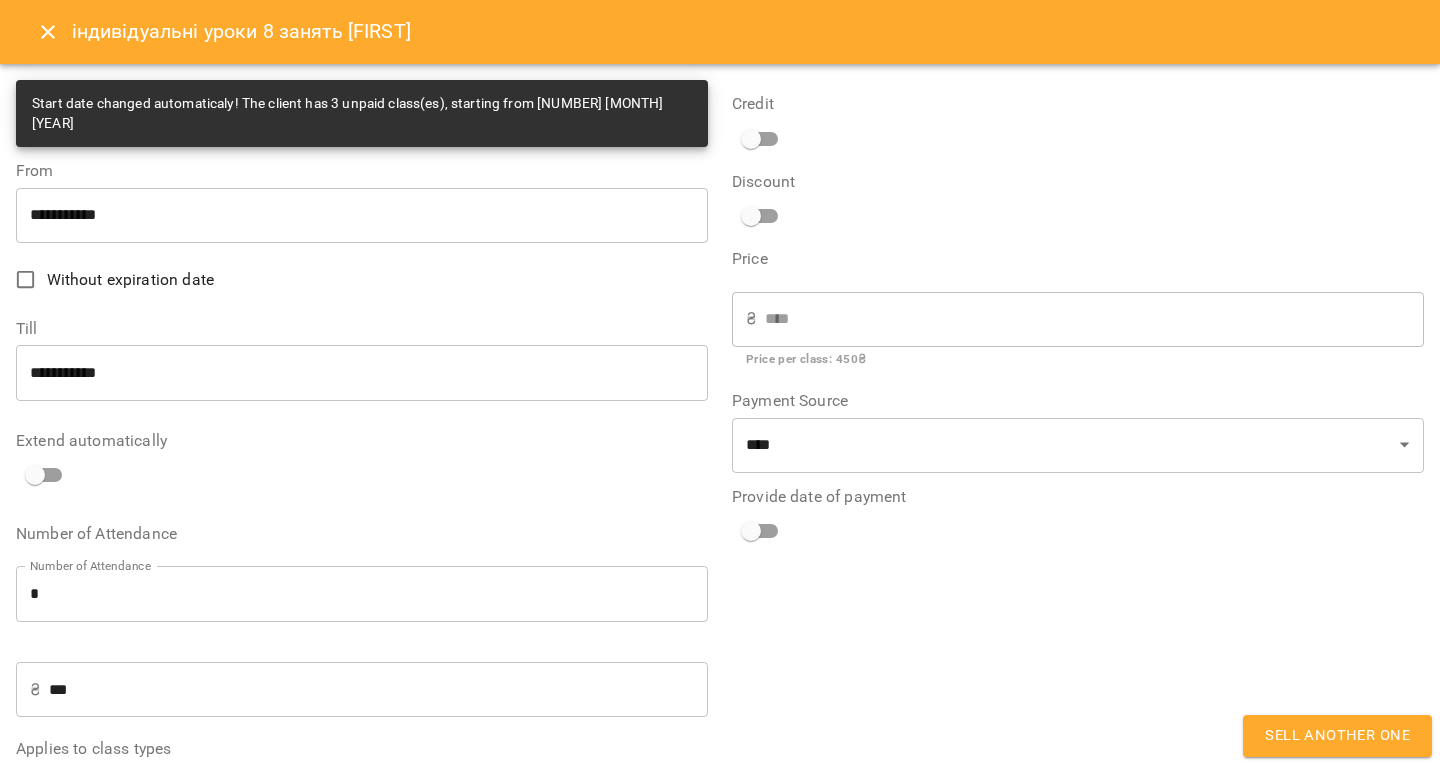 click on "**********" at bounding box center (1078, 461) 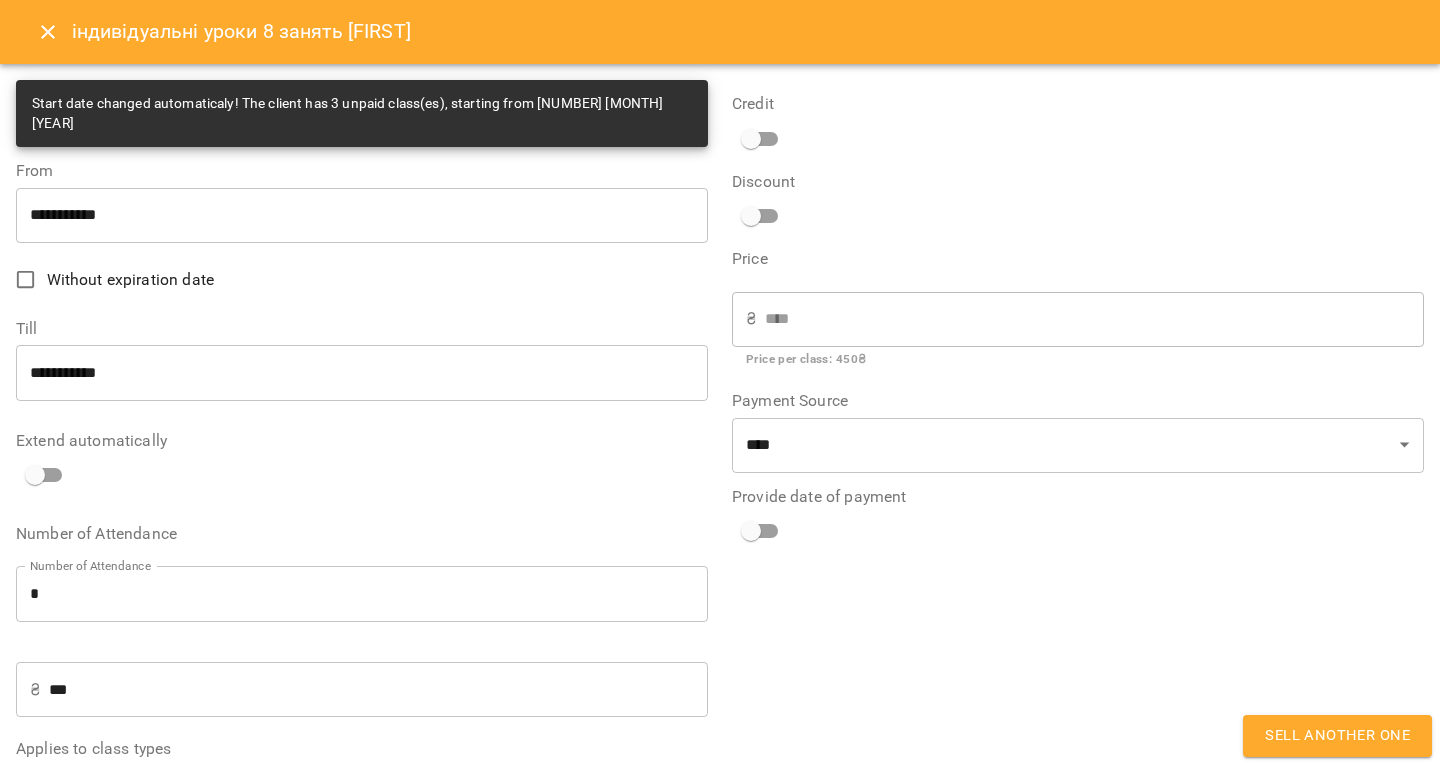 click on "Without expiration date" at bounding box center (130, 280) 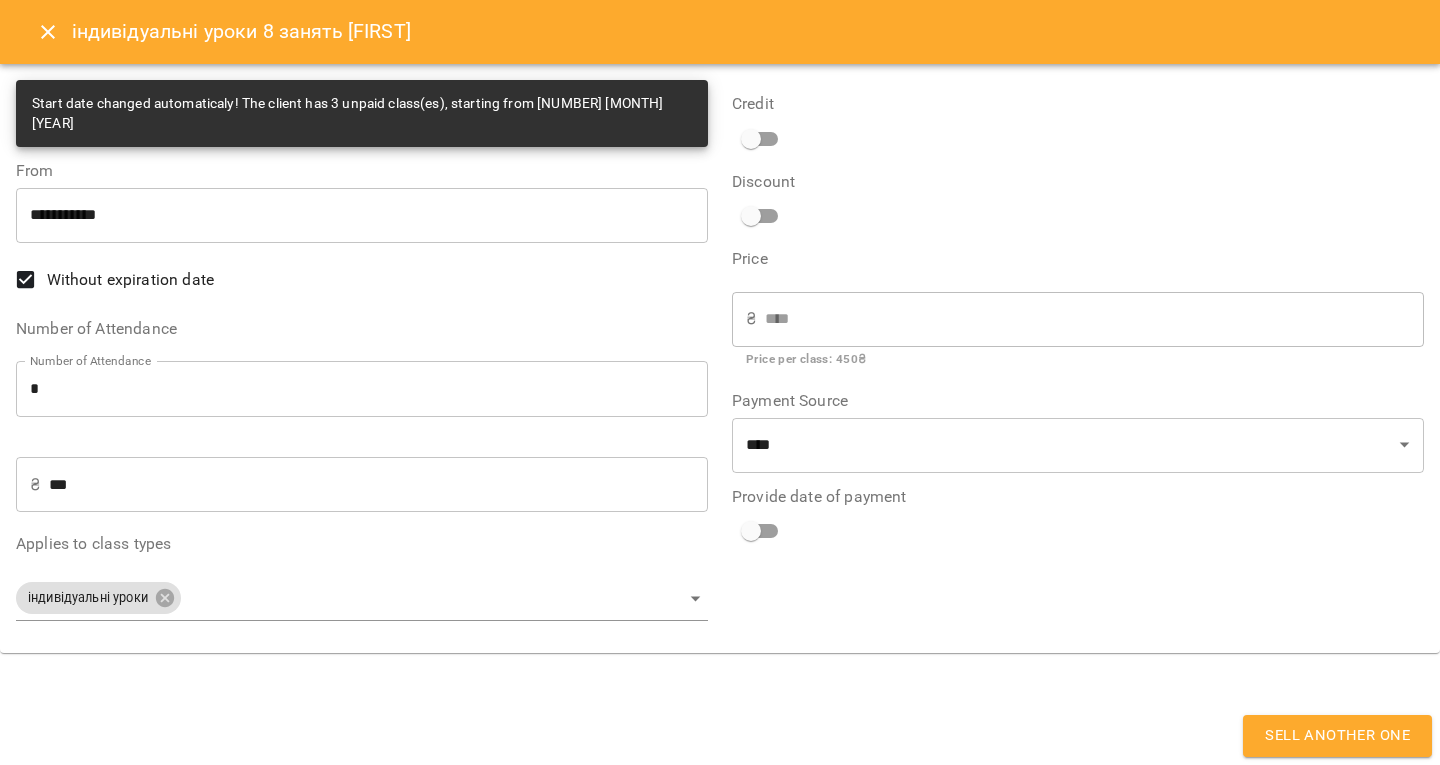 click on "Sell another one" at bounding box center (1337, 736) 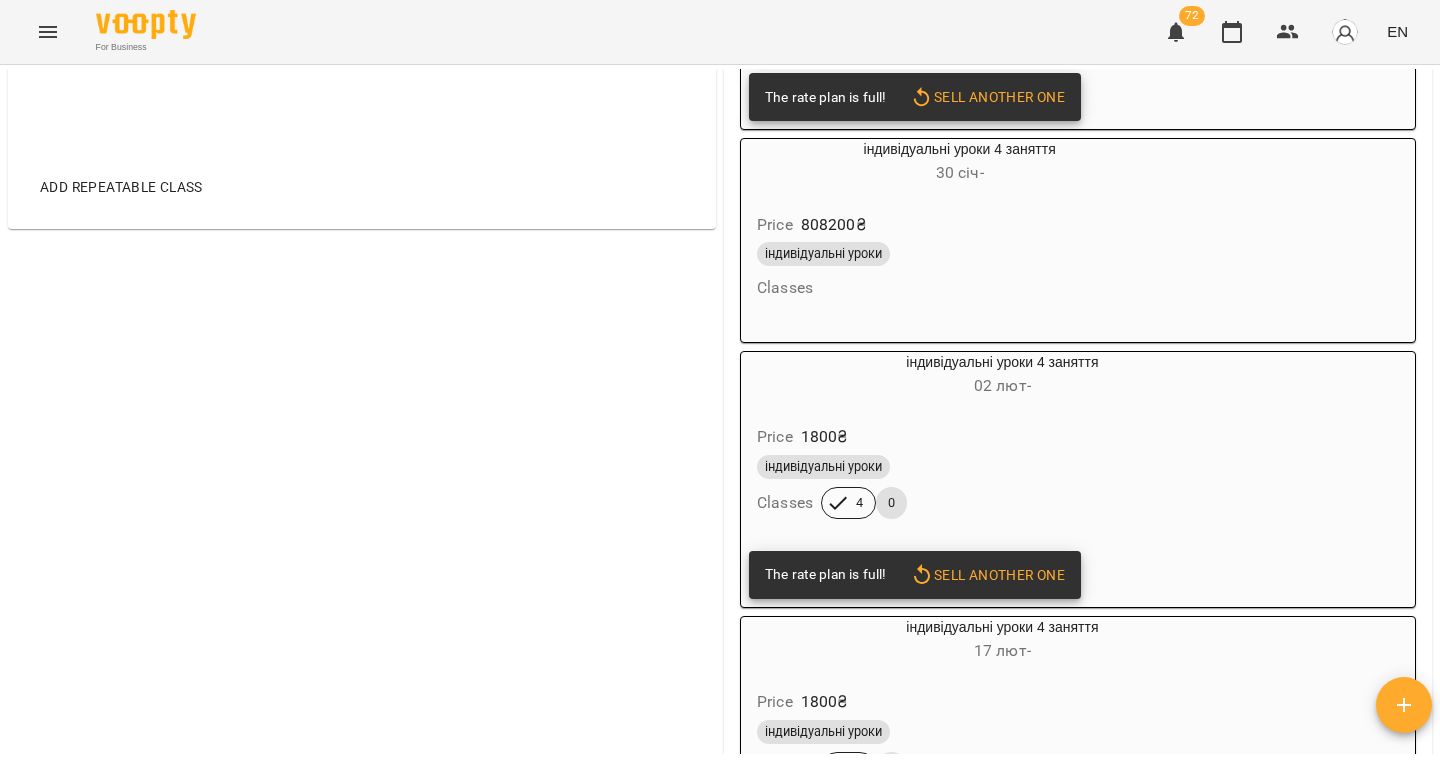 scroll, scrollTop: 3160, scrollLeft: 0, axis: vertical 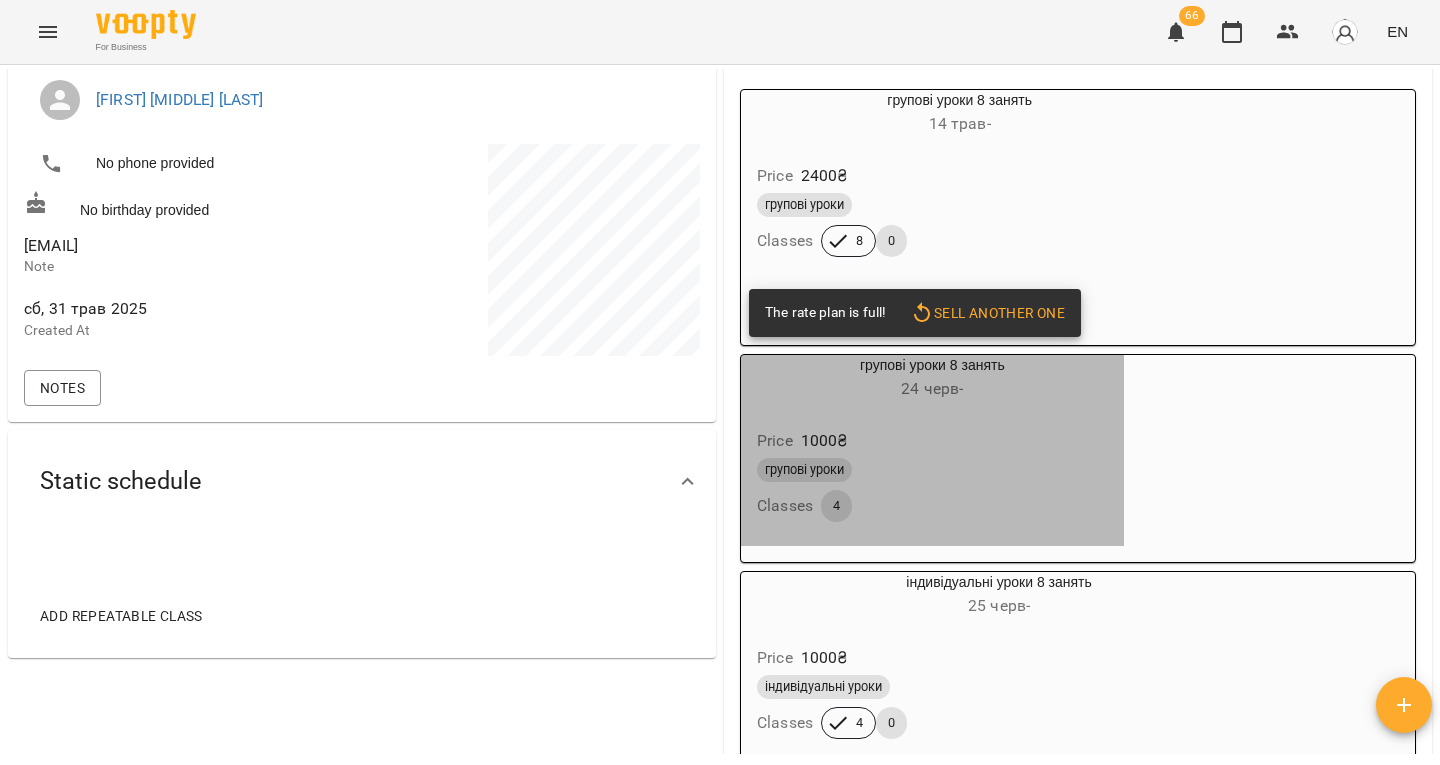 click on "групові уроки" at bounding box center [932, 470] 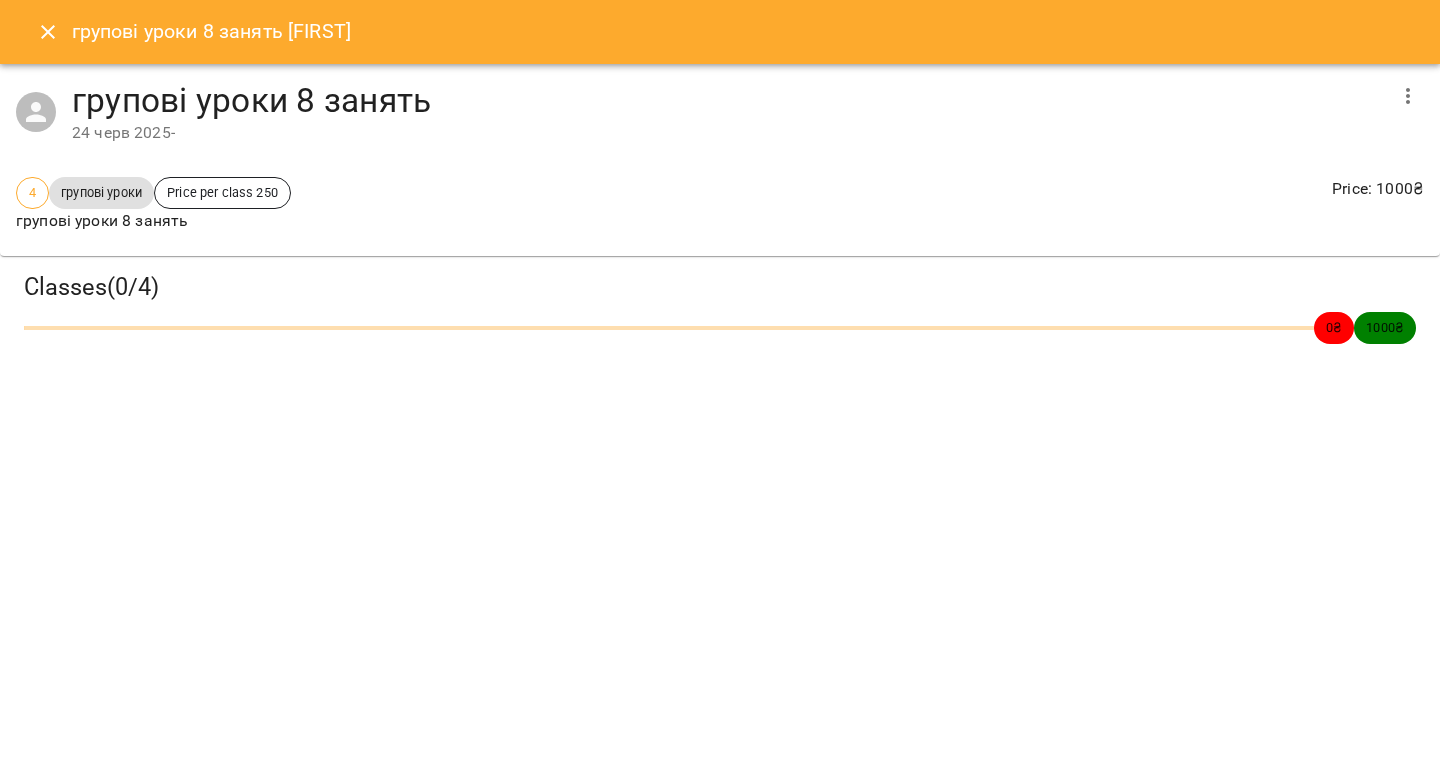 click on "групові уроки 8 занять" at bounding box center [728, 100] 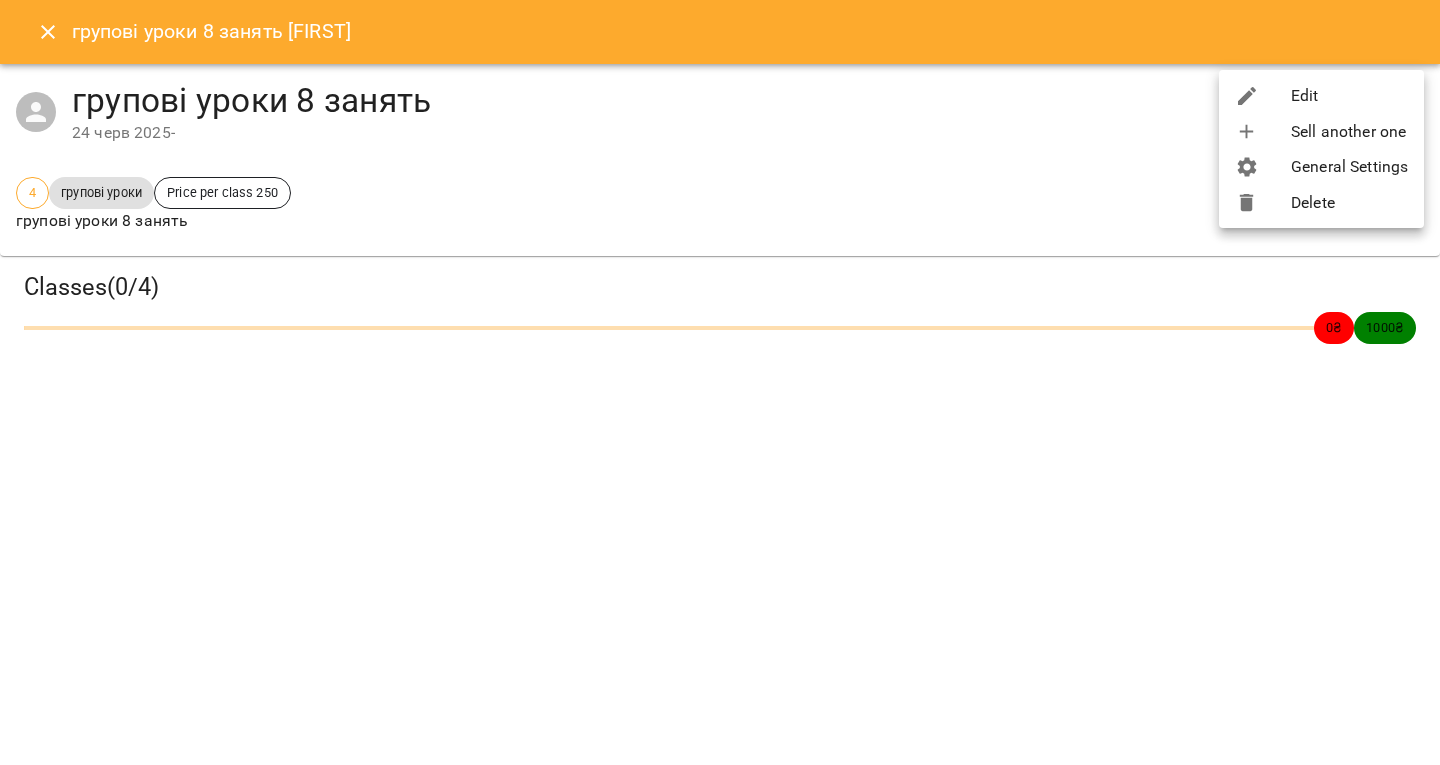 click on "Edit" at bounding box center [1321, 96] 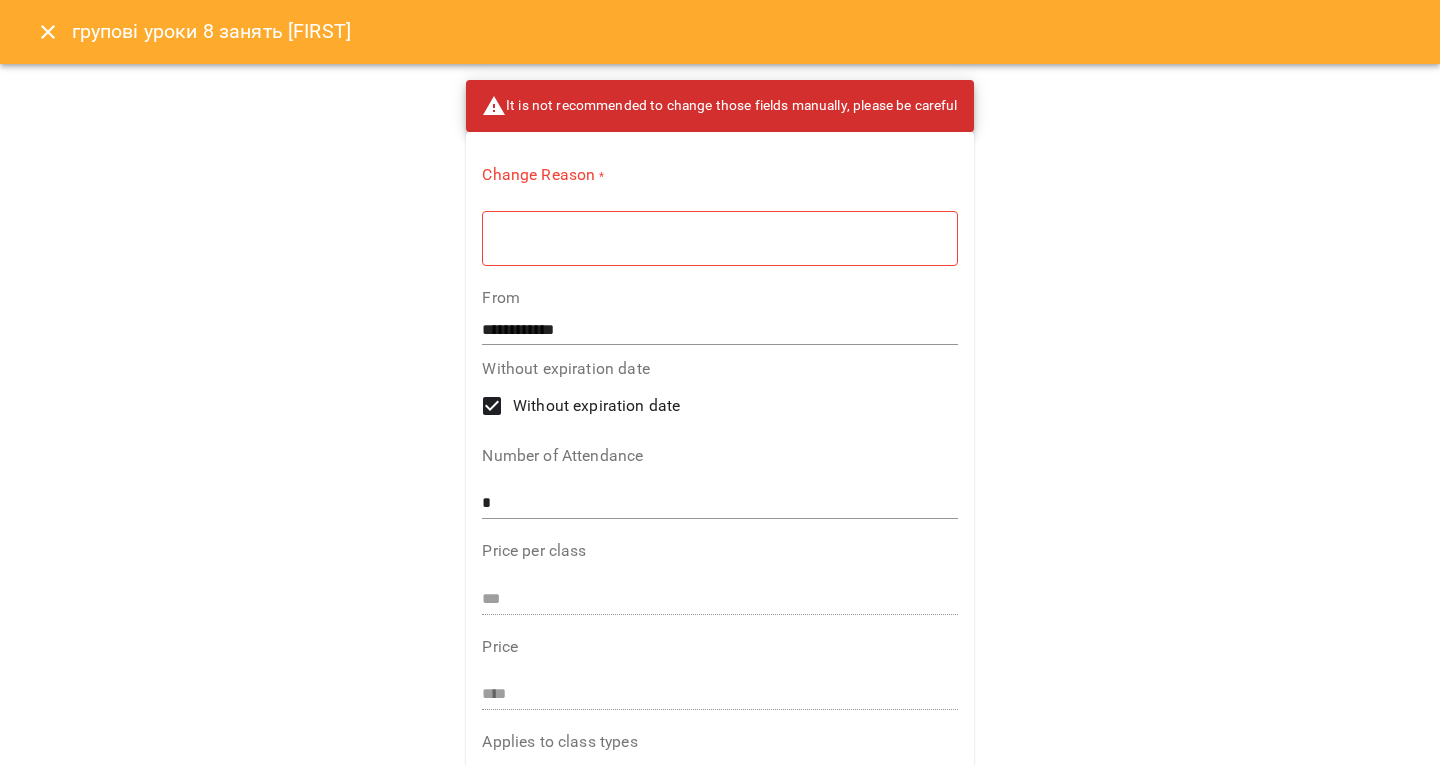 click on "* ​" at bounding box center (719, 238) 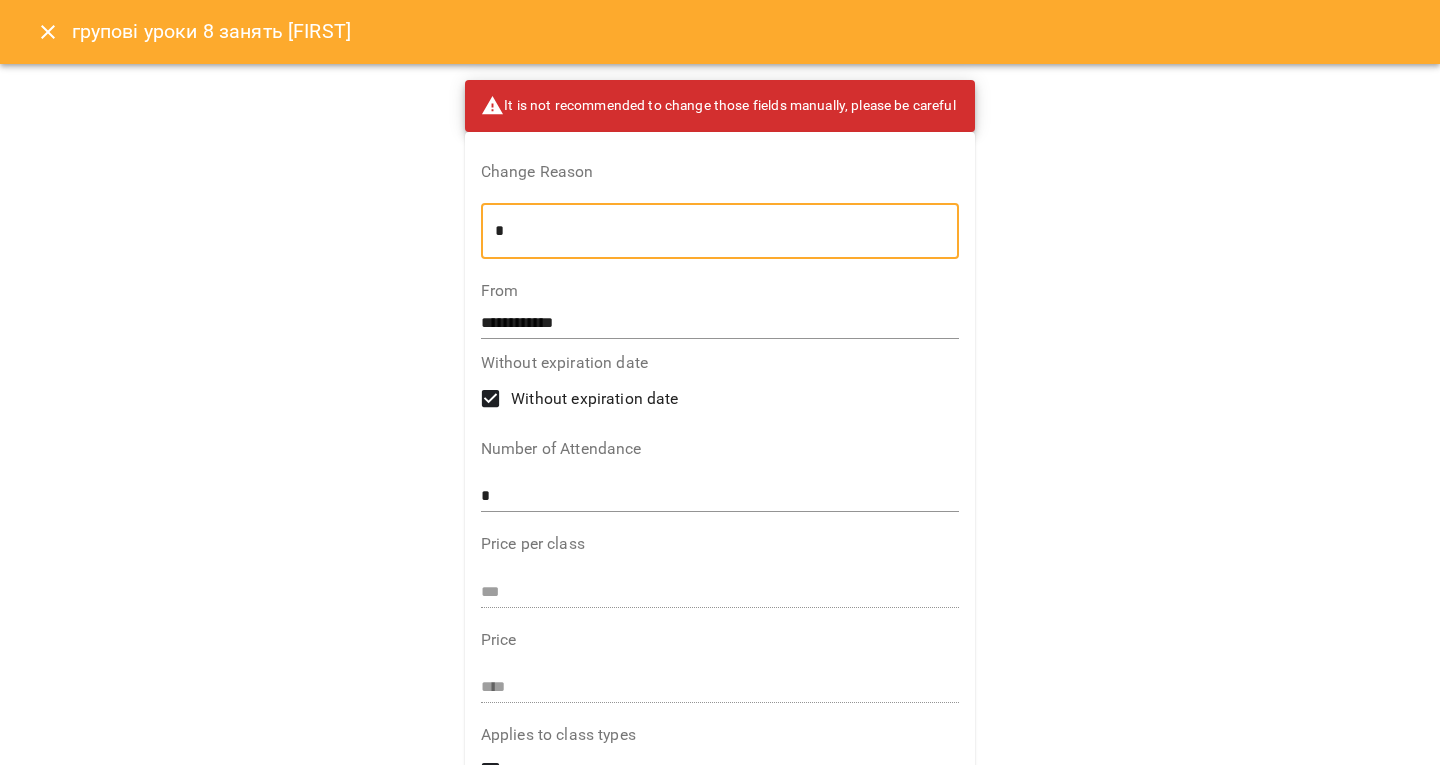 type on "*" 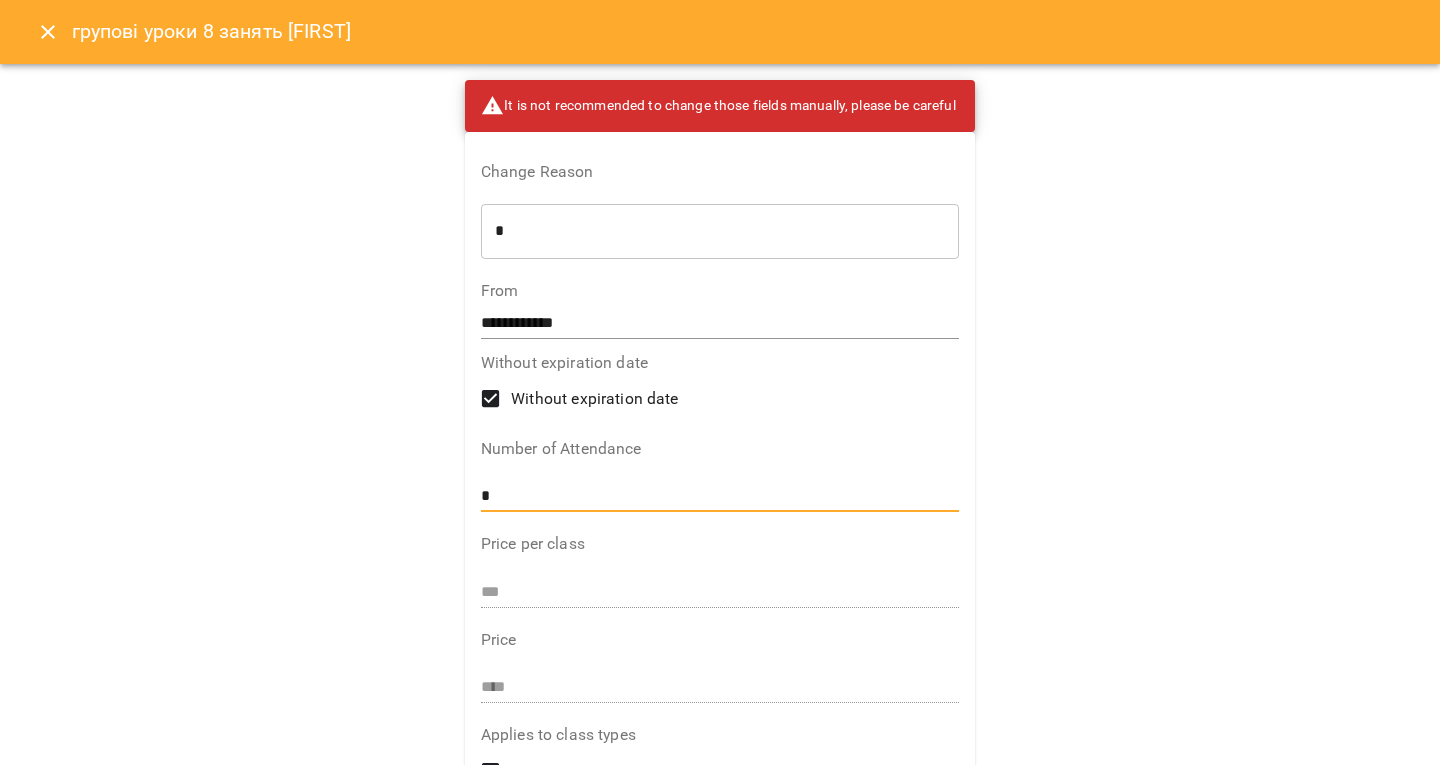 click on "*" at bounding box center [720, 497] 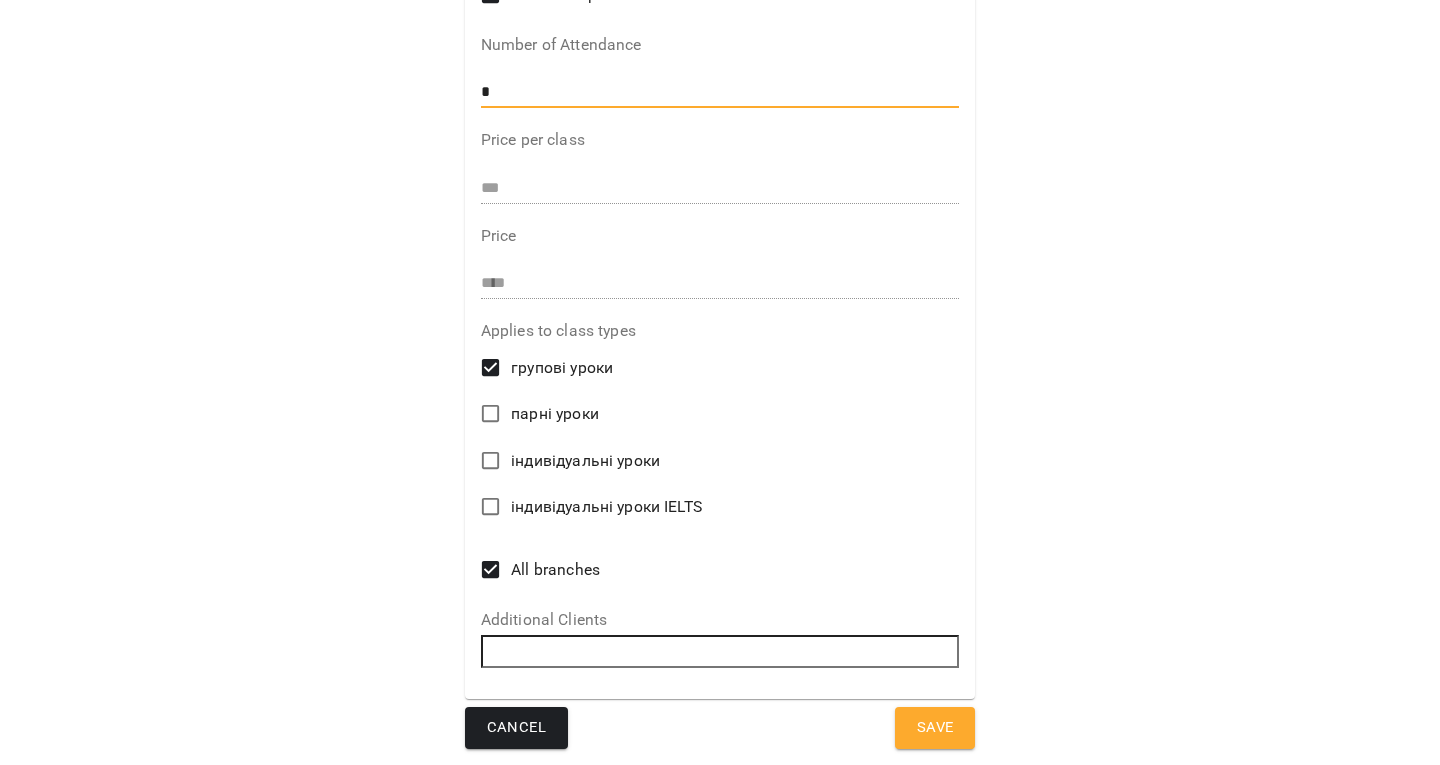 type on "*" 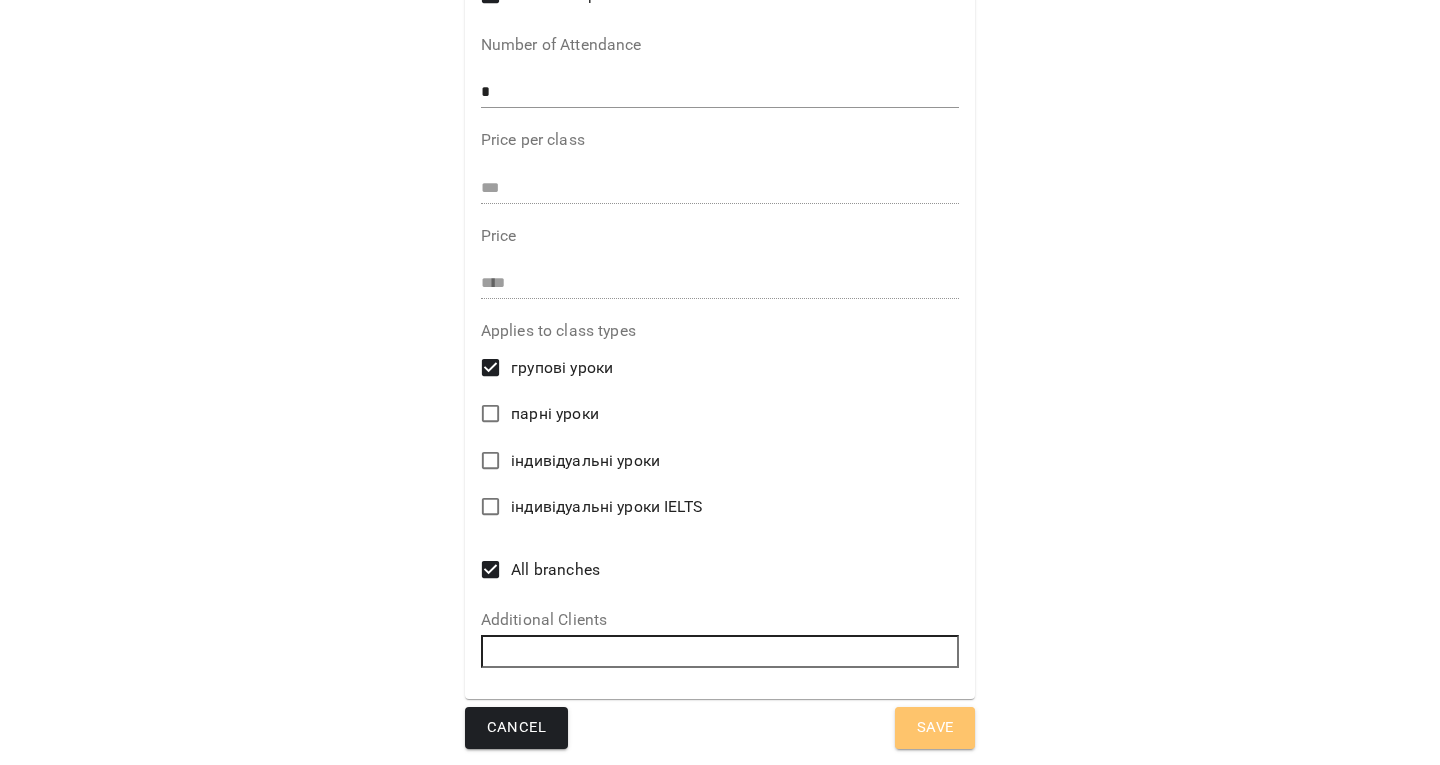 click on "Save" at bounding box center (935, 728) 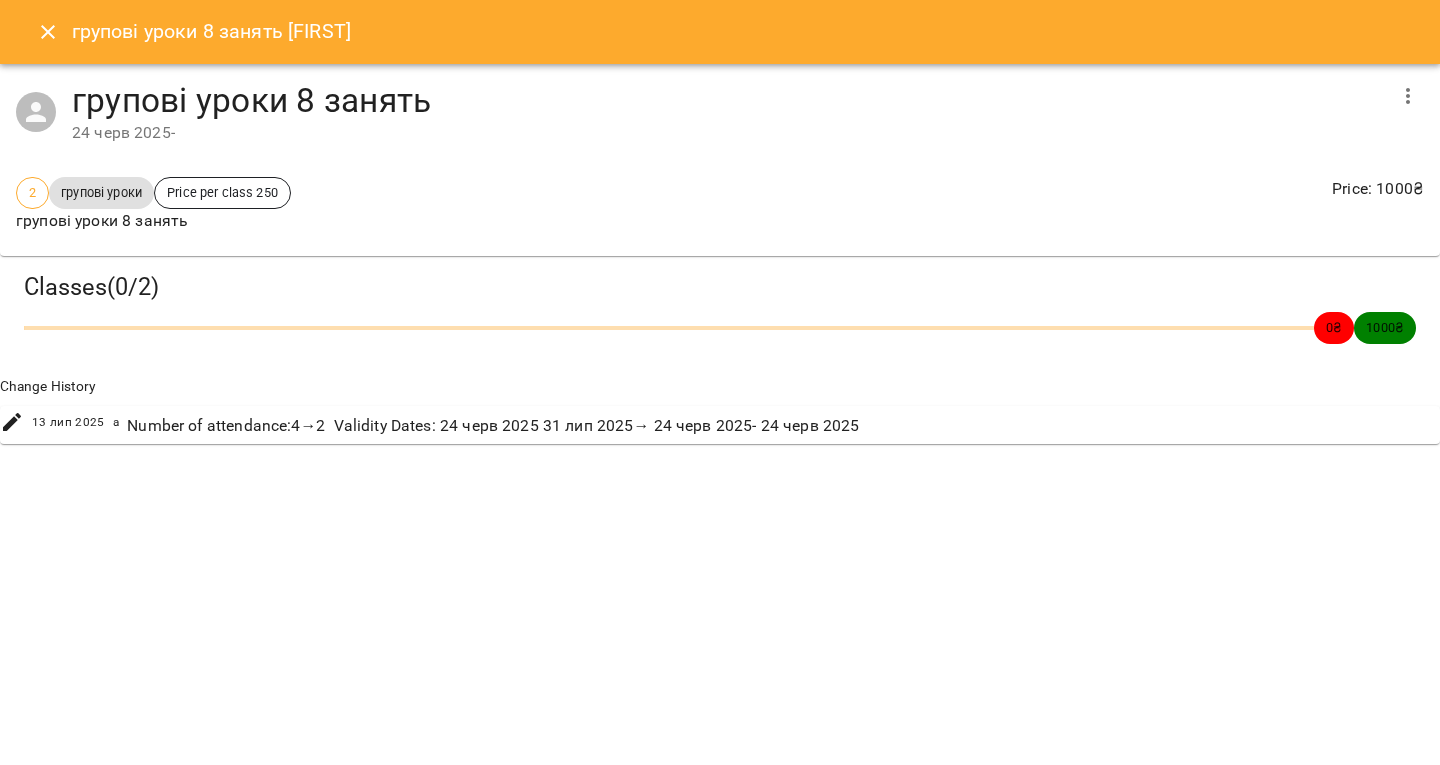 click 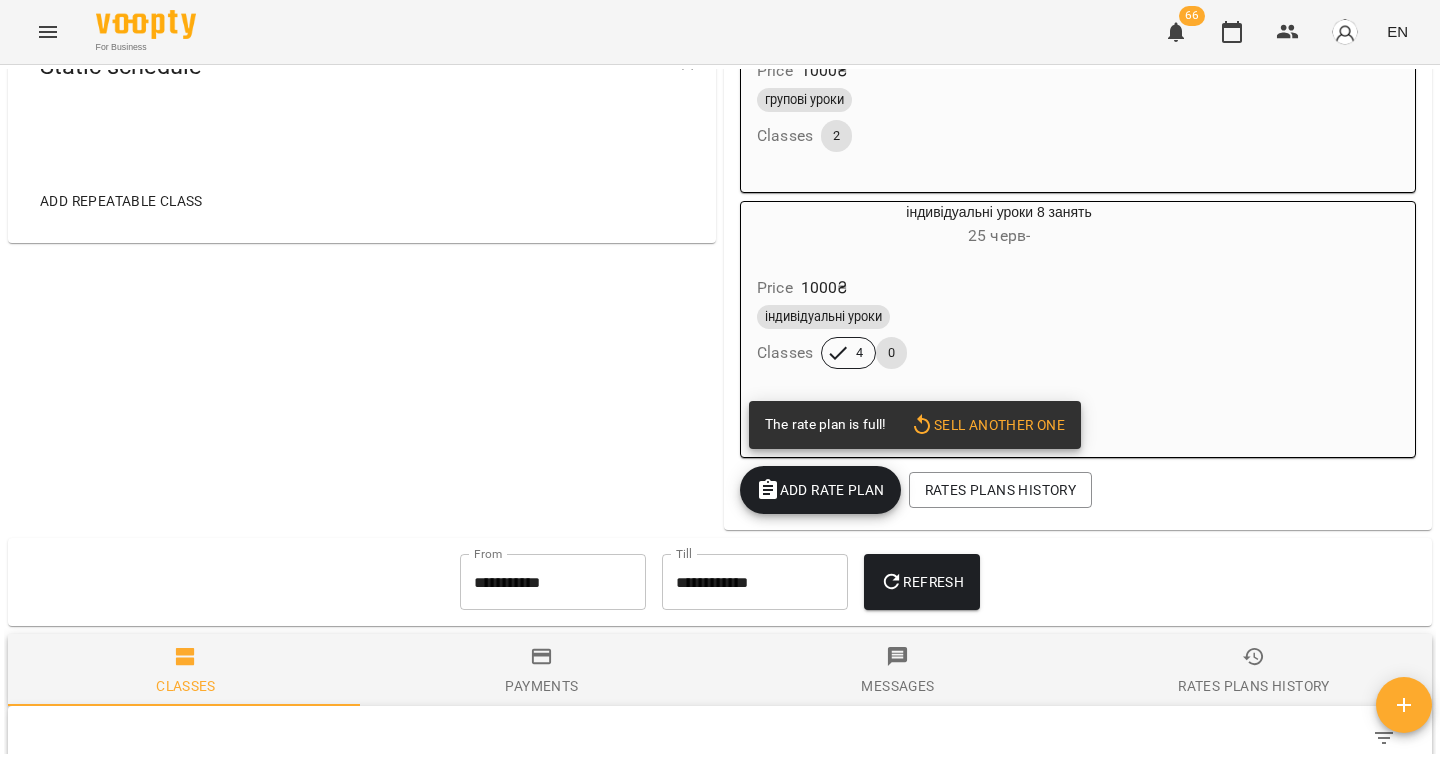 scroll, scrollTop: 724, scrollLeft: 0, axis: vertical 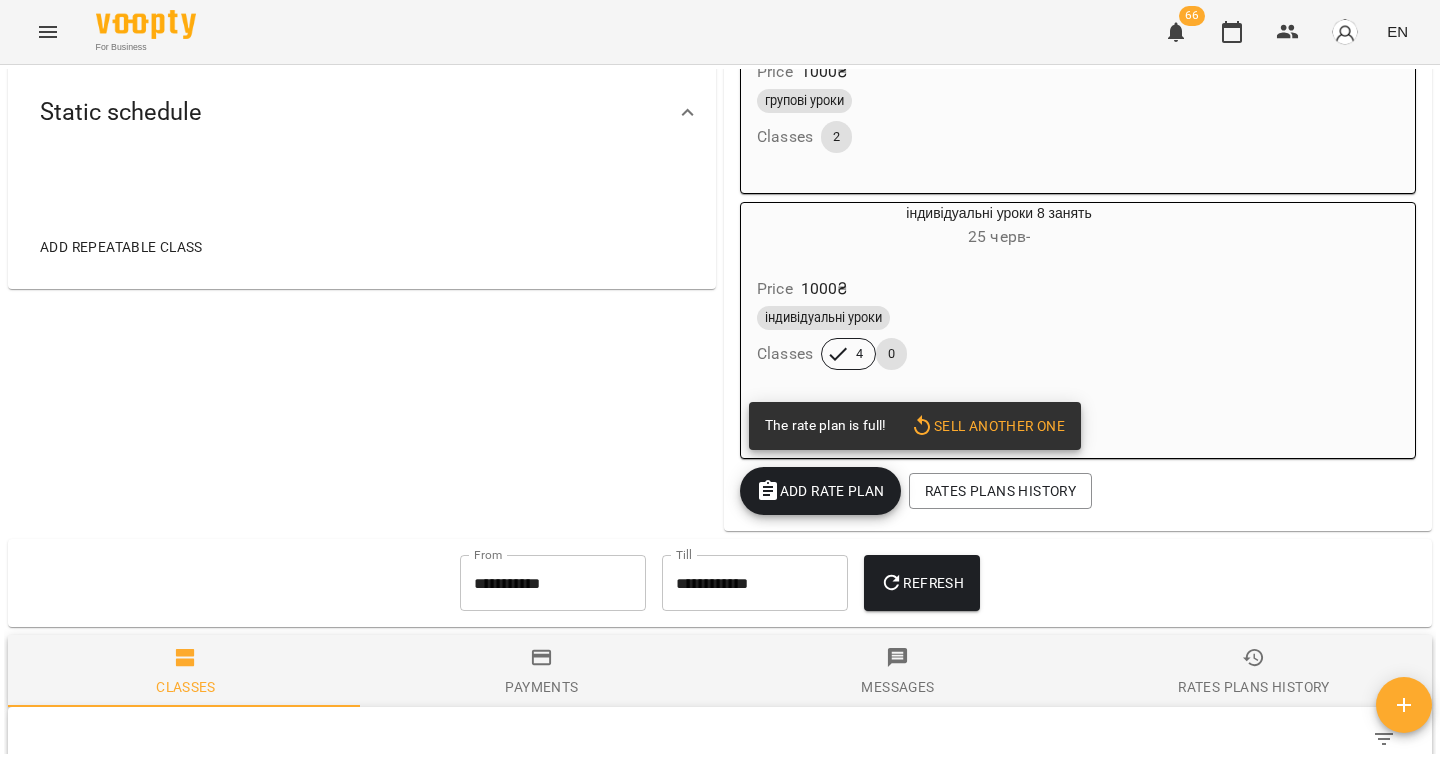 click on "Price 1000 ₴" at bounding box center (999, 289) 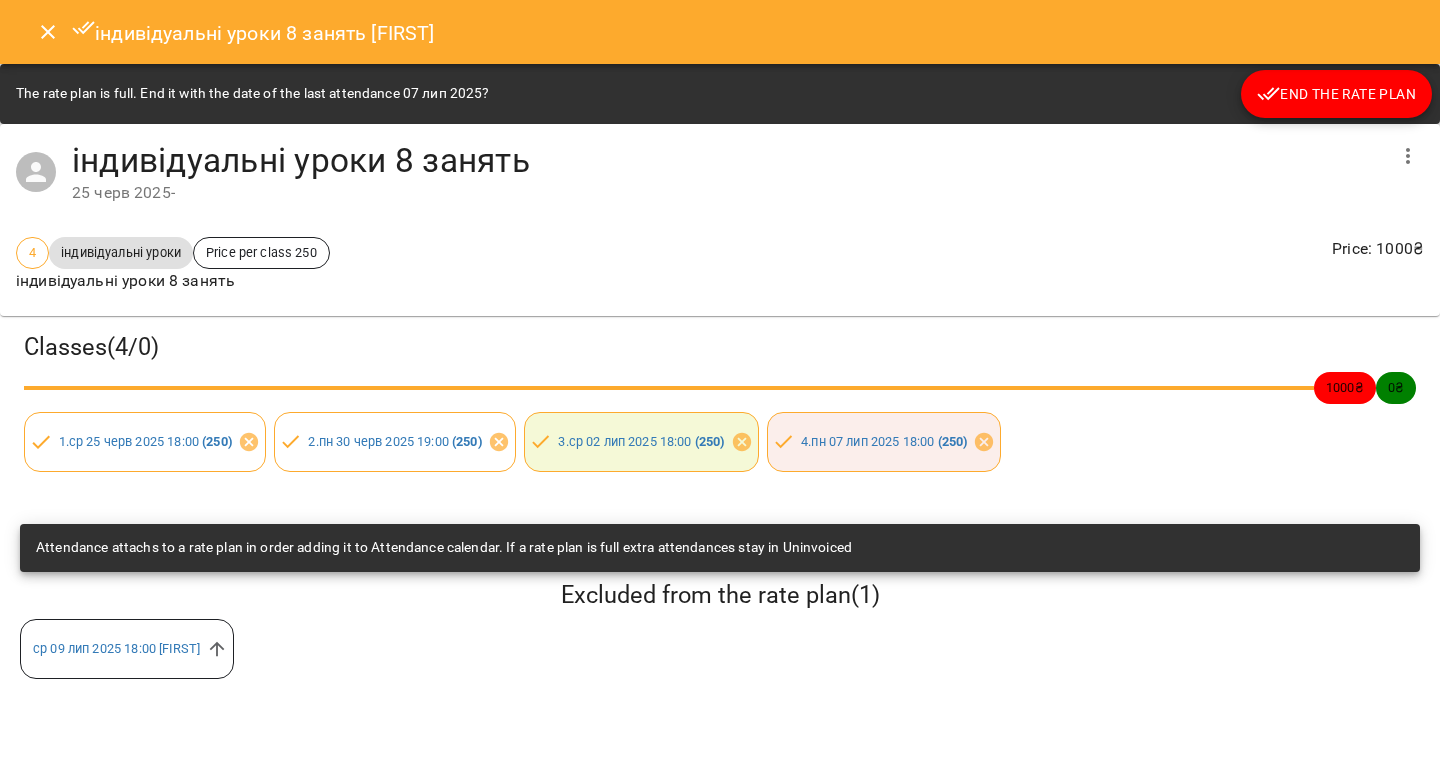 click on "End the rate plan" at bounding box center (1336, 94) 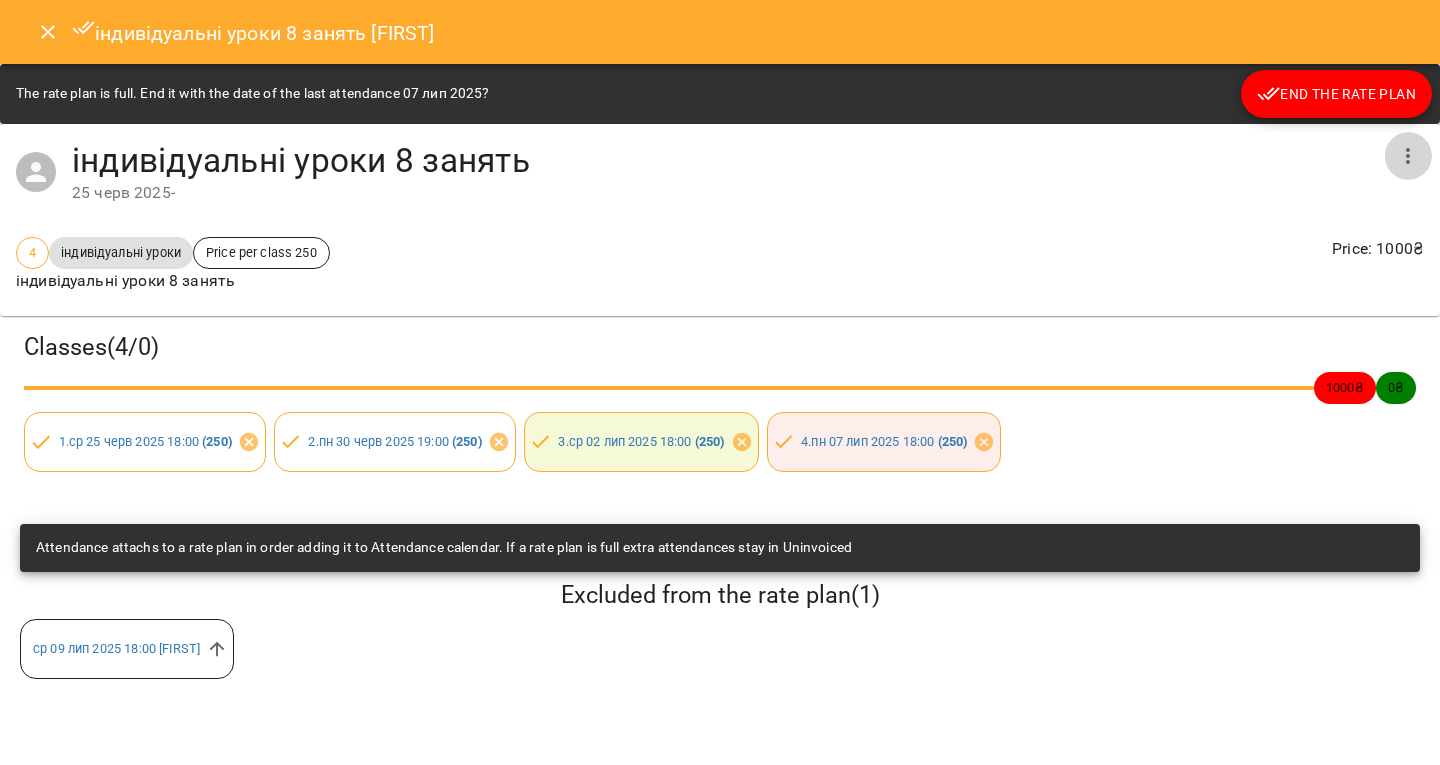 click 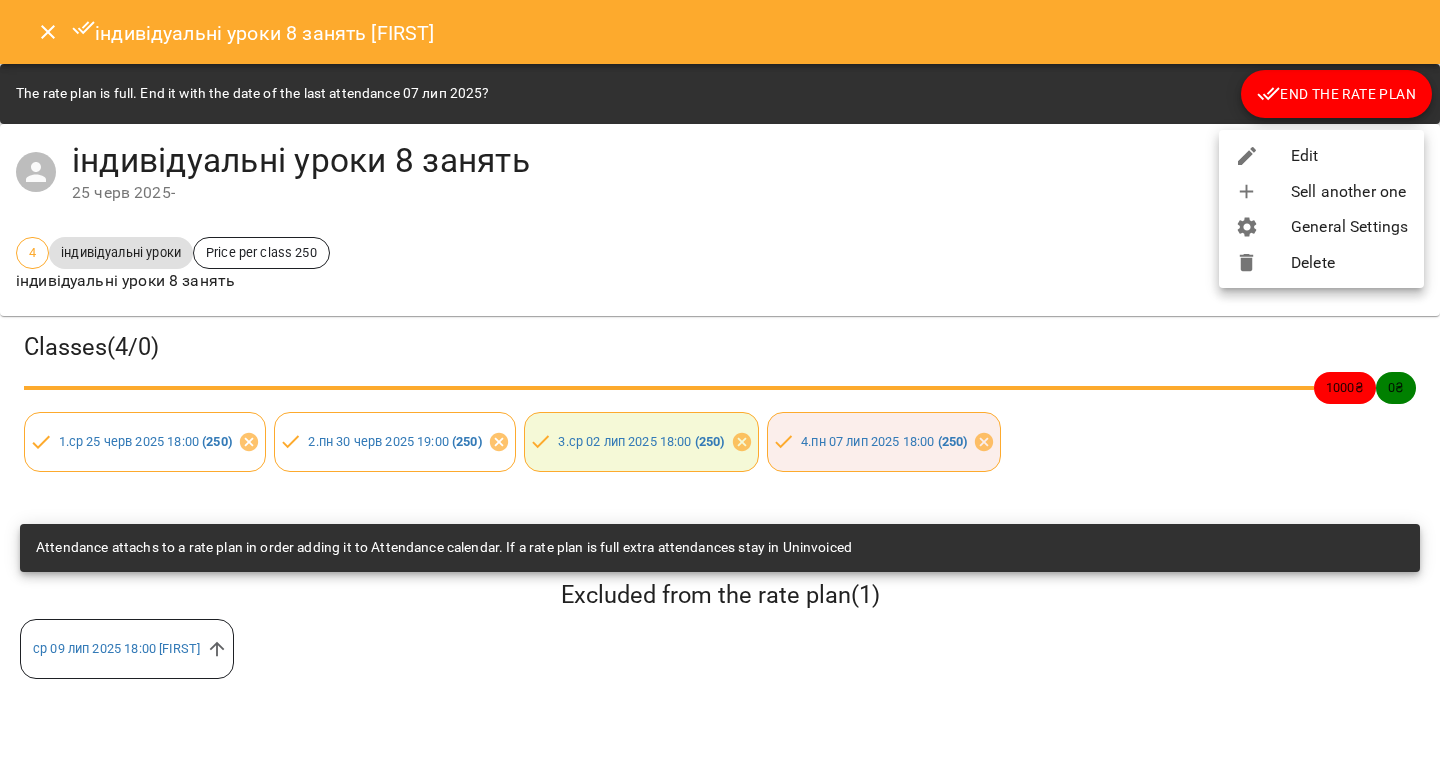 click on "Edit" at bounding box center (1321, 156) 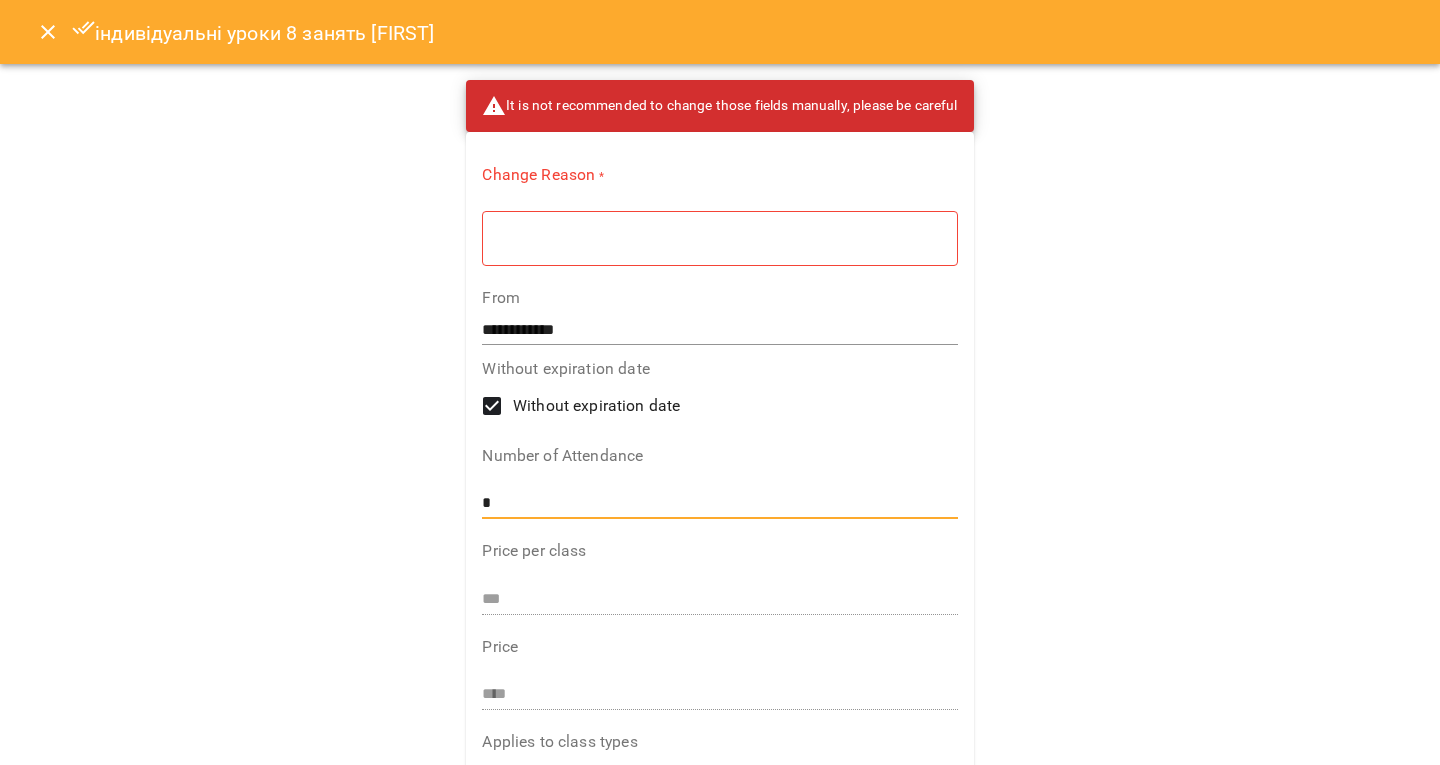 click on "*" at bounding box center (719, 503) 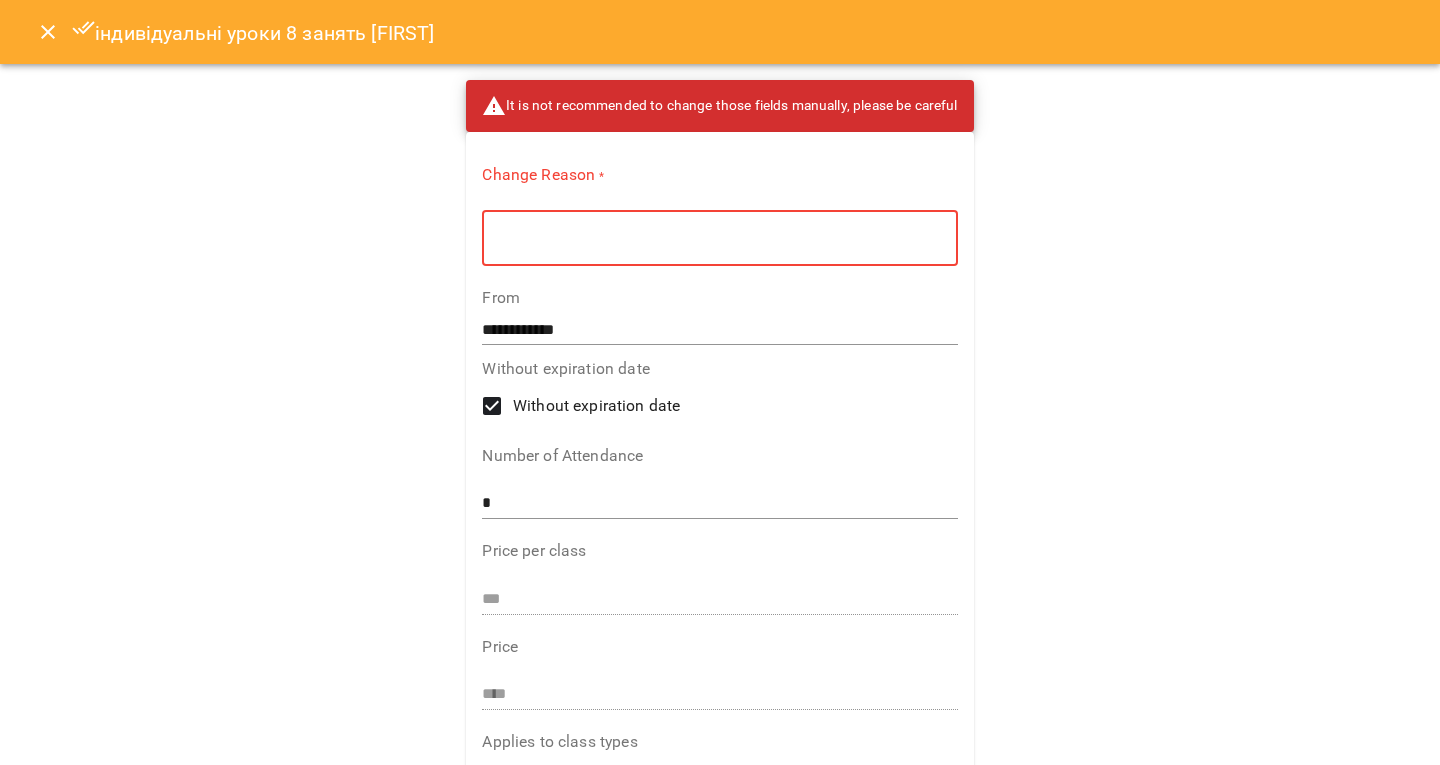 click at bounding box center (719, 238) 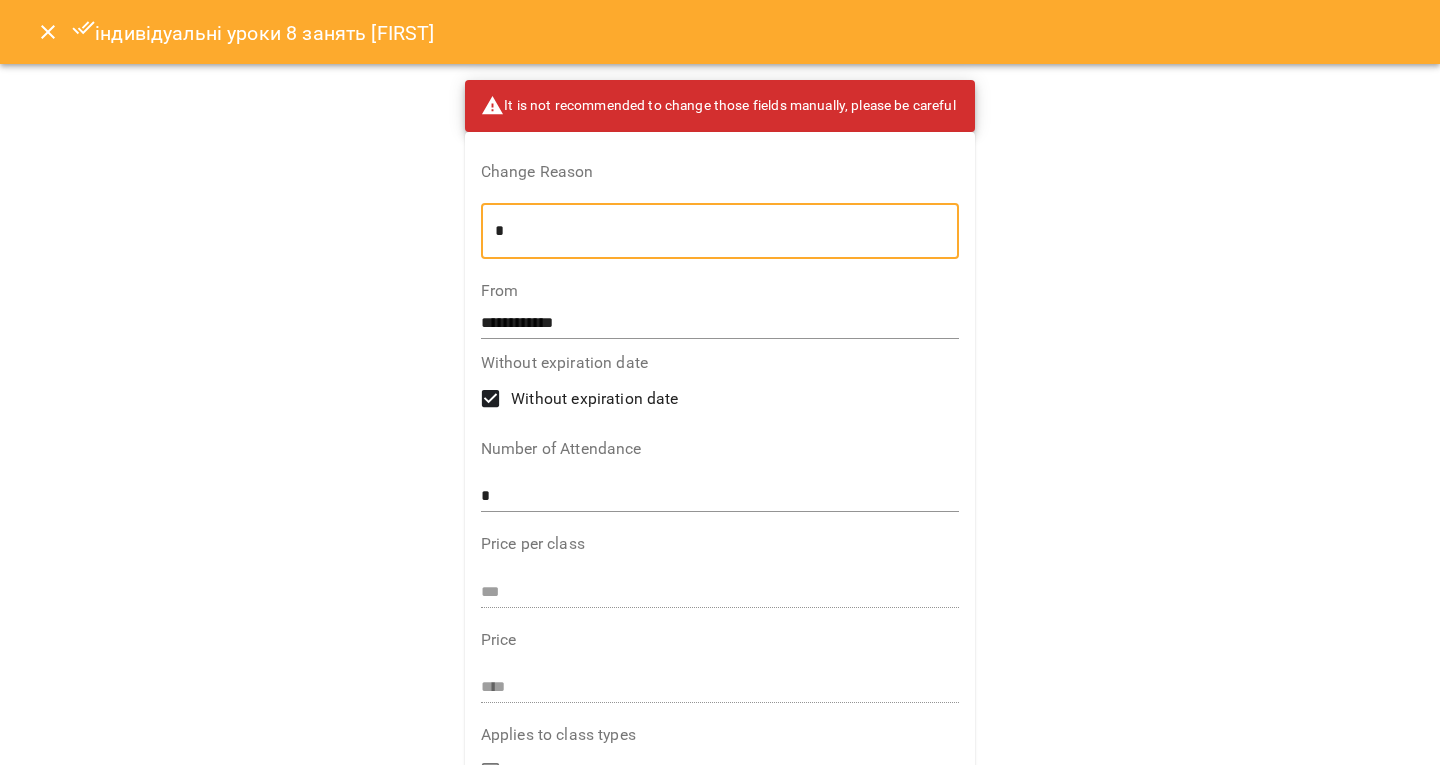 scroll, scrollTop: 404, scrollLeft: 0, axis: vertical 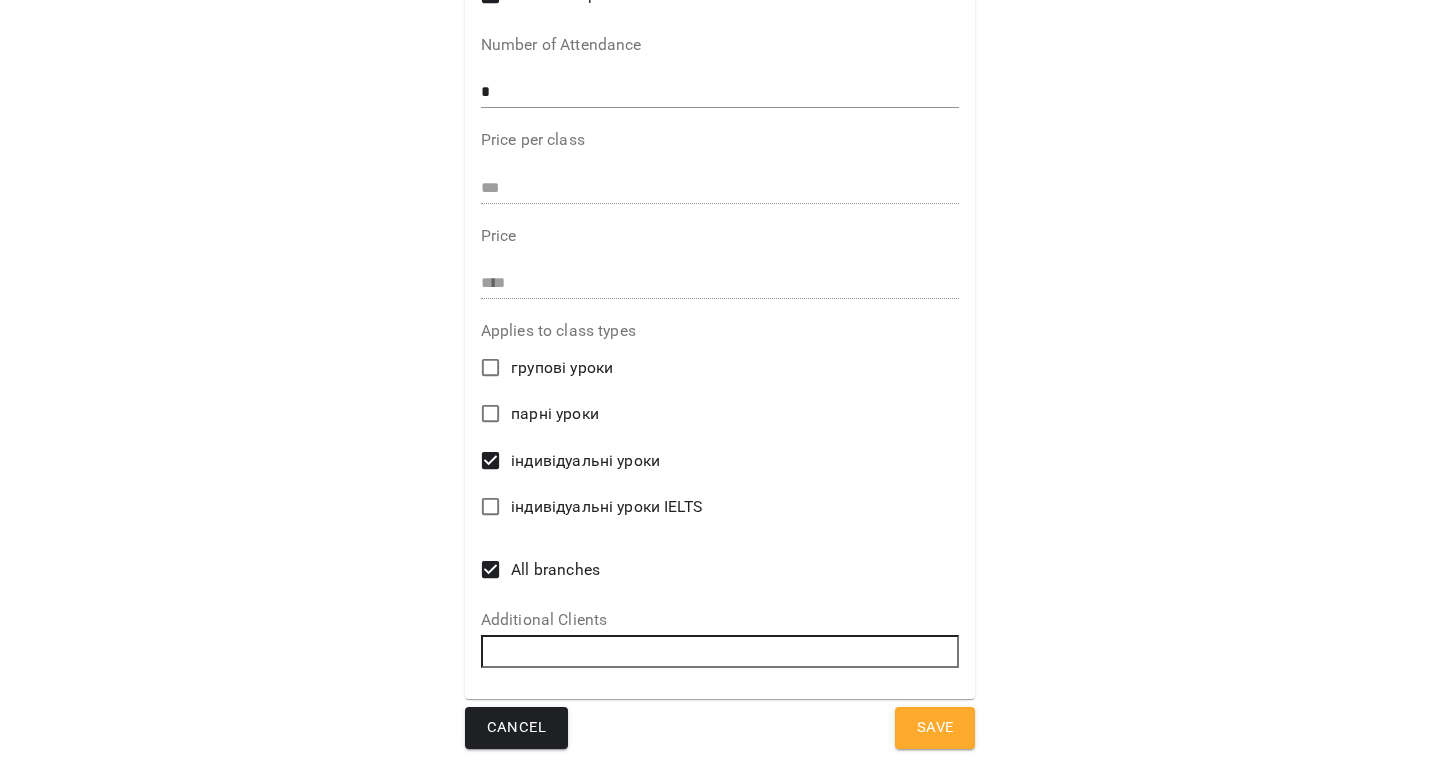 type on "*" 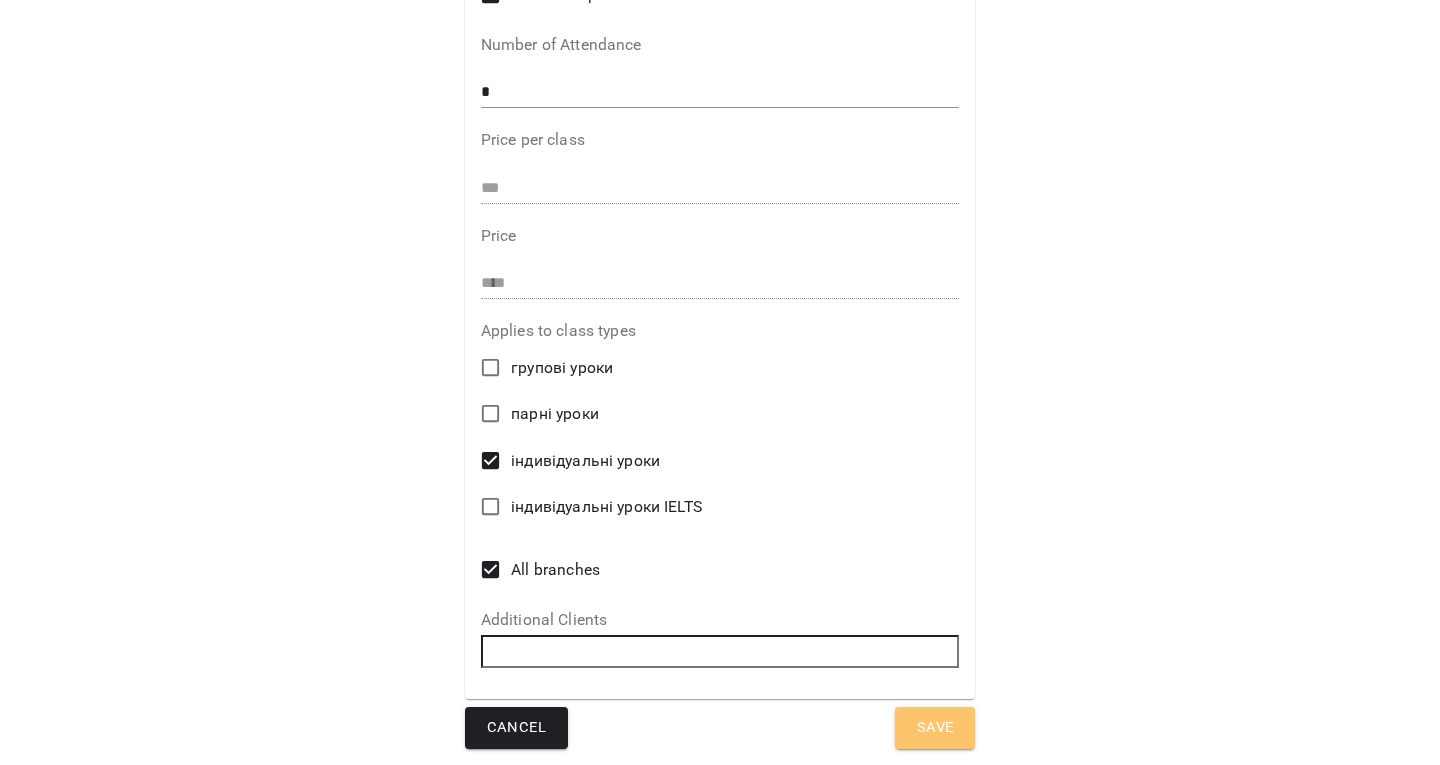 click on "Save" at bounding box center [935, 728] 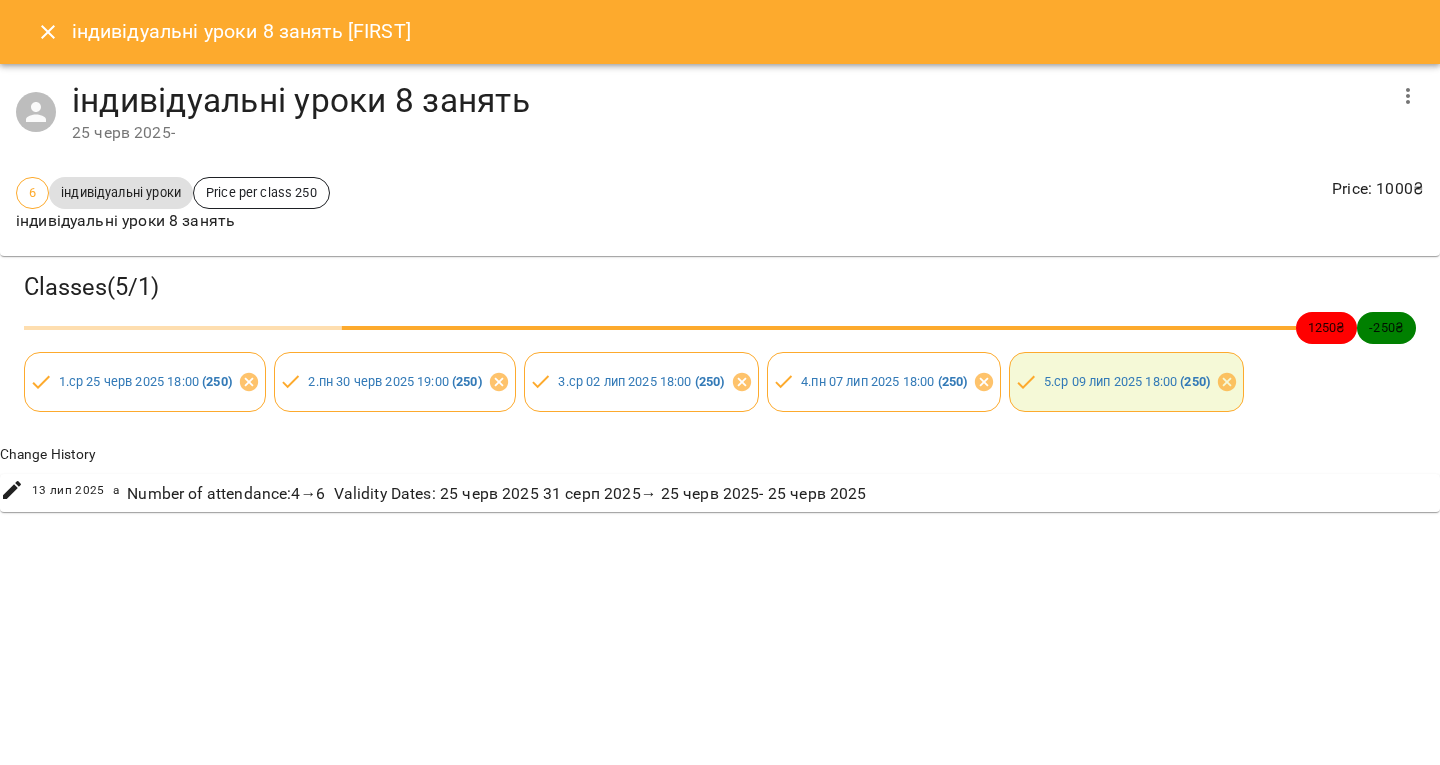 click 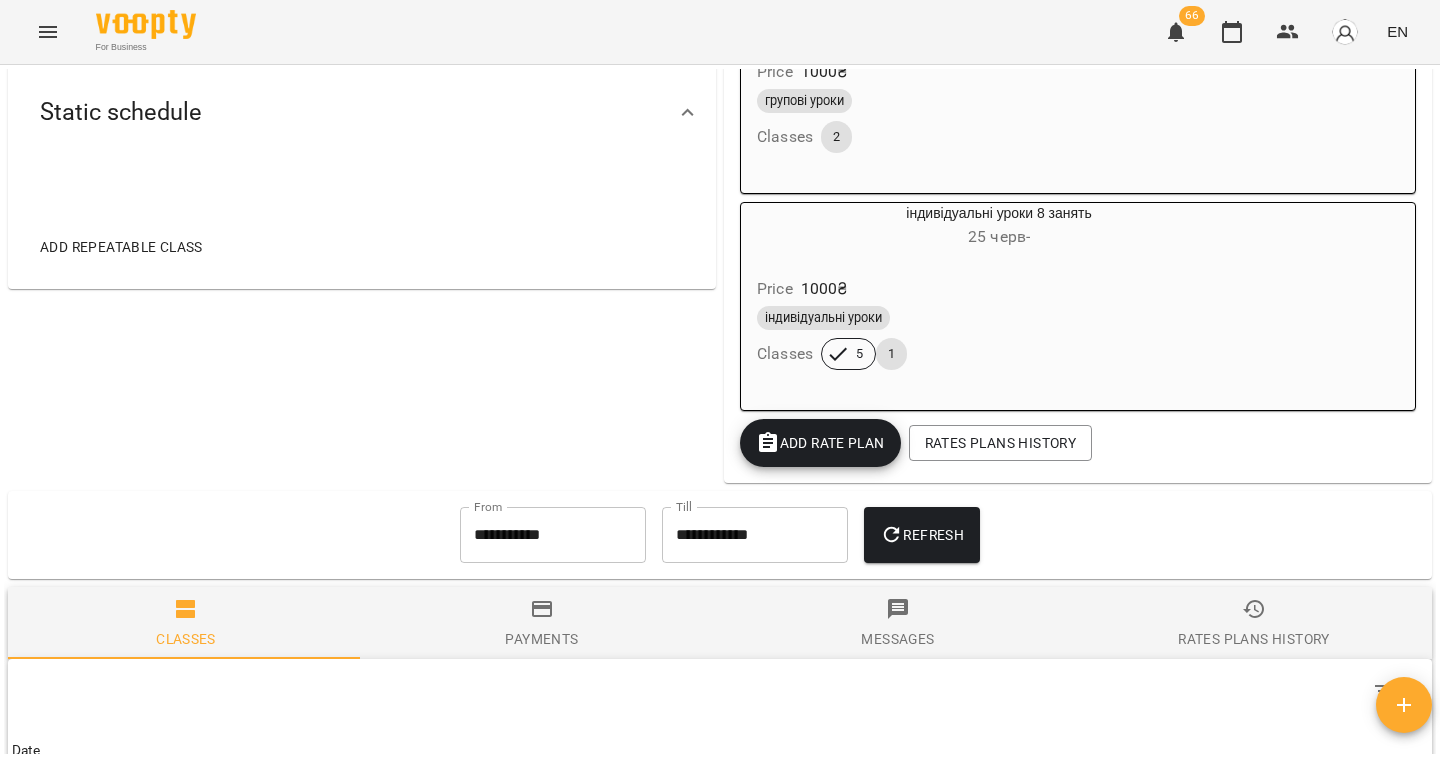 scroll, scrollTop: 1600, scrollLeft: 0, axis: vertical 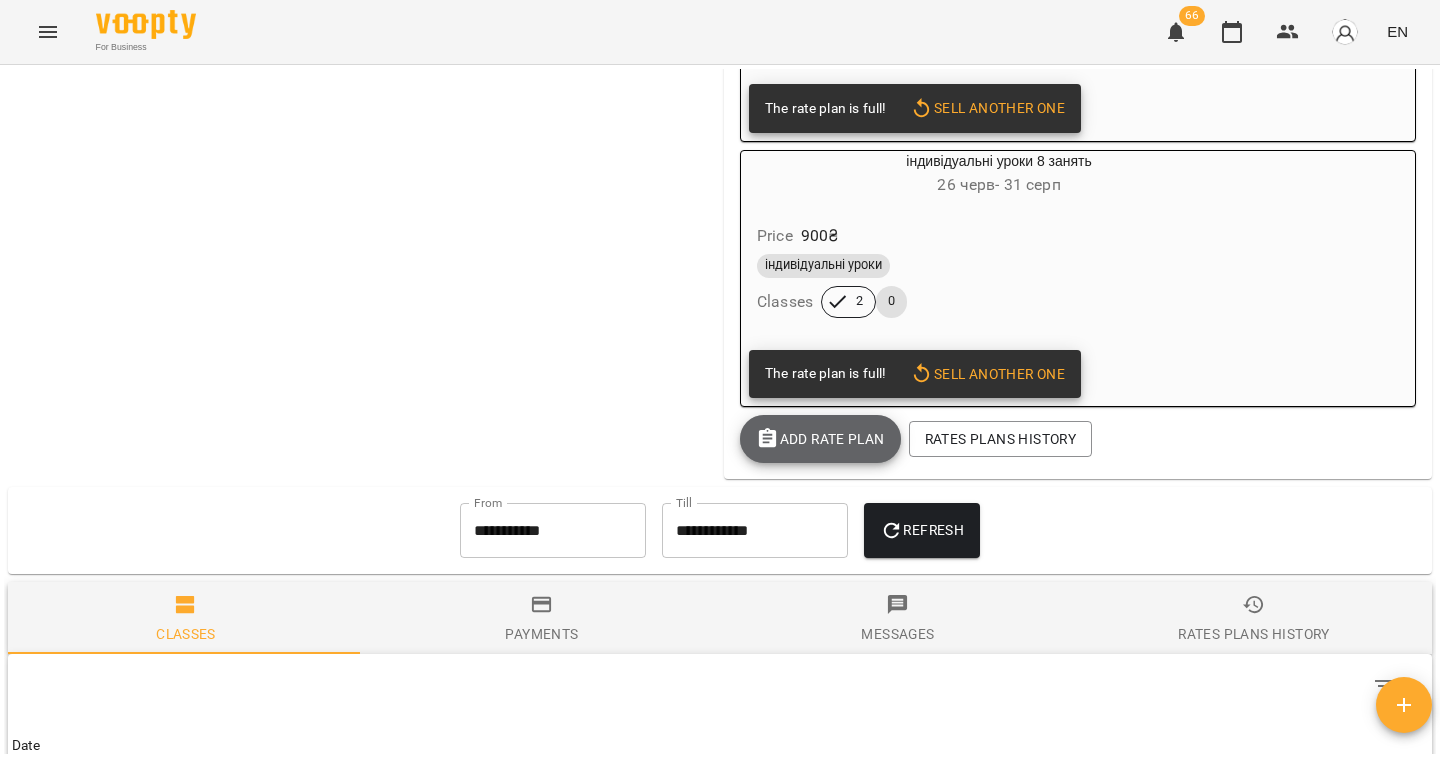 click on "Add Rate plan" at bounding box center (820, 439) 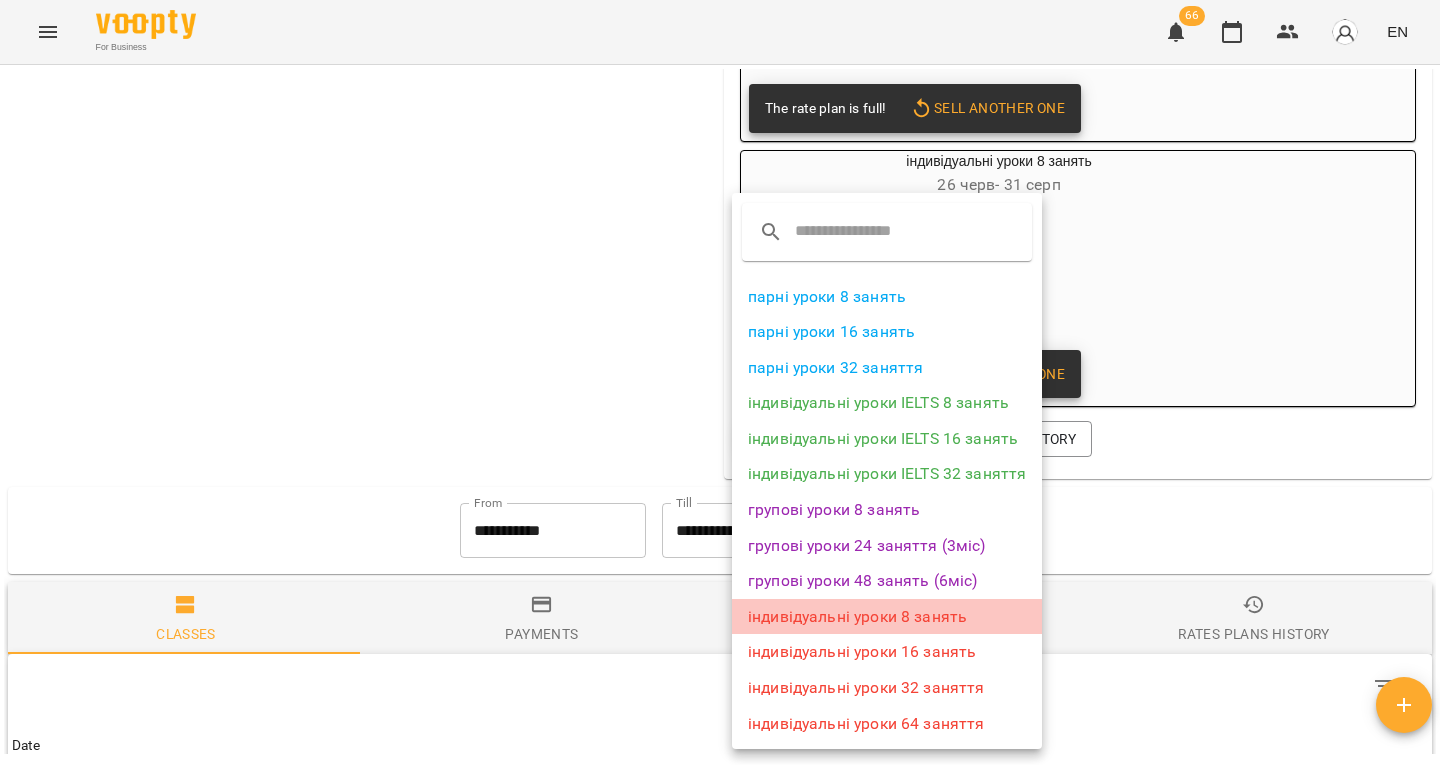 click on "індивідуальні уроки 8 занять" at bounding box center (887, 617) 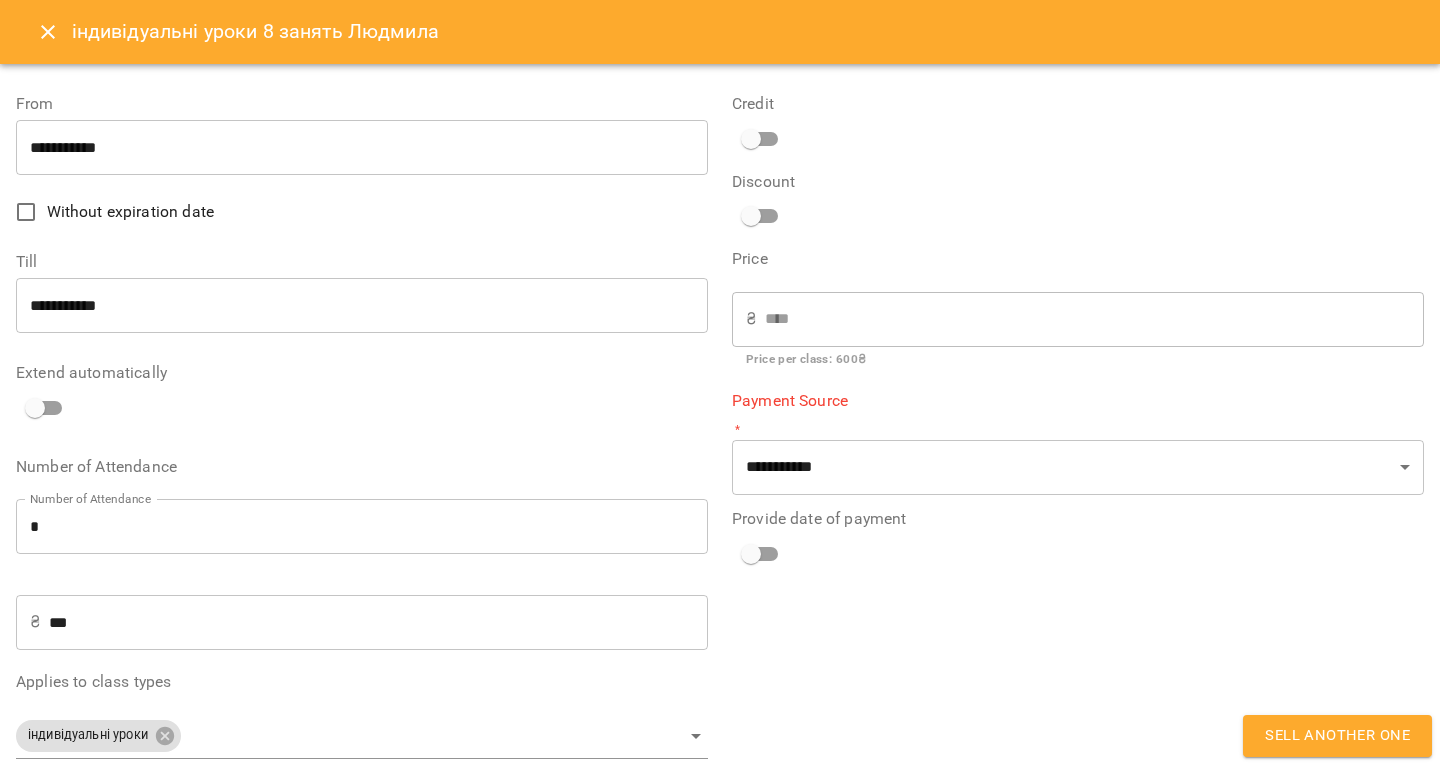 type on "**********" 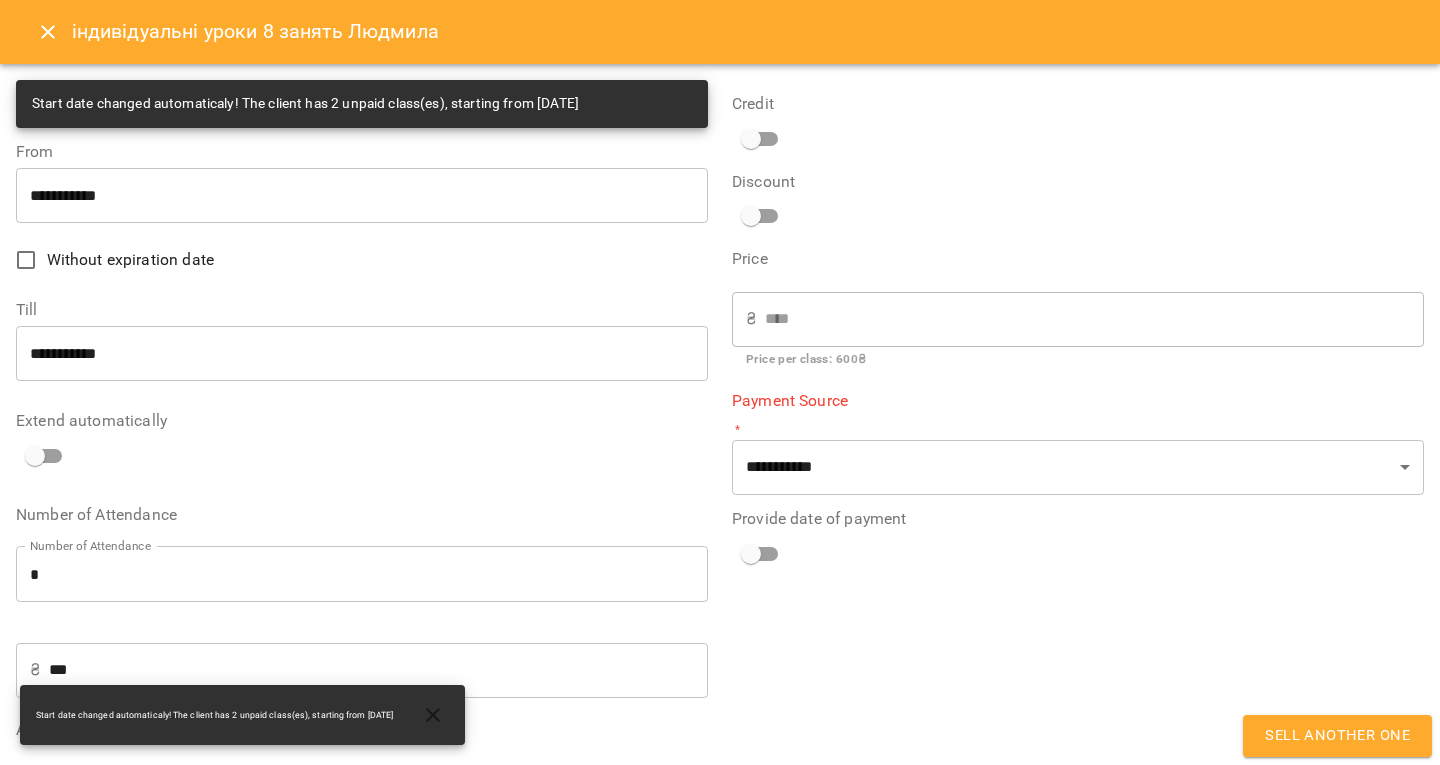 click on "*" at bounding box center [362, 574] 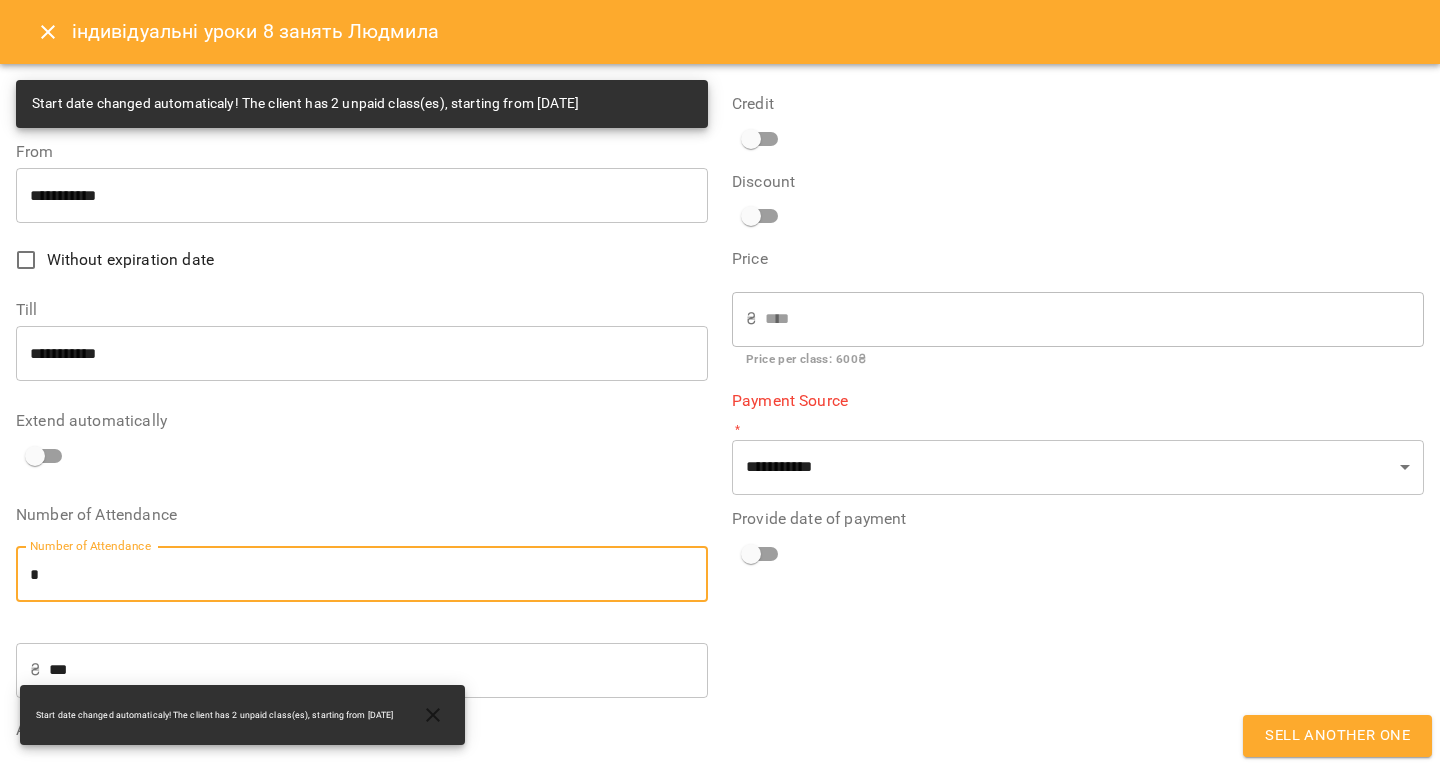 type on "*" 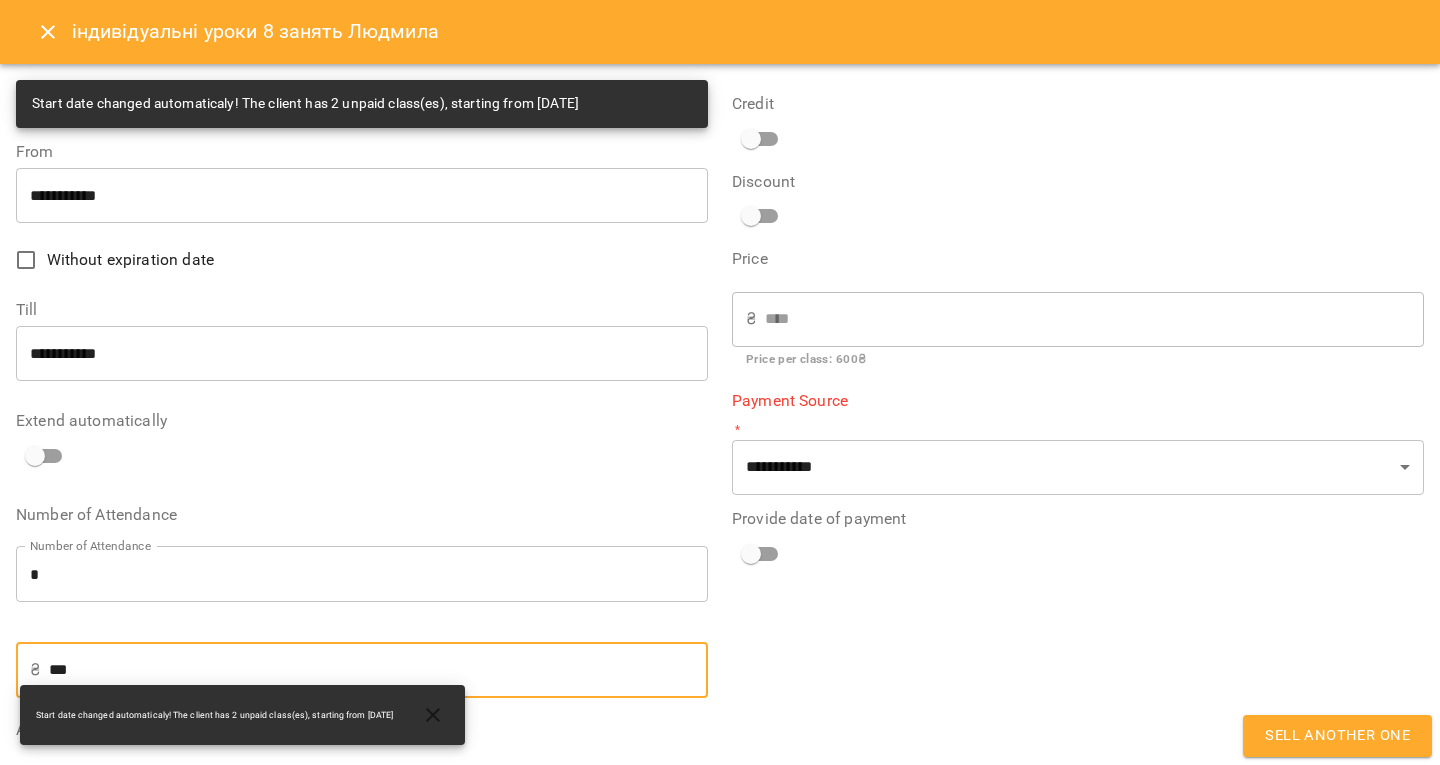 click on "***" at bounding box center [378, 670] 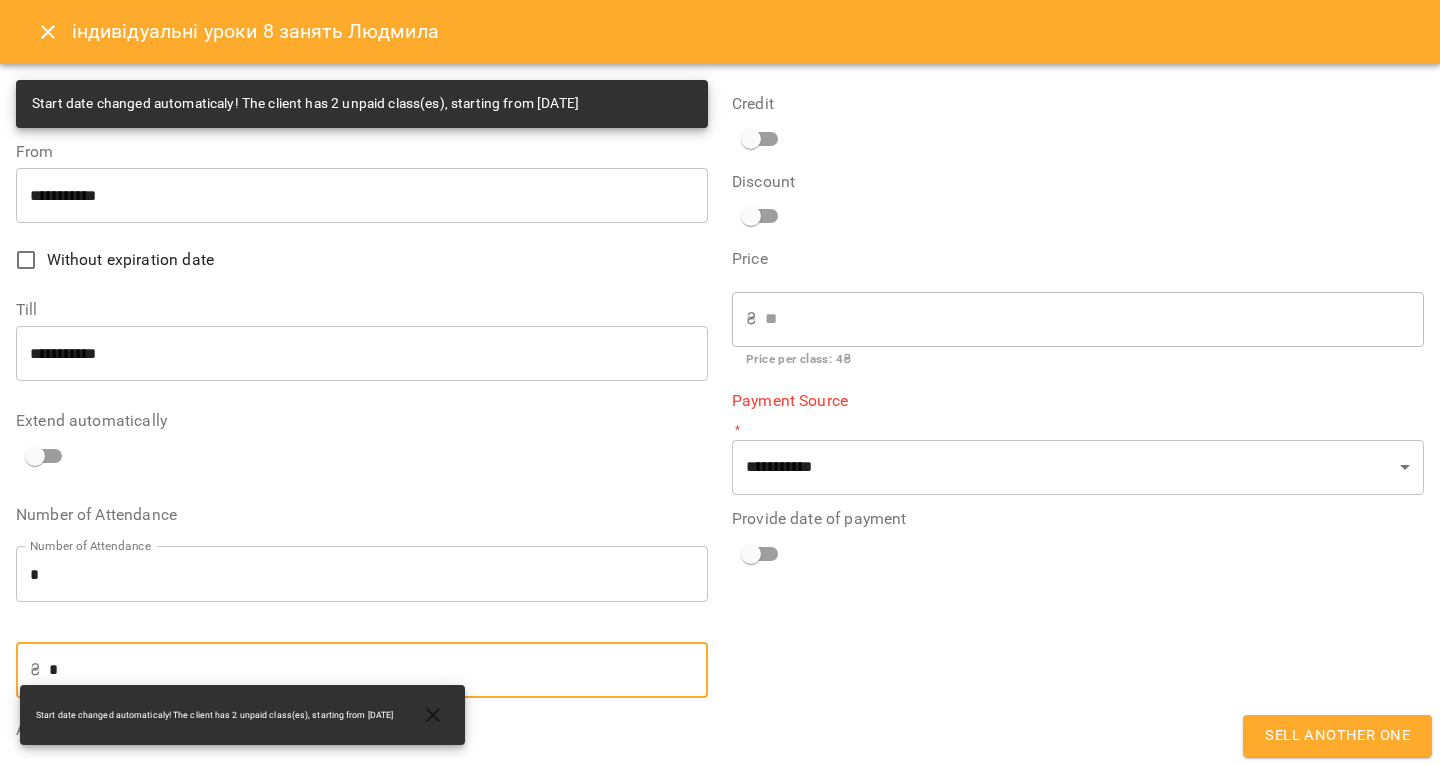 type on "**" 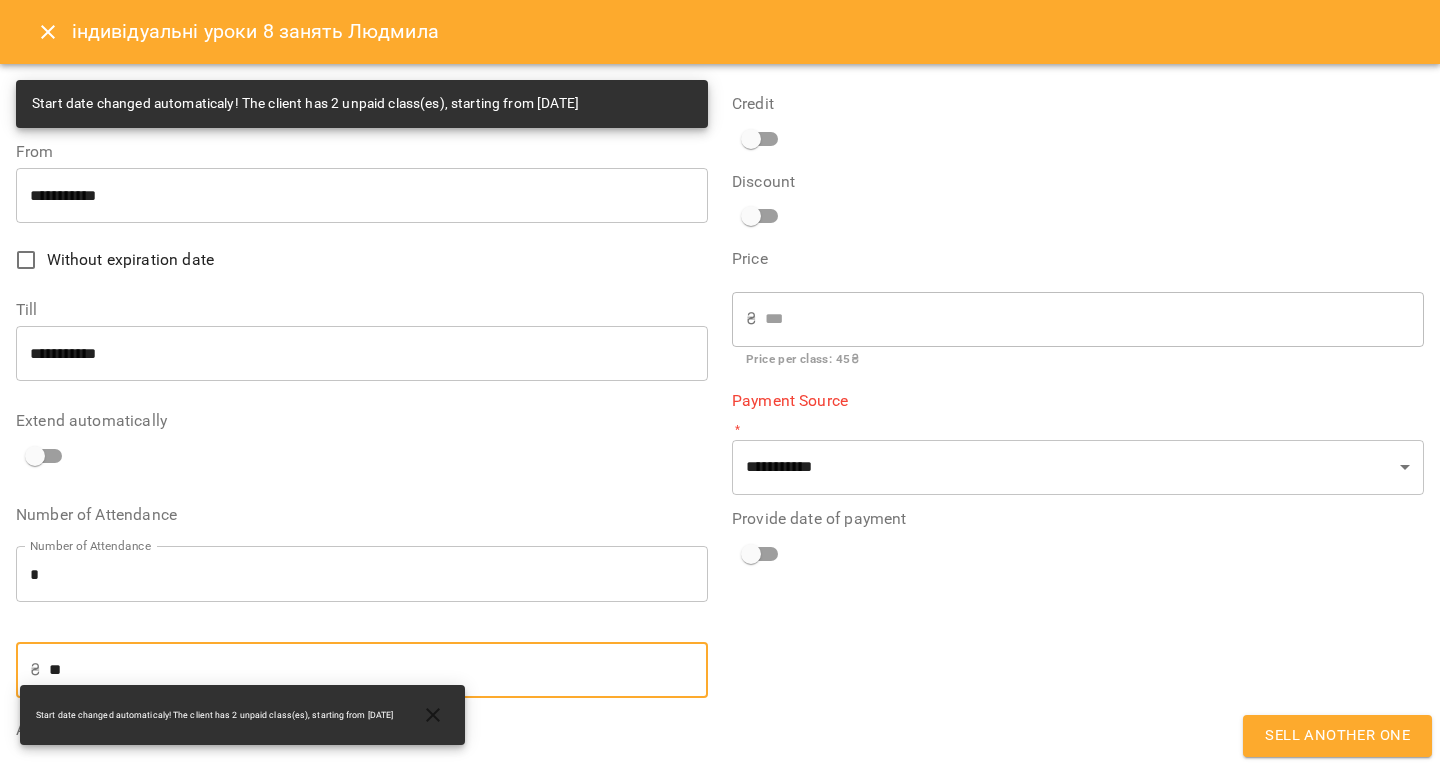 type on "***" 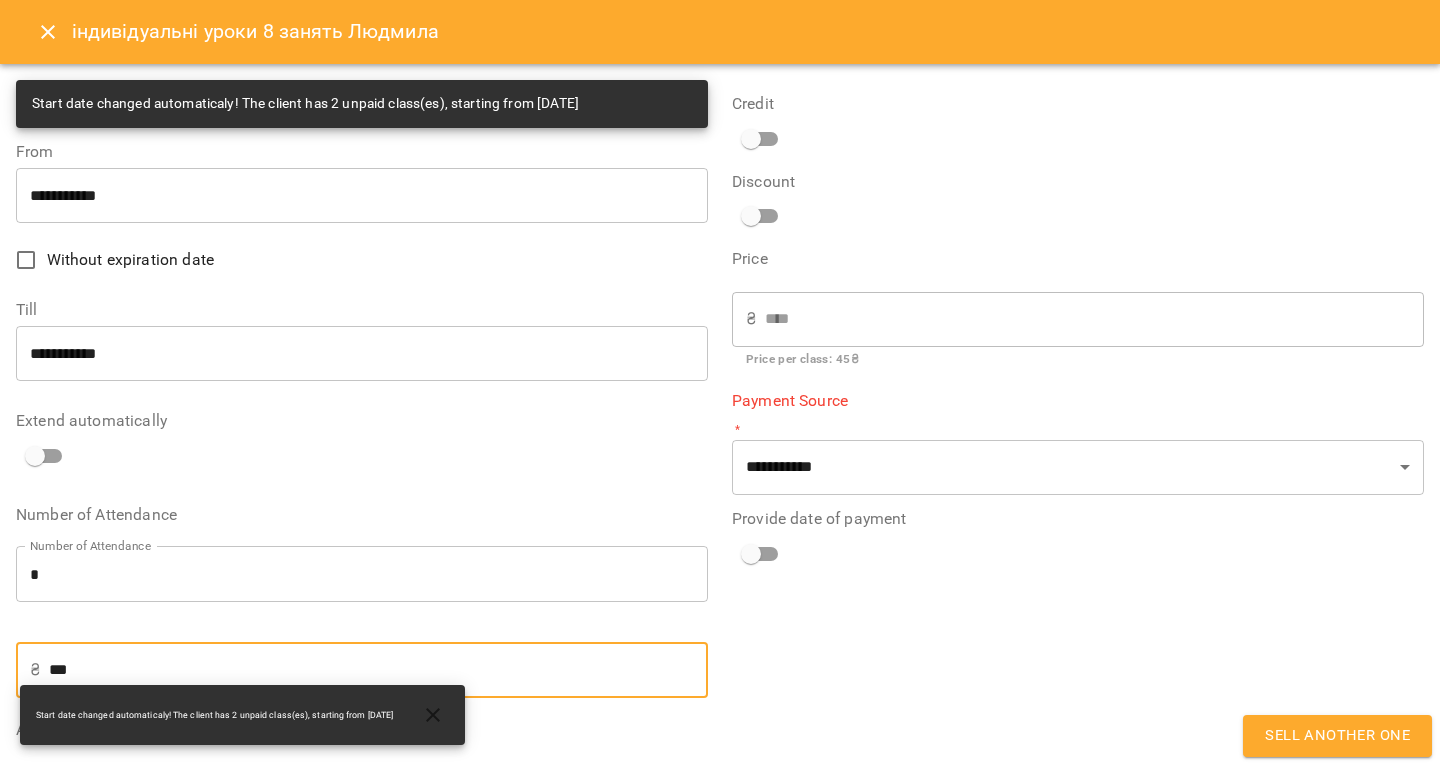 type on "****" 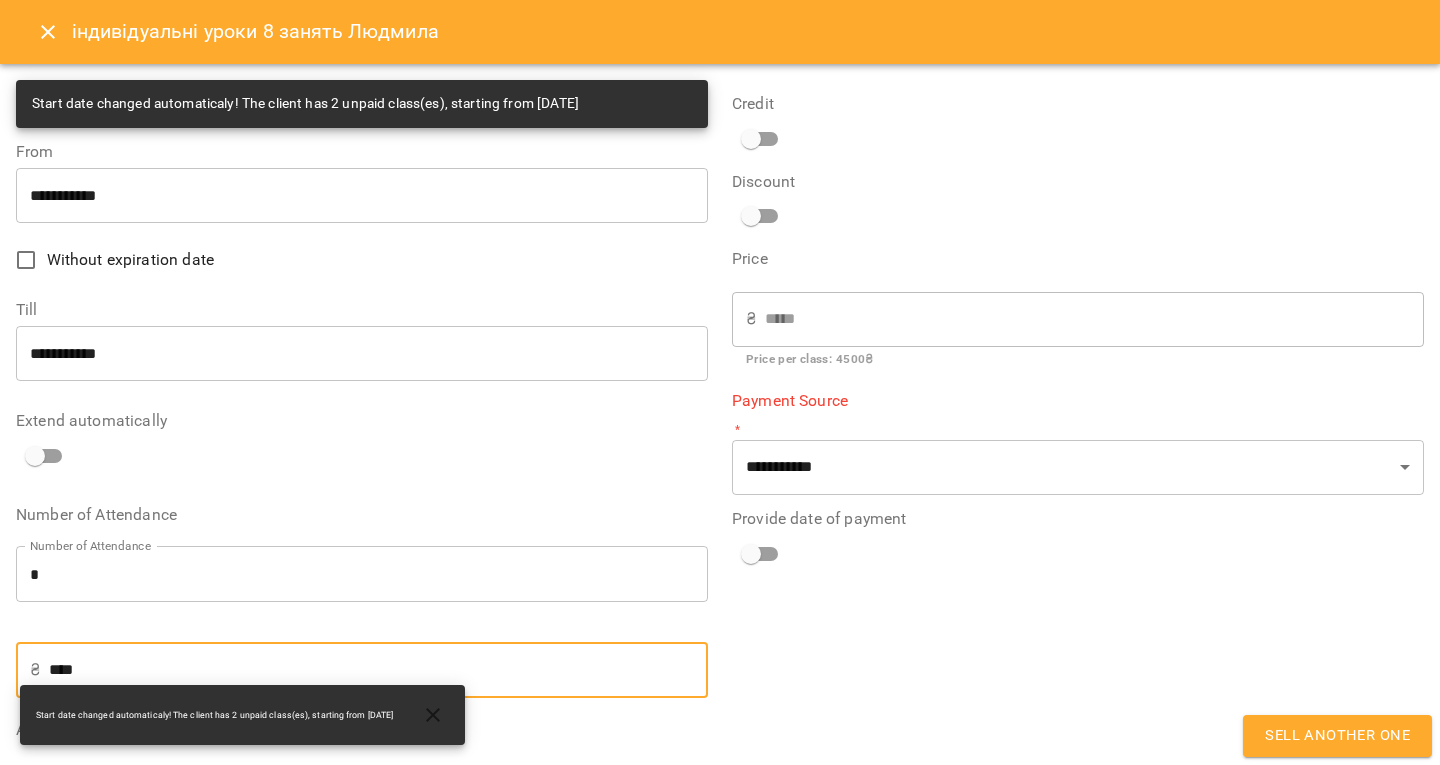 type on "***" 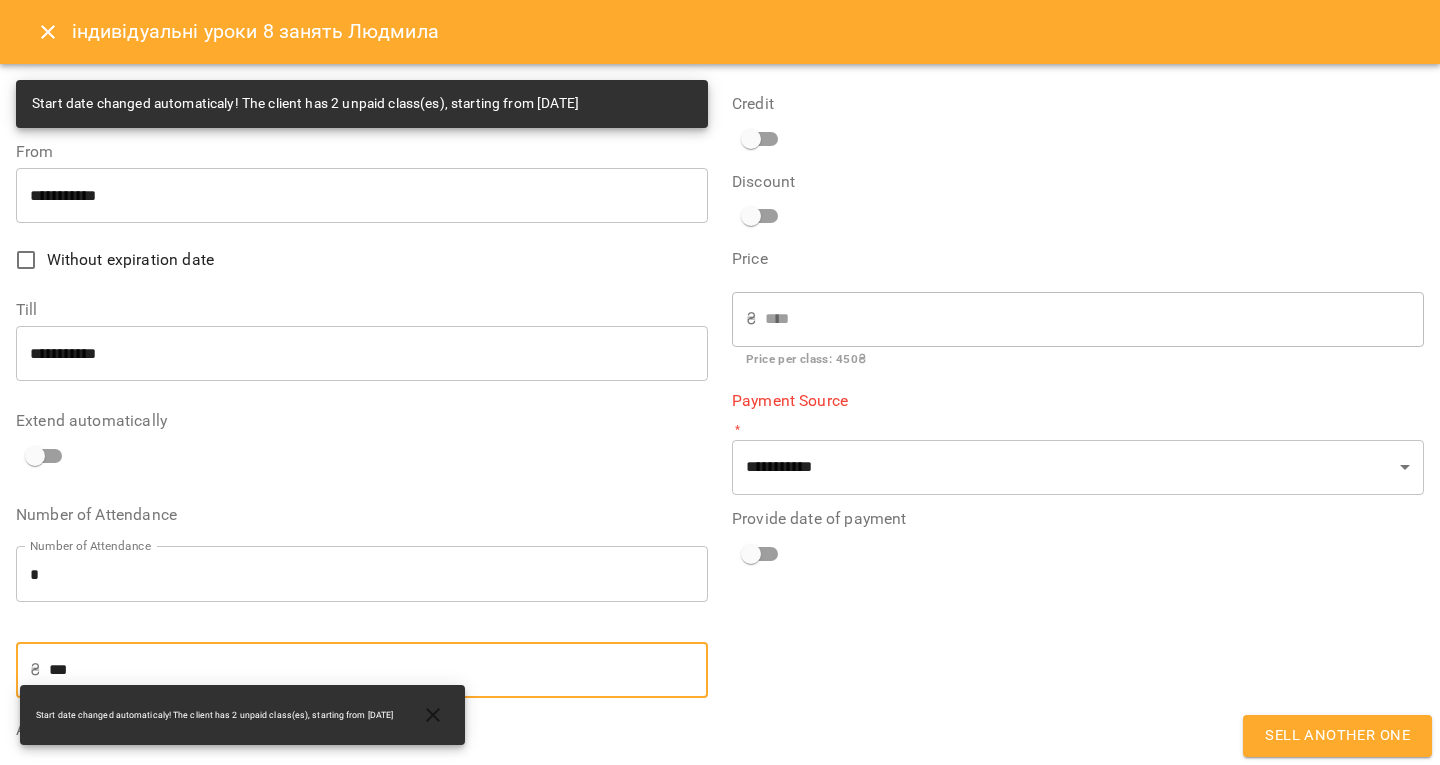 type on "***" 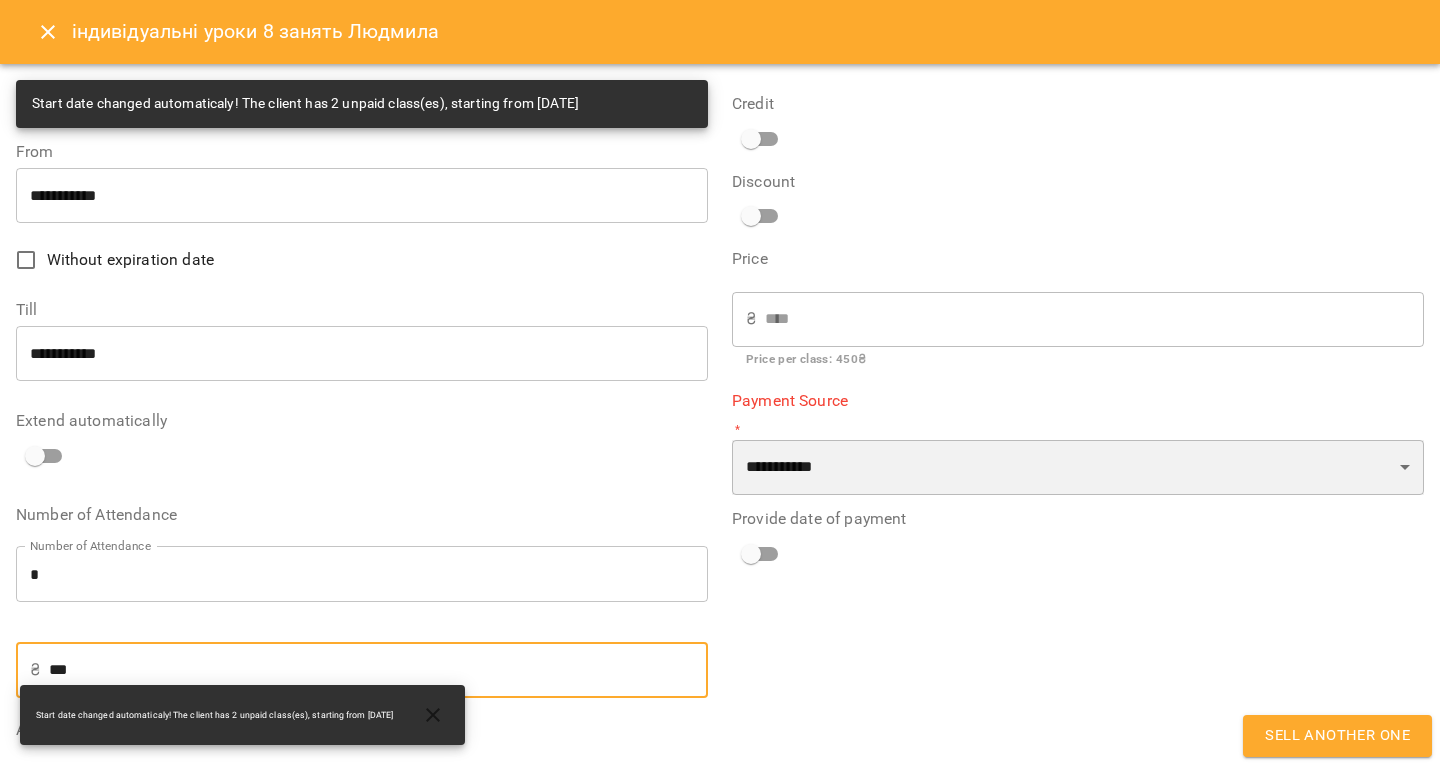 click on "**********" at bounding box center (1078, 468) 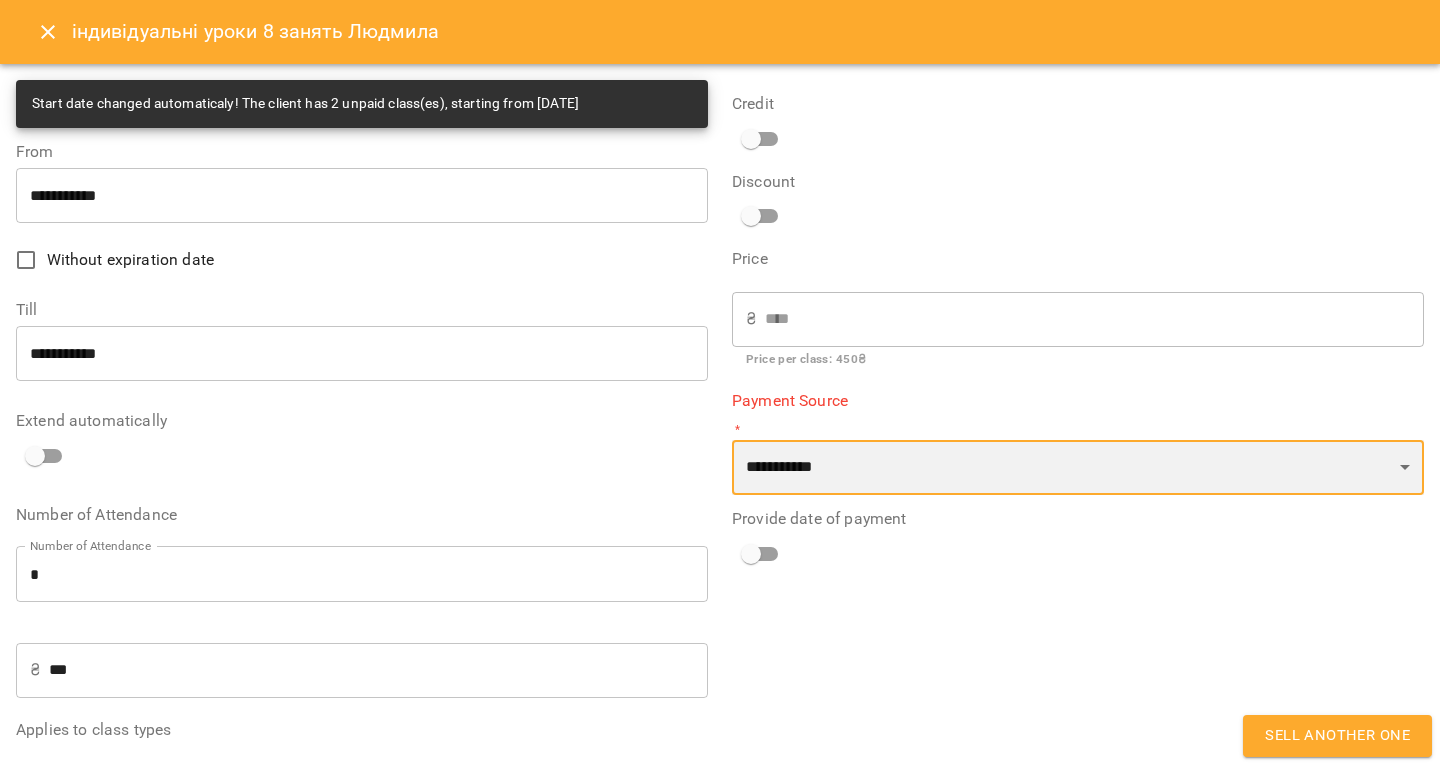 select on "****" 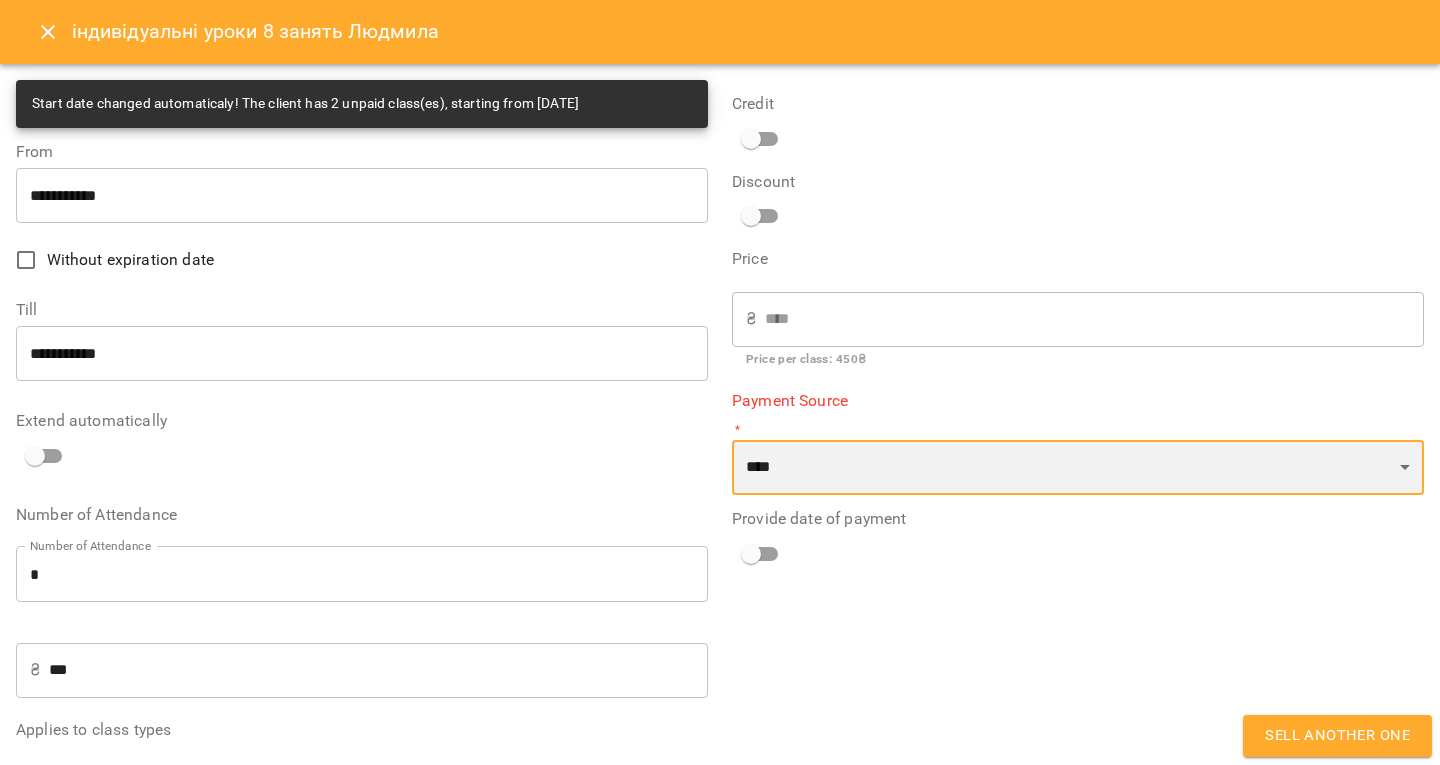 click on "**********" at bounding box center [1078, 468] 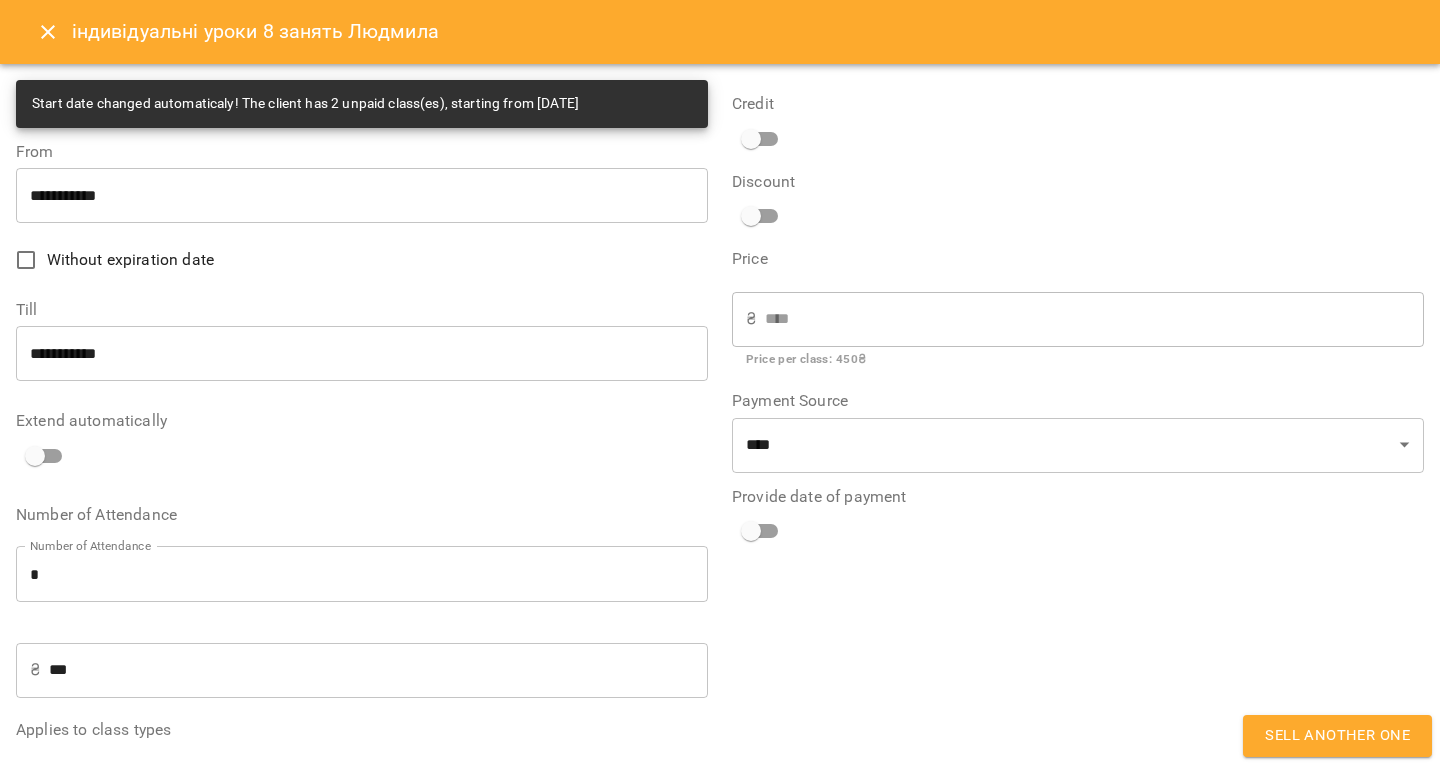 click on "Without expiration date" at bounding box center (348, 260) 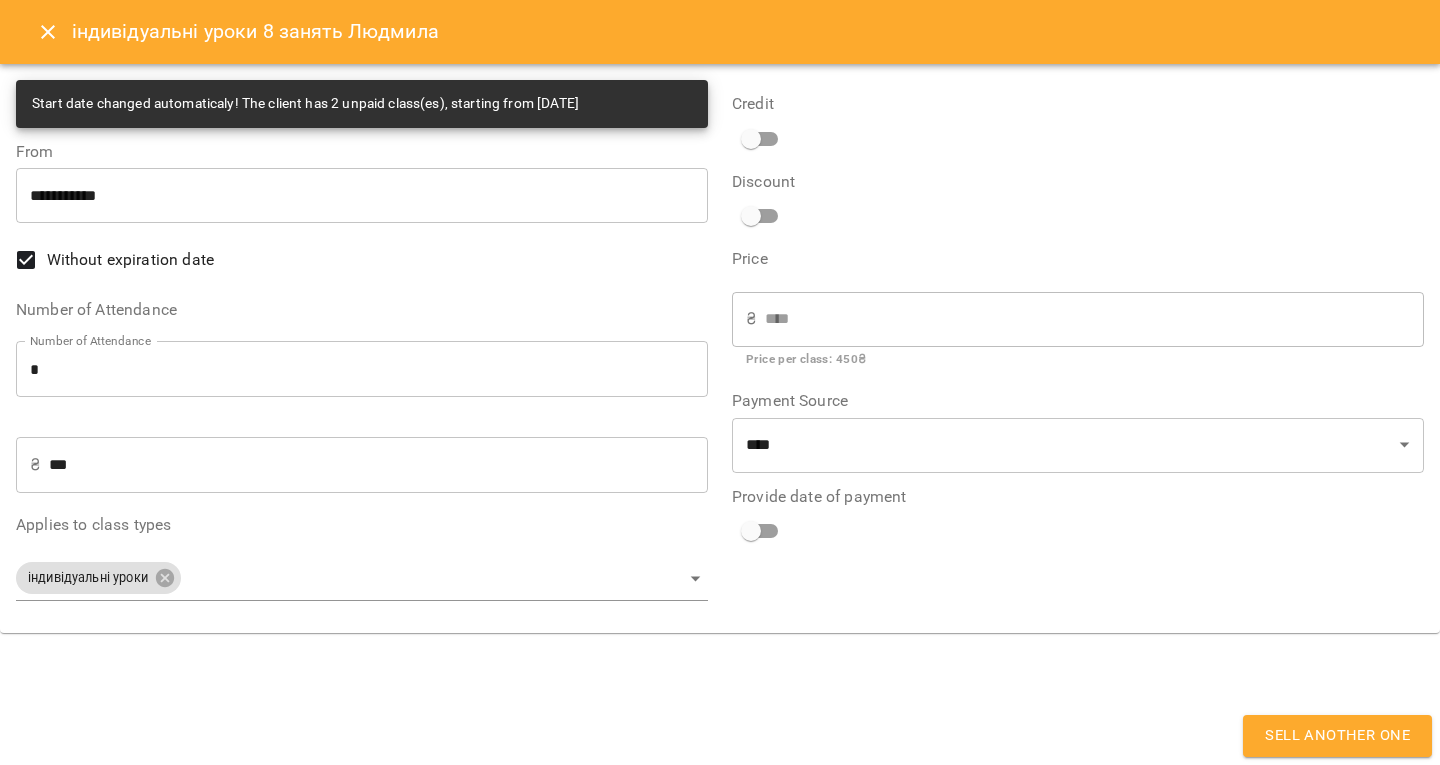 click on "**********" at bounding box center (720, 382) 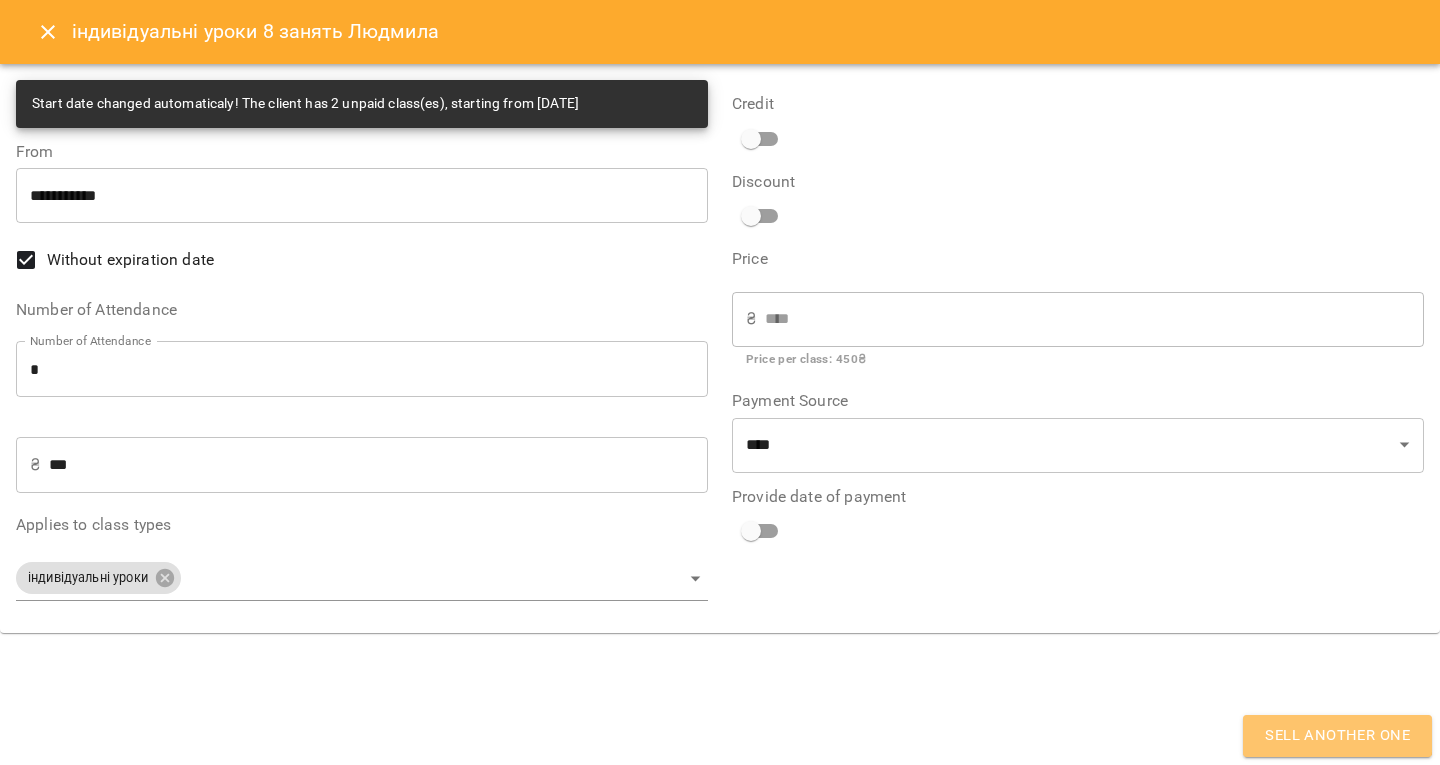 click on "Sell another one" at bounding box center [1337, 736] 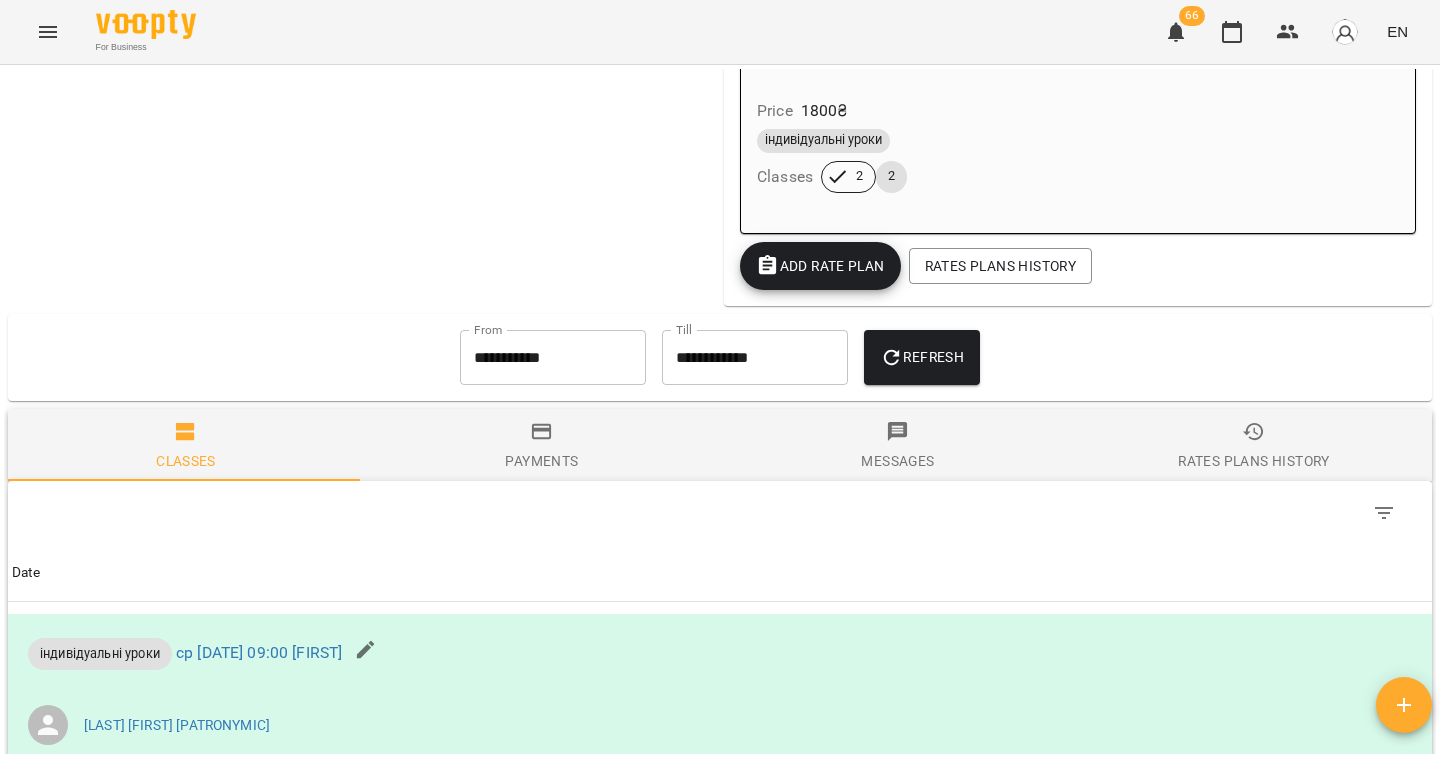 scroll, scrollTop: 2527, scrollLeft: 0, axis: vertical 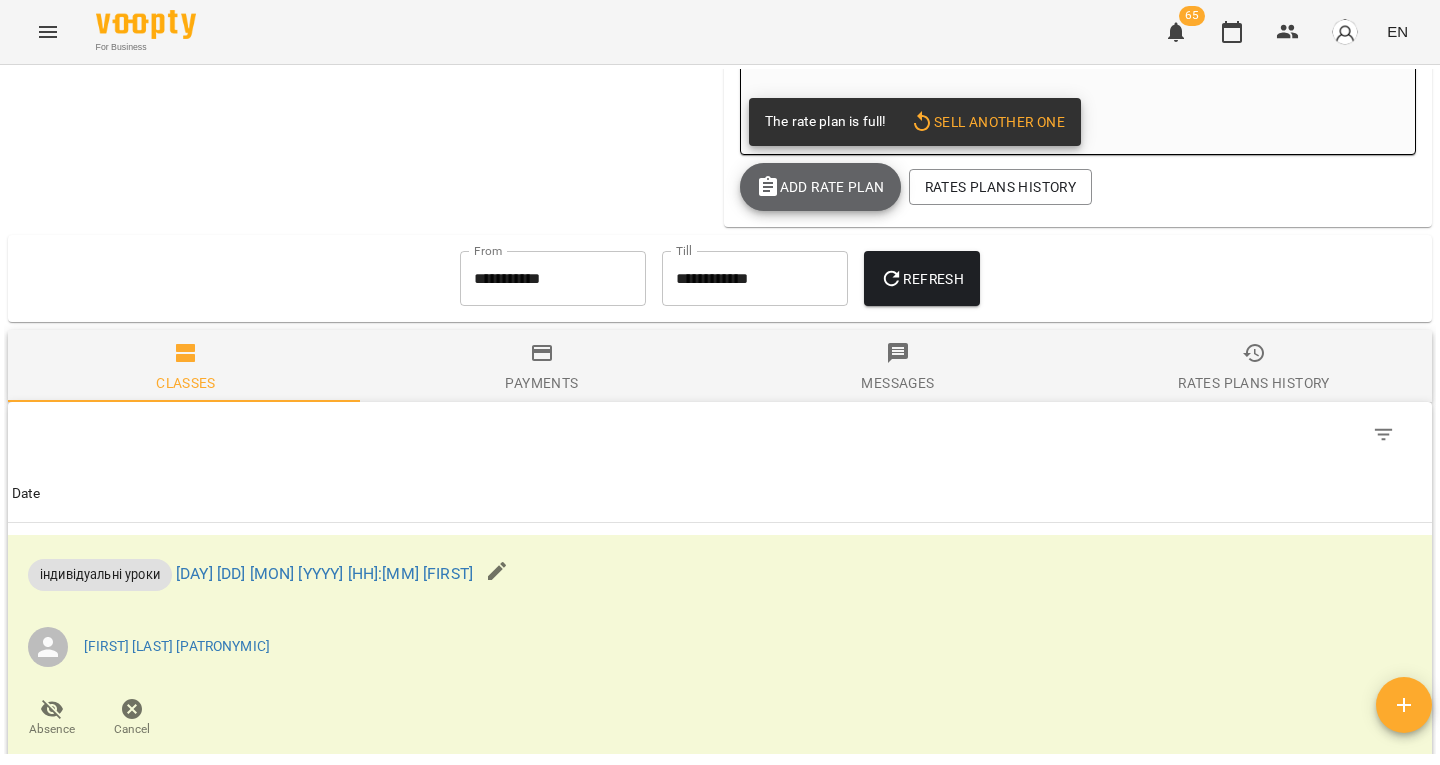 click on "Add Rate plan" at bounding box center (820, 187) 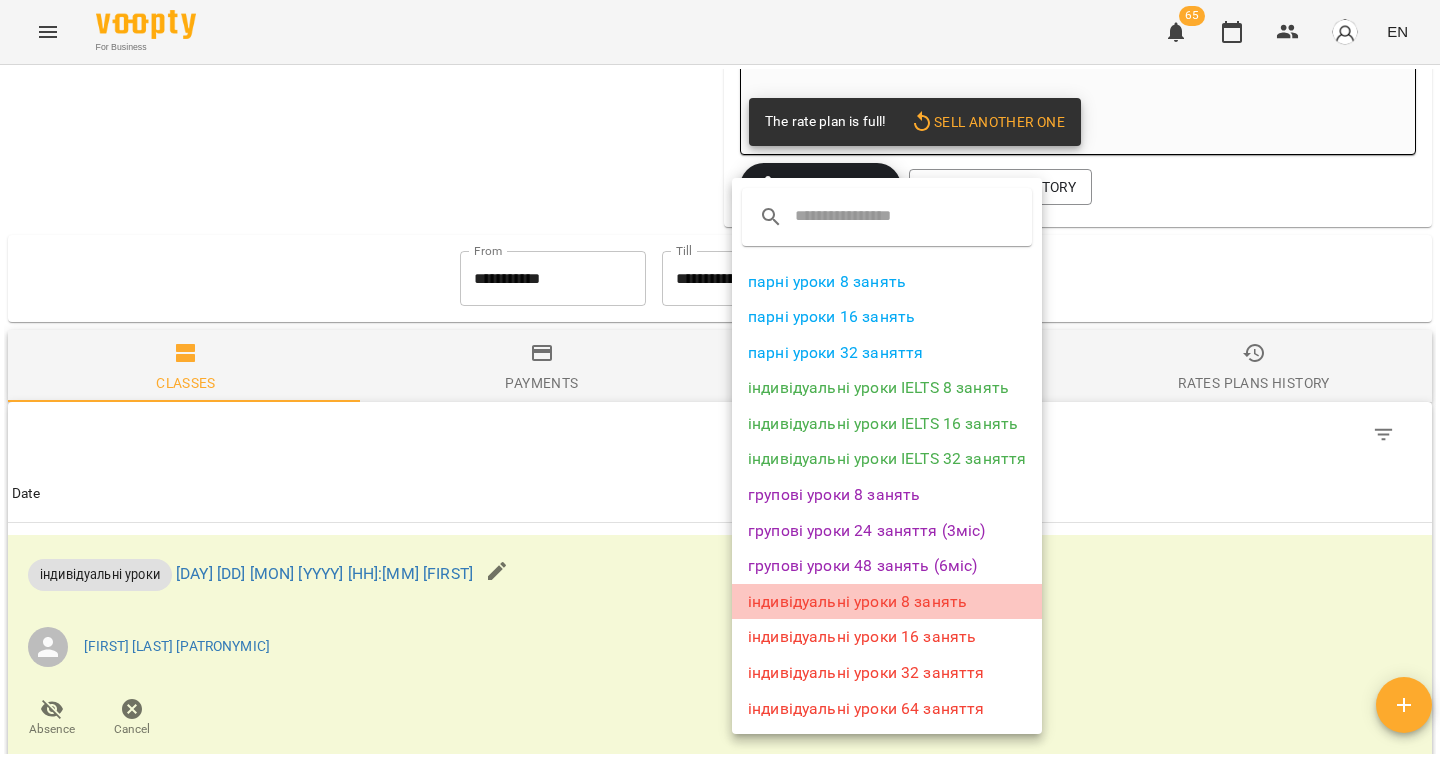 click on "індивідуальні уроки 8 занять" at bounding box center [887, 602] 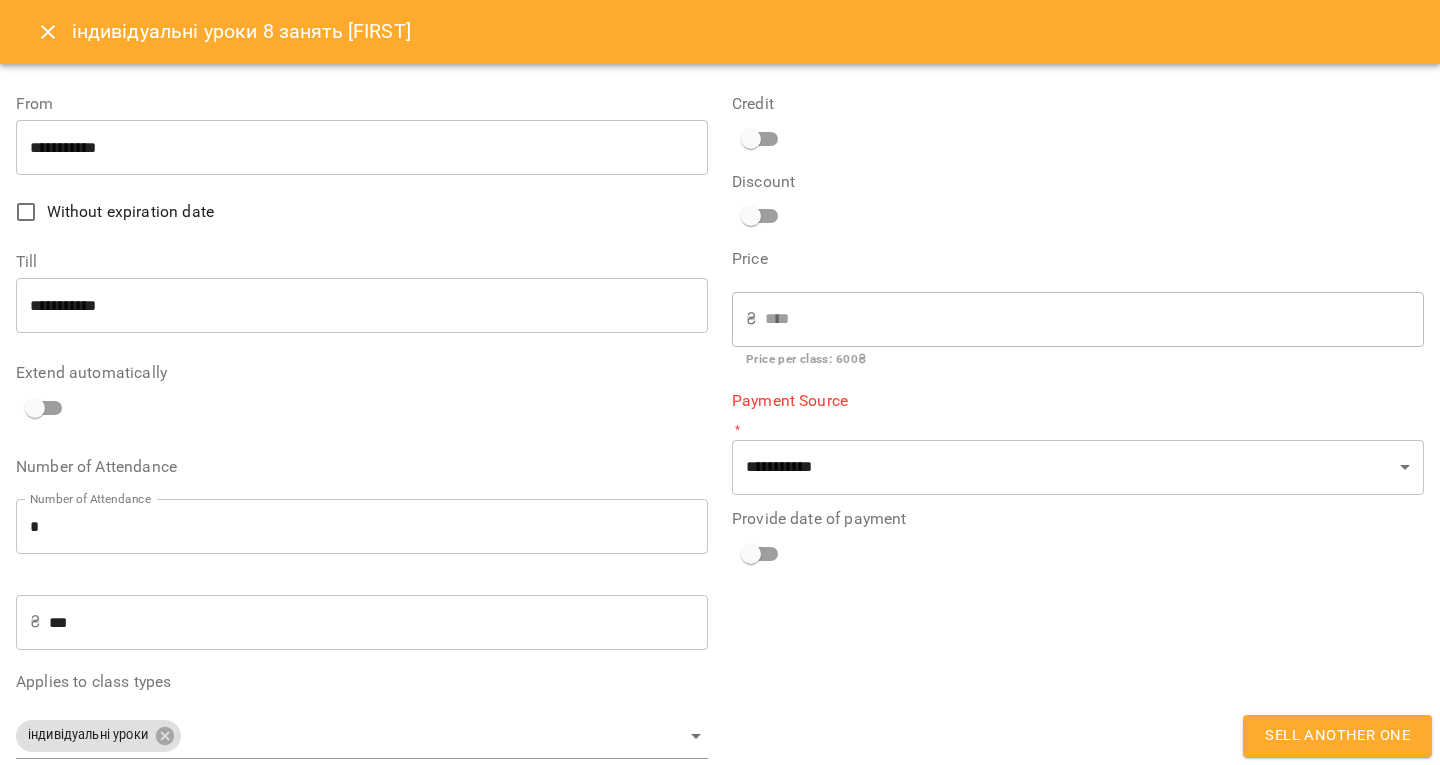 type on "**********" 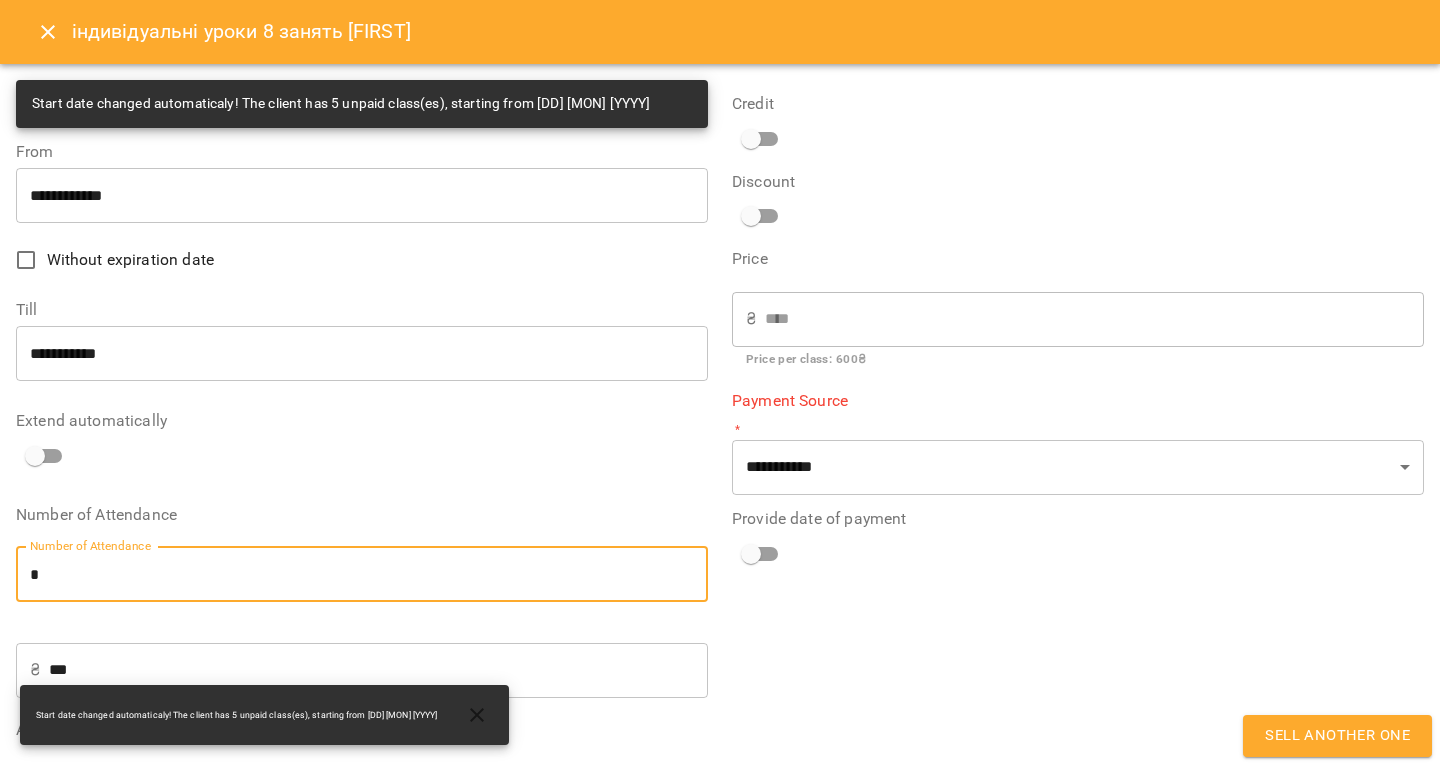 click on "*" at bounding box center [362, 574] 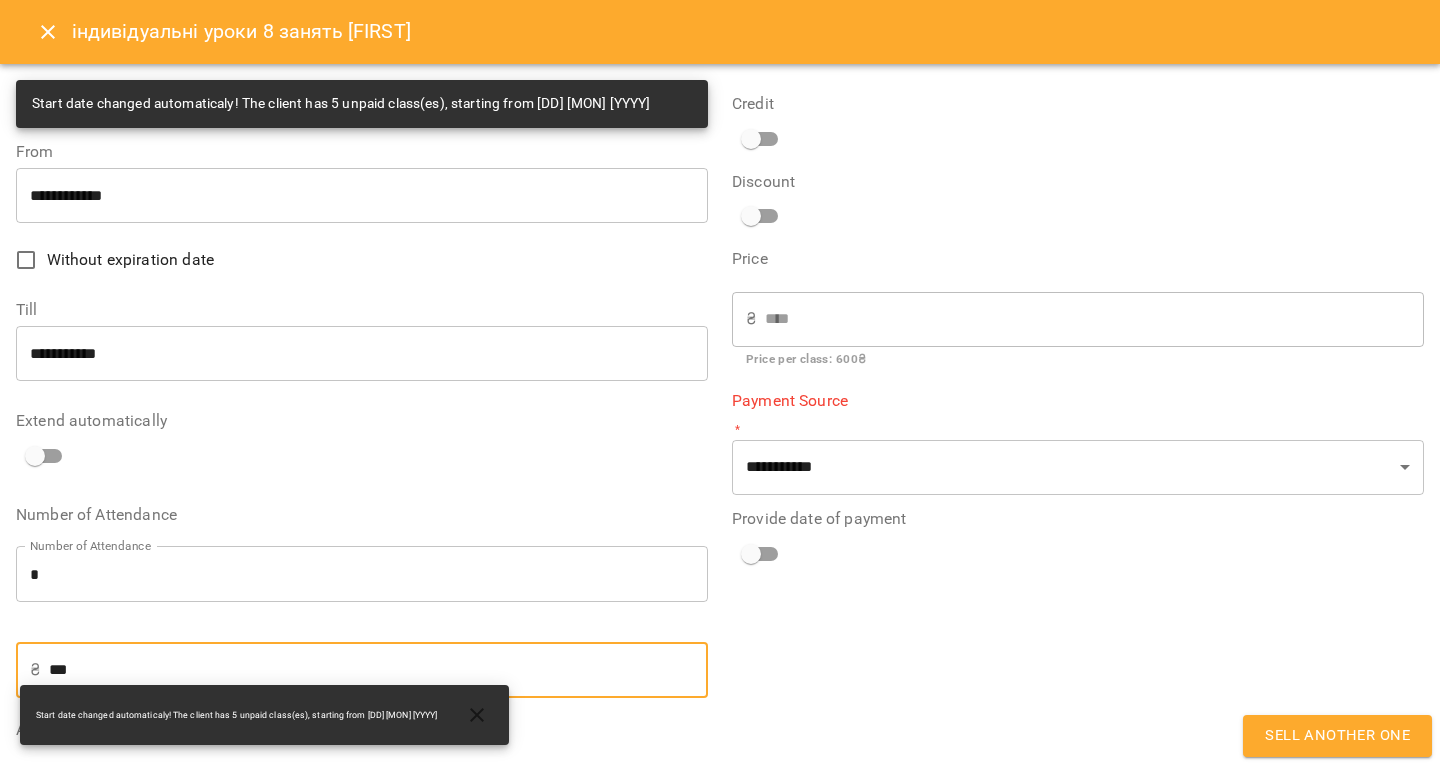 click on "***" at bounding box center (378, 670) 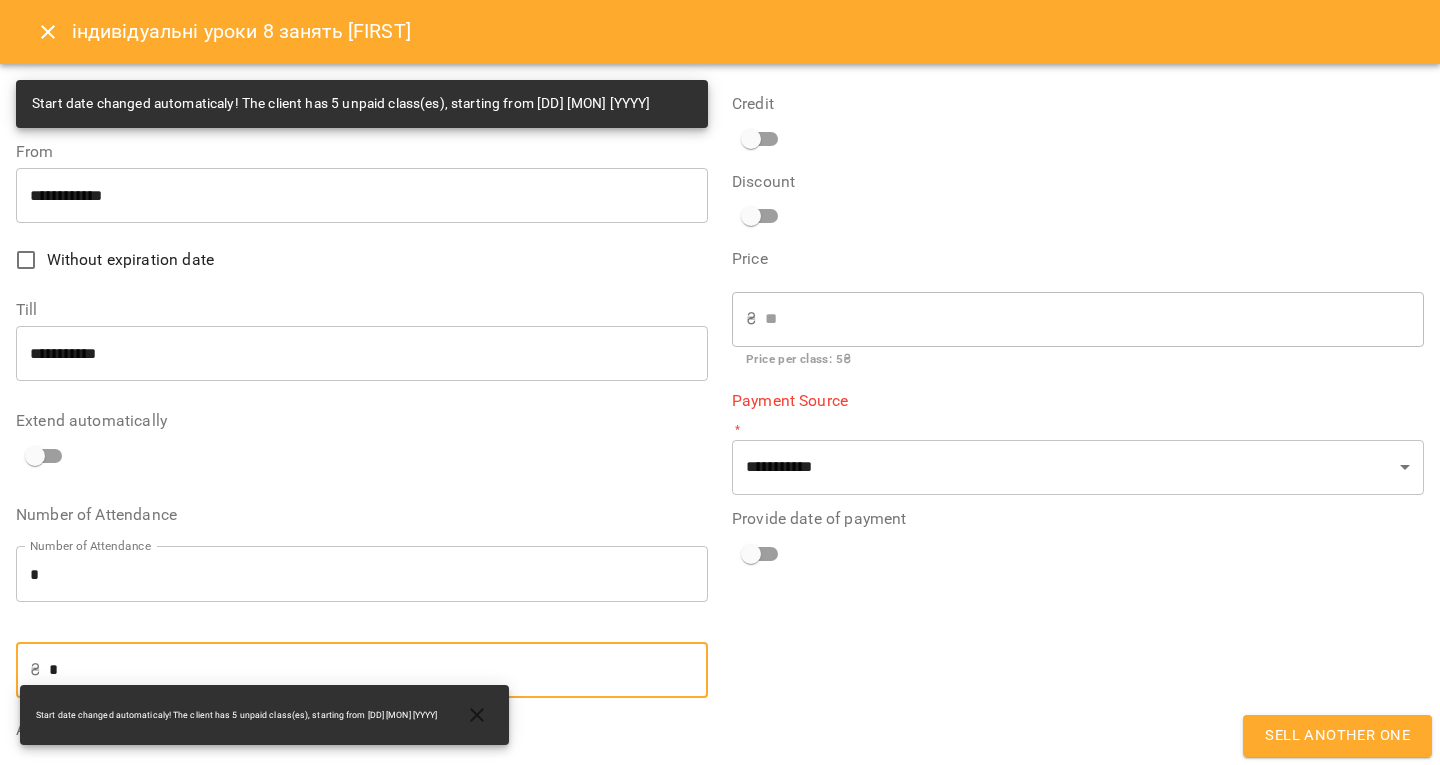 type on "**" 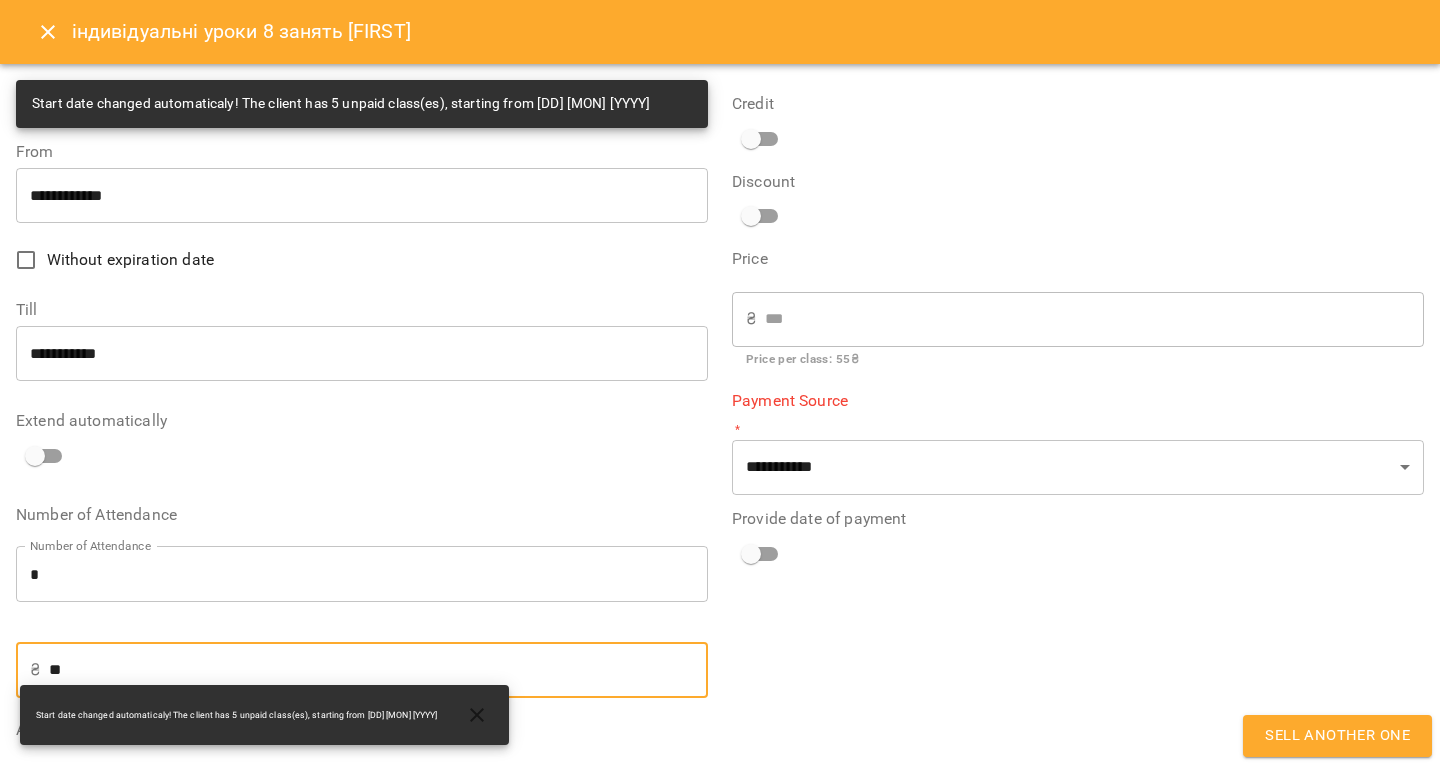 type on "***" 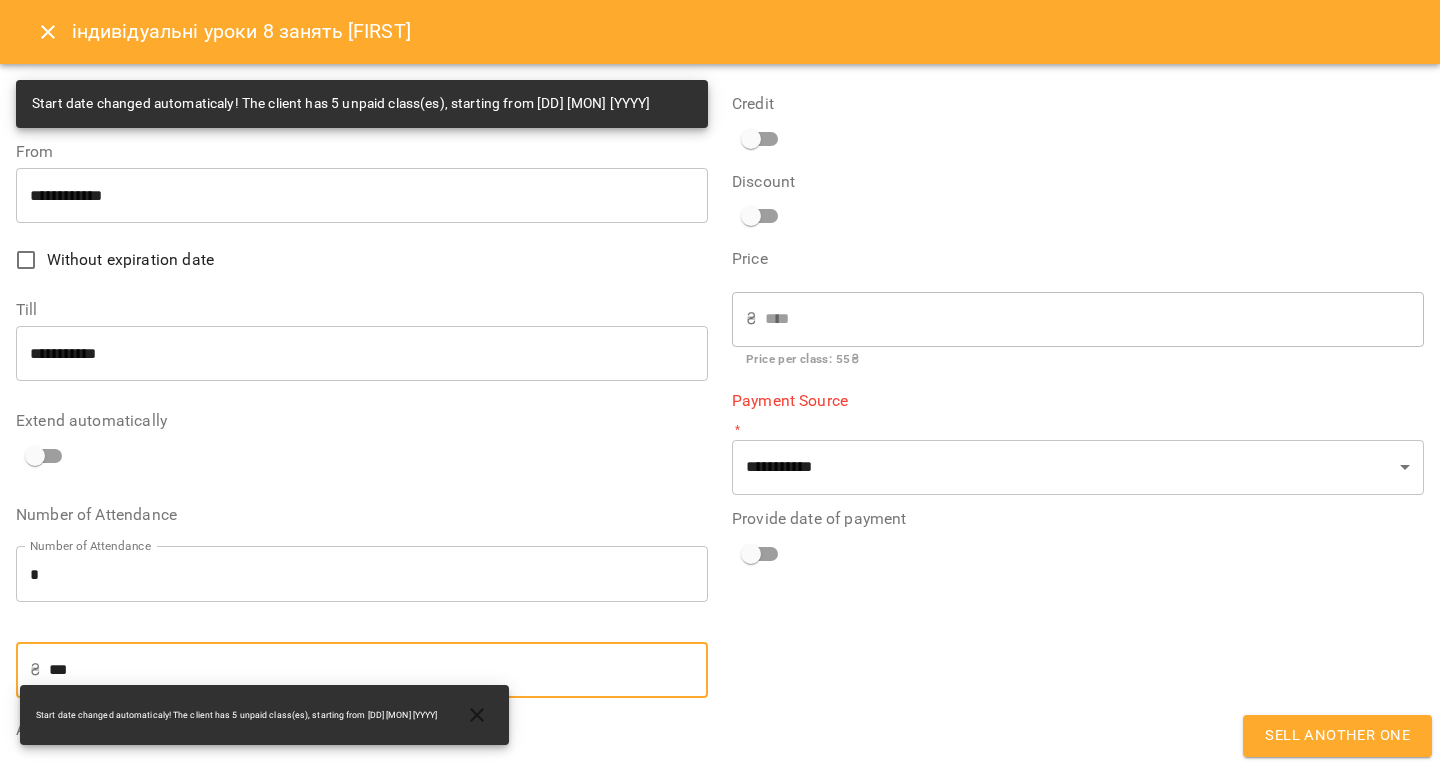 type on "****" 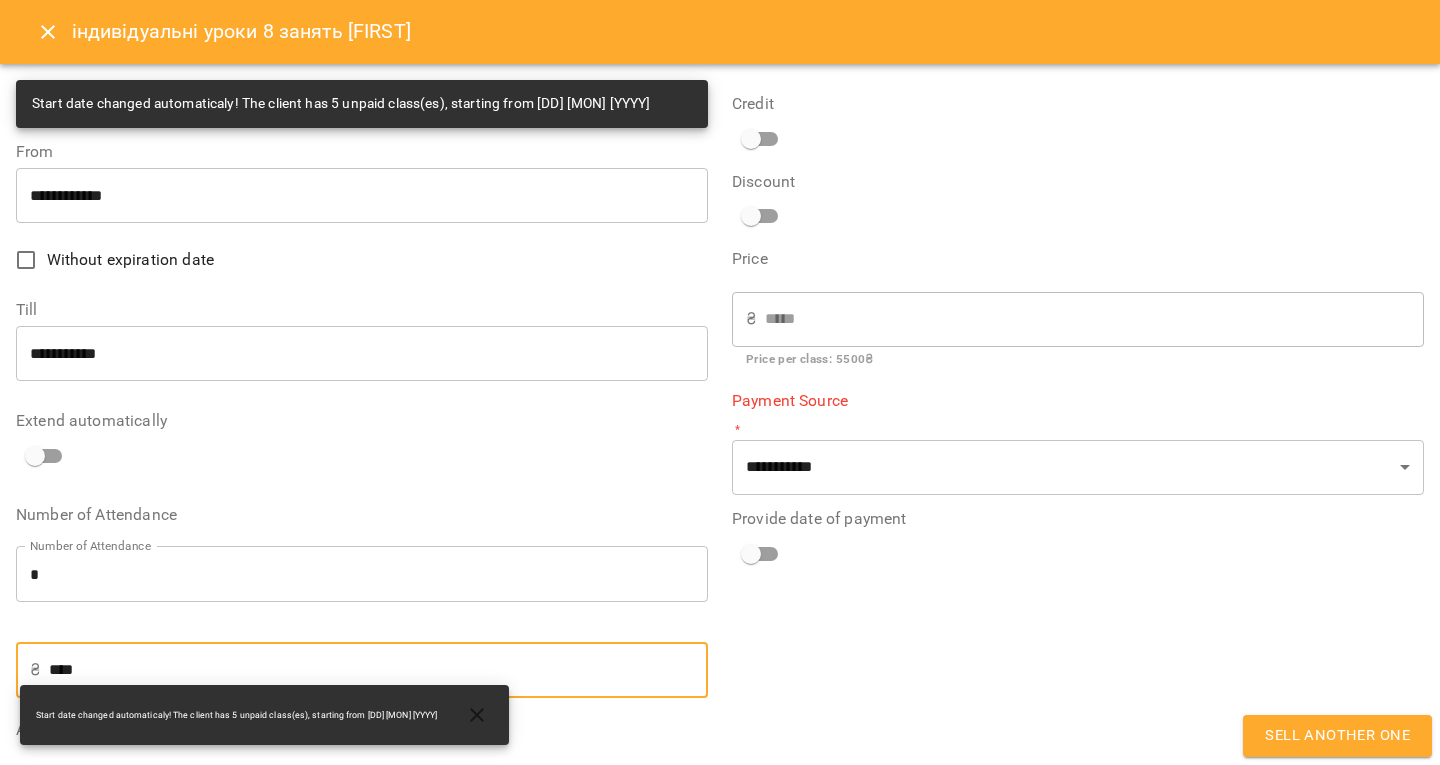 type on "***" 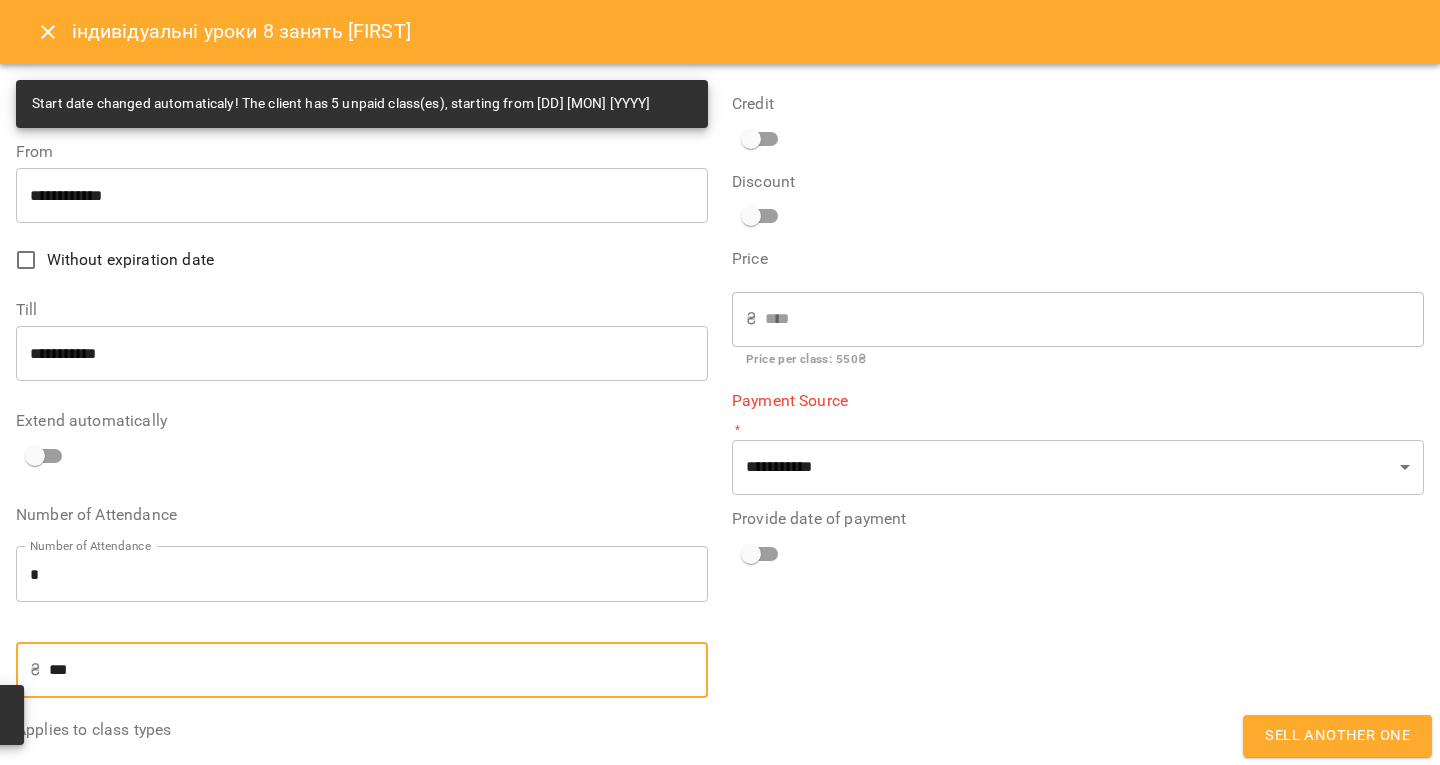 type on "***" 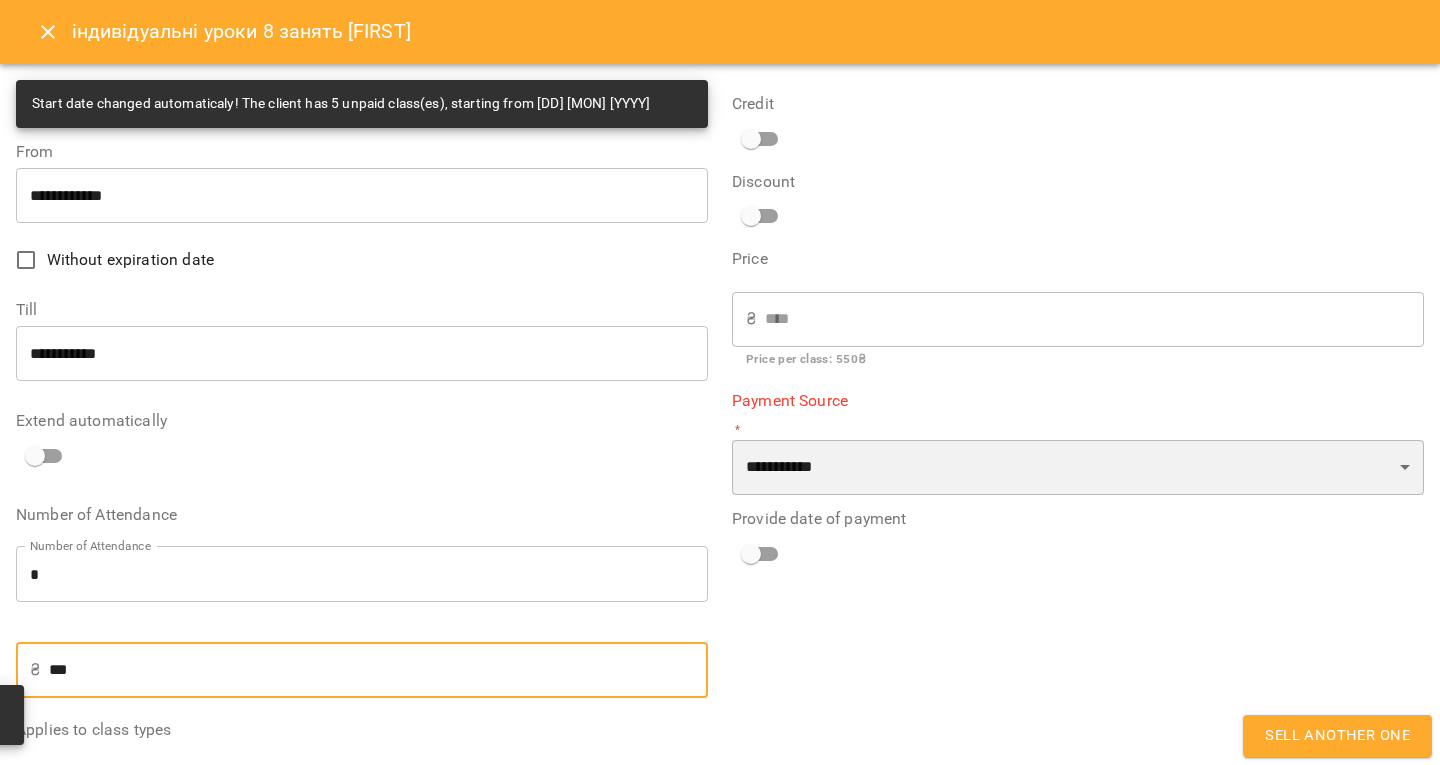 drag, startPoint x: 753, startPoint y: 458, endPoint x: 757, endPoint y: 494, distance: 36.221542 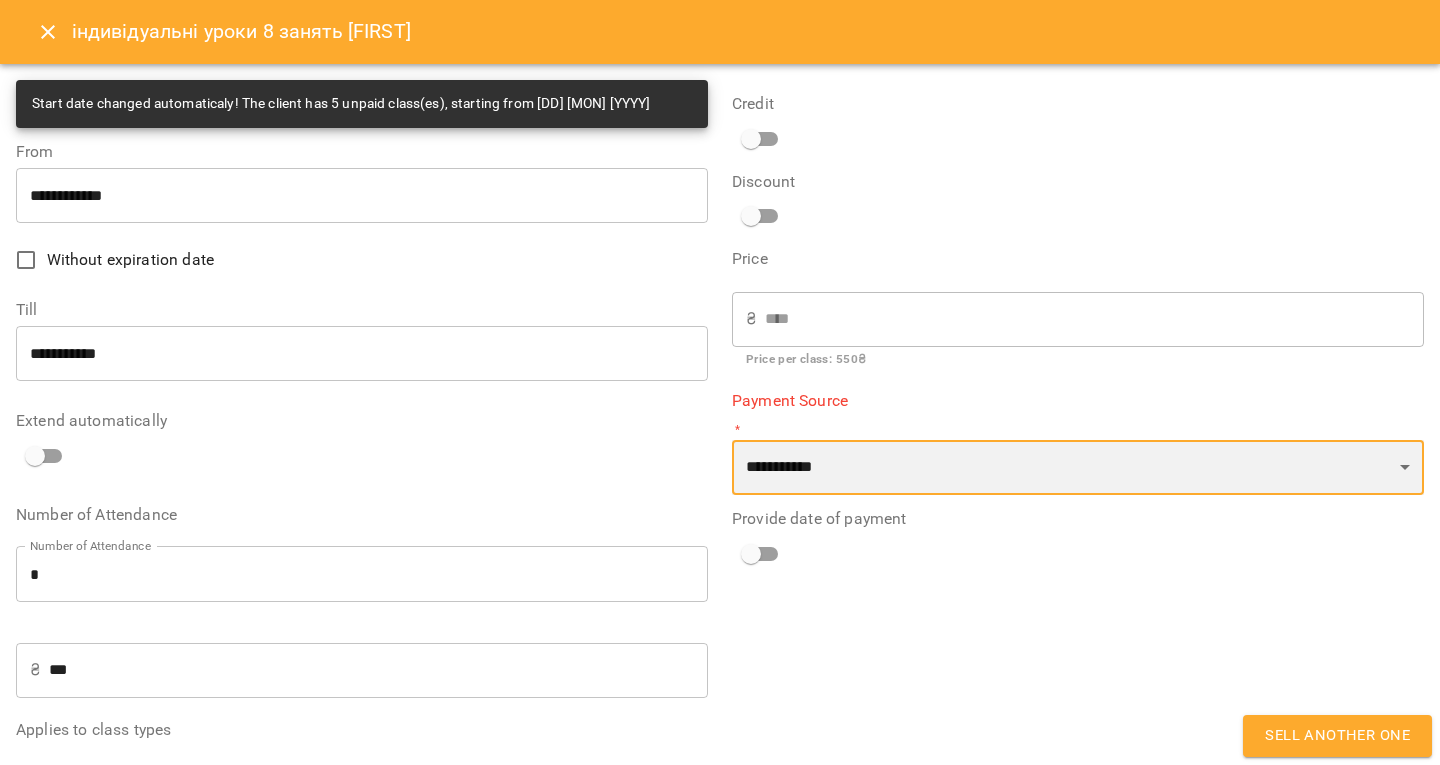 select on "****" 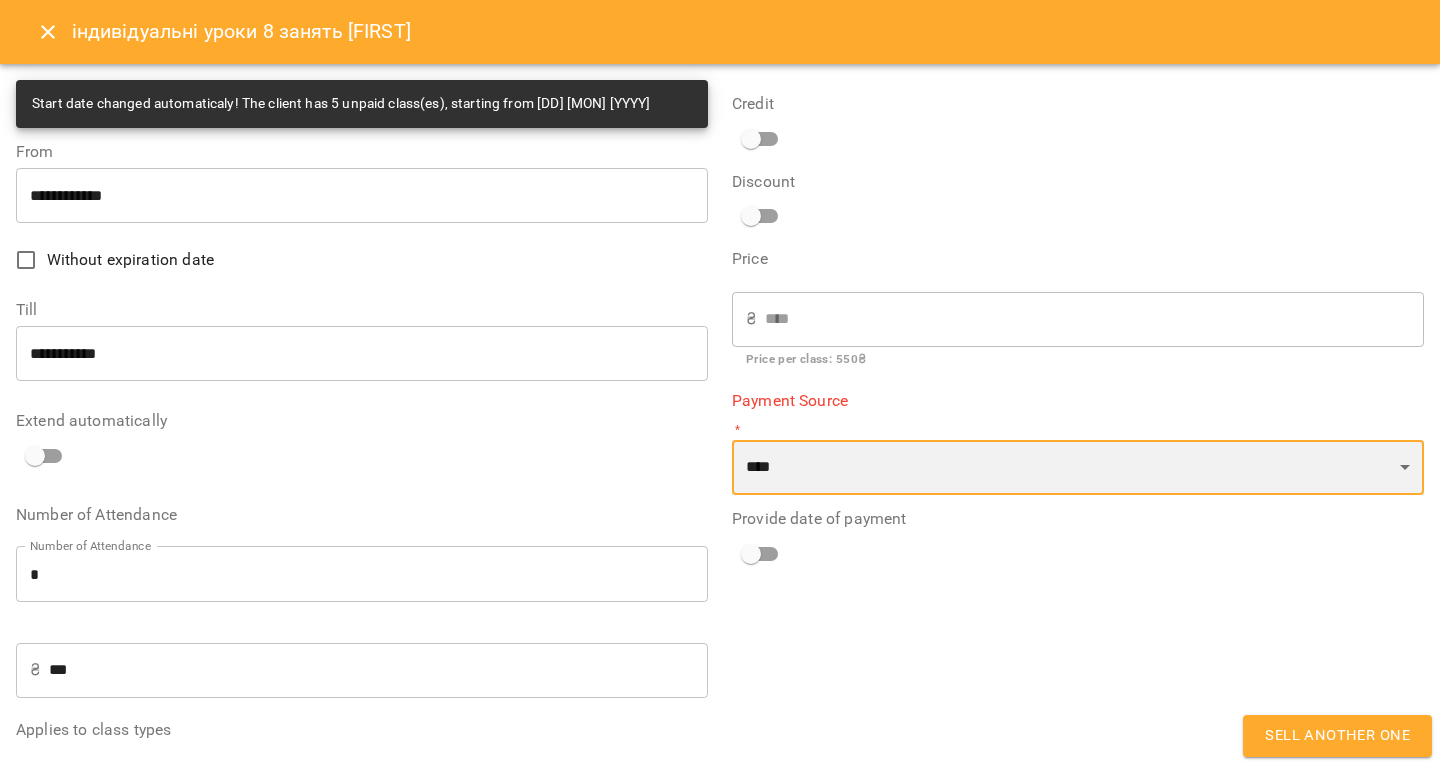 click on "**********" at bounding box center [1078, 468] 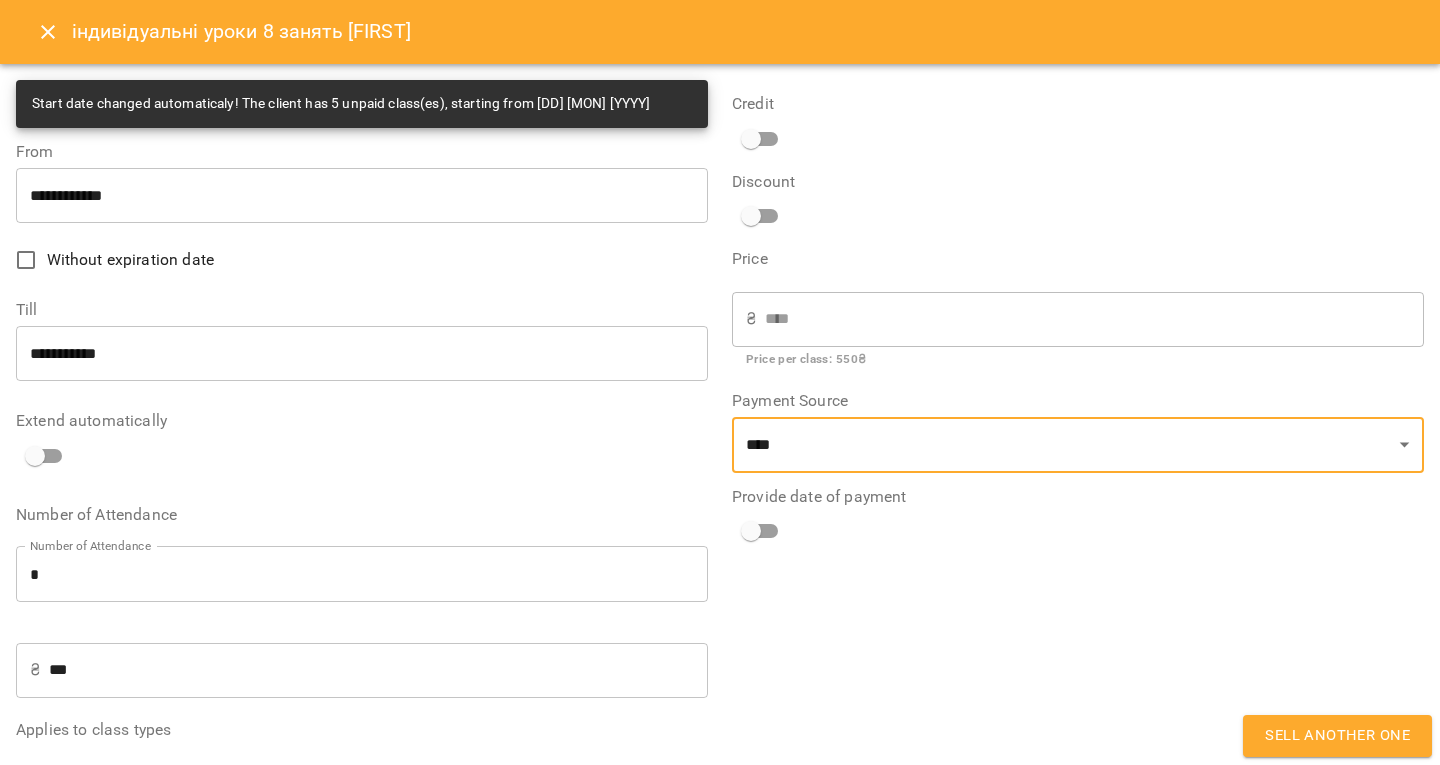 click on "**********" at bounding box center (1078, 451) 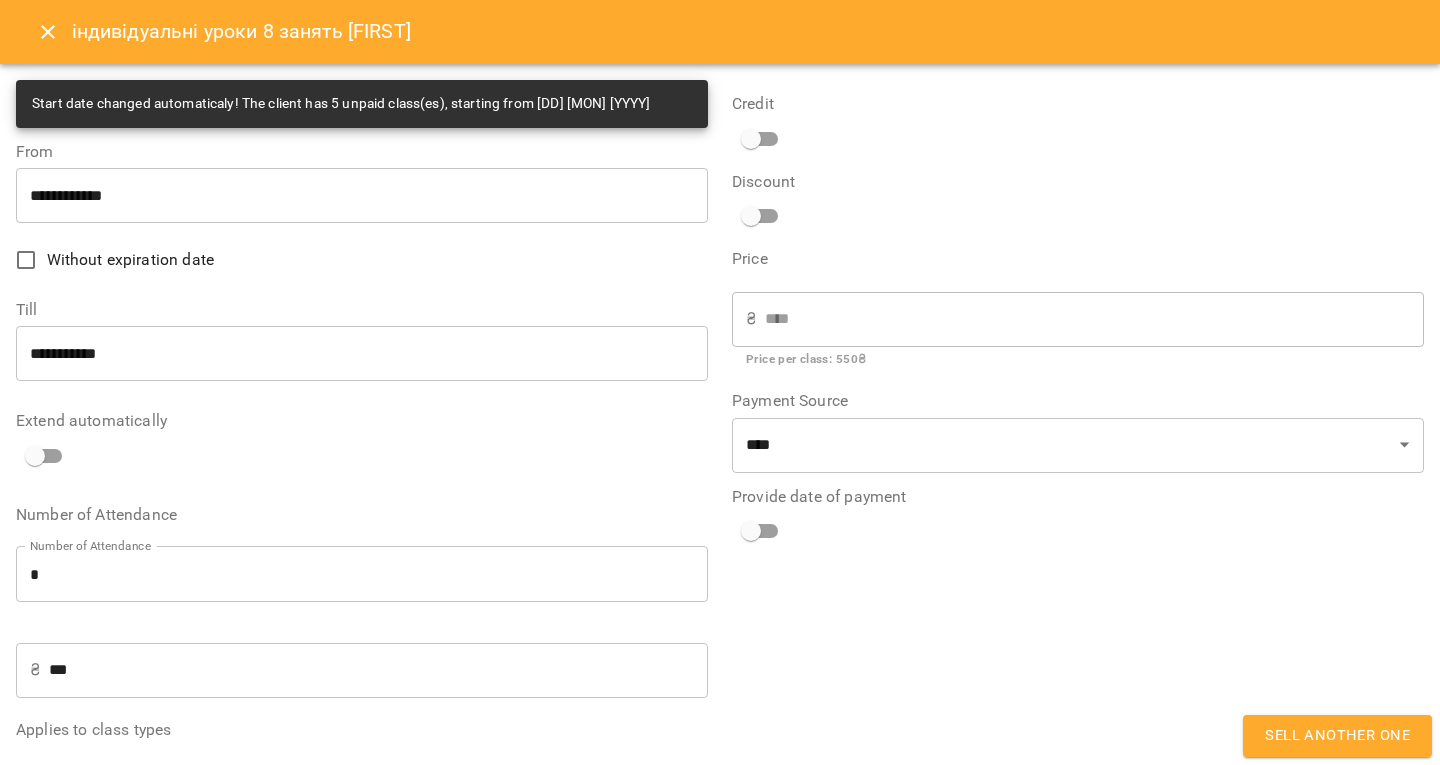 click on "Without expiration date" at bounding box center [130, 260] 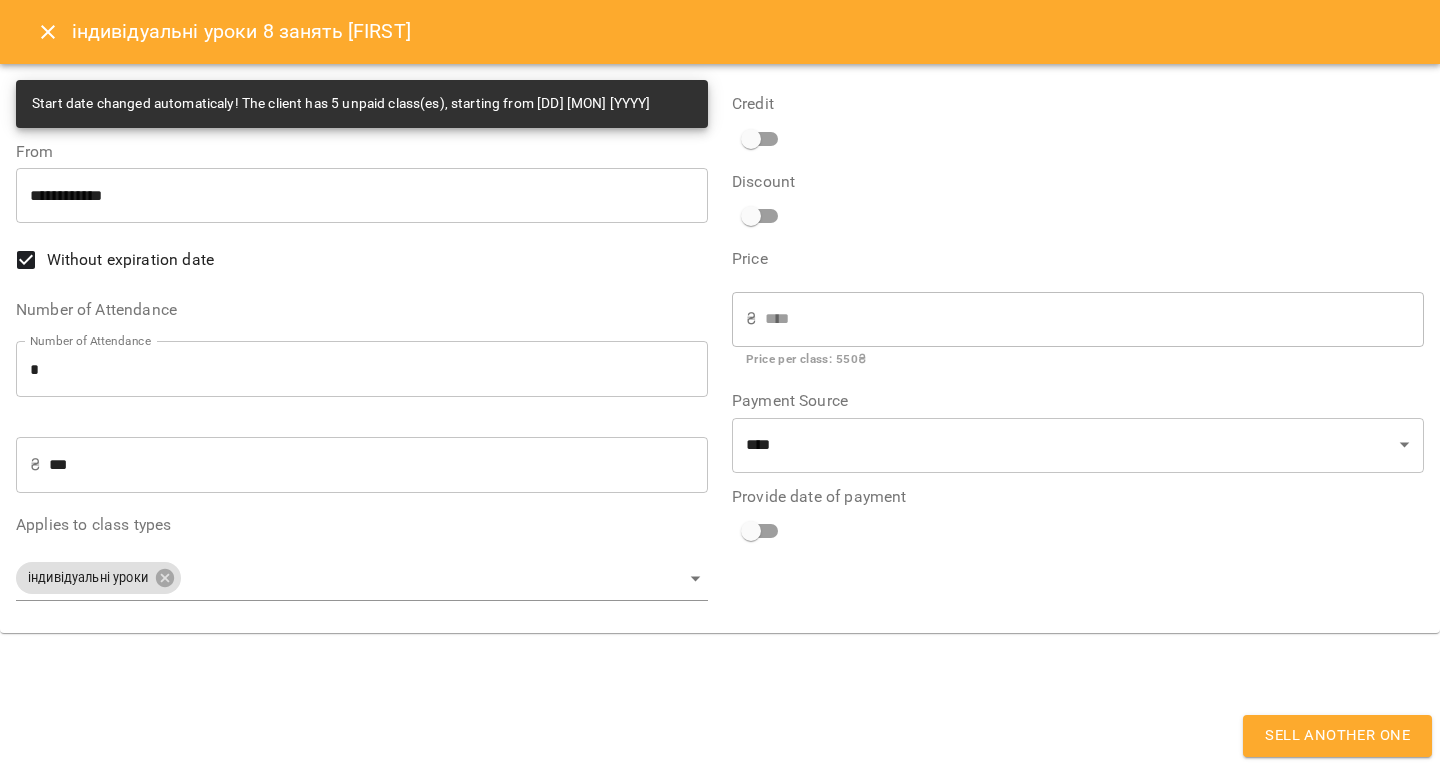 click on "Sell another one" at bounding box center (1337, 736) 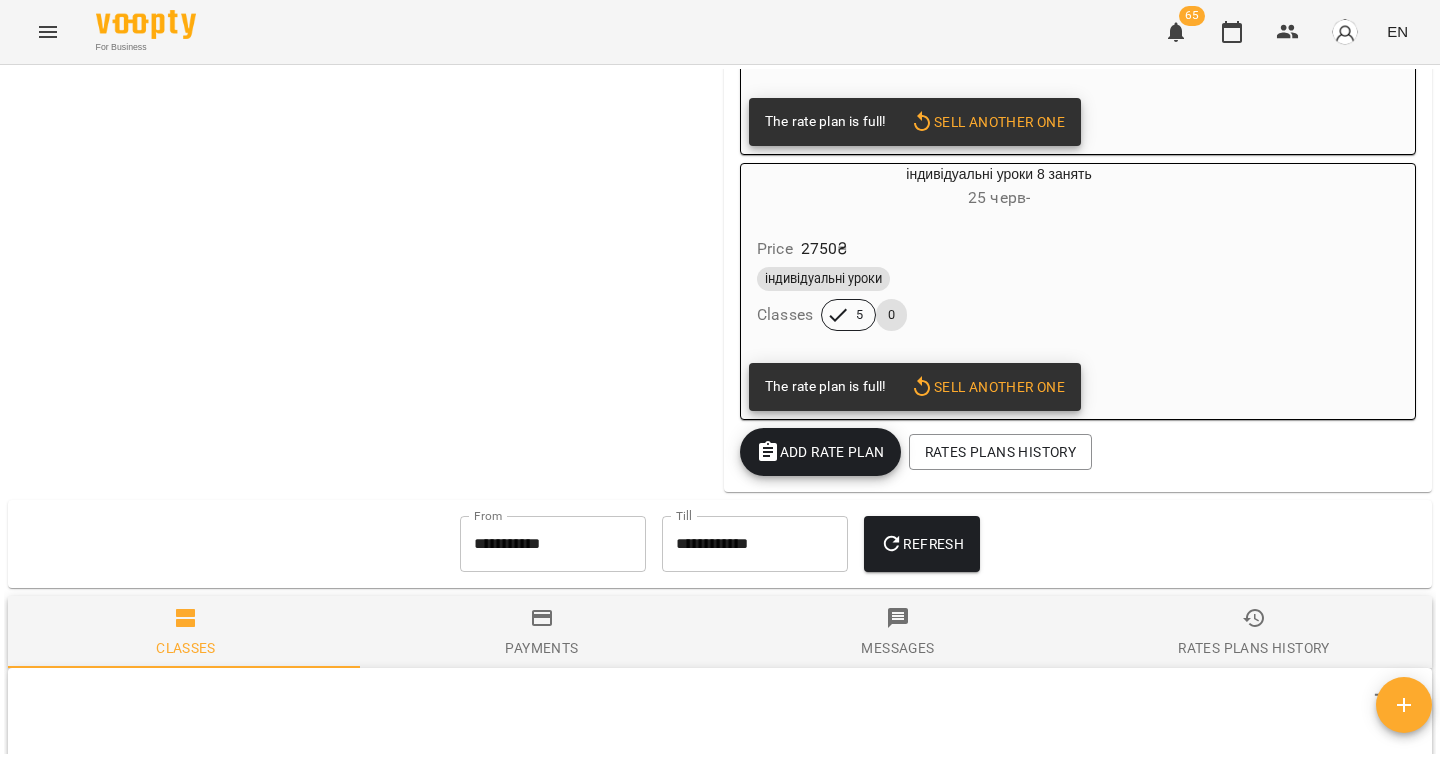 scroll, scrollTop: 2117, scrollLeft: 0, axis: vertical 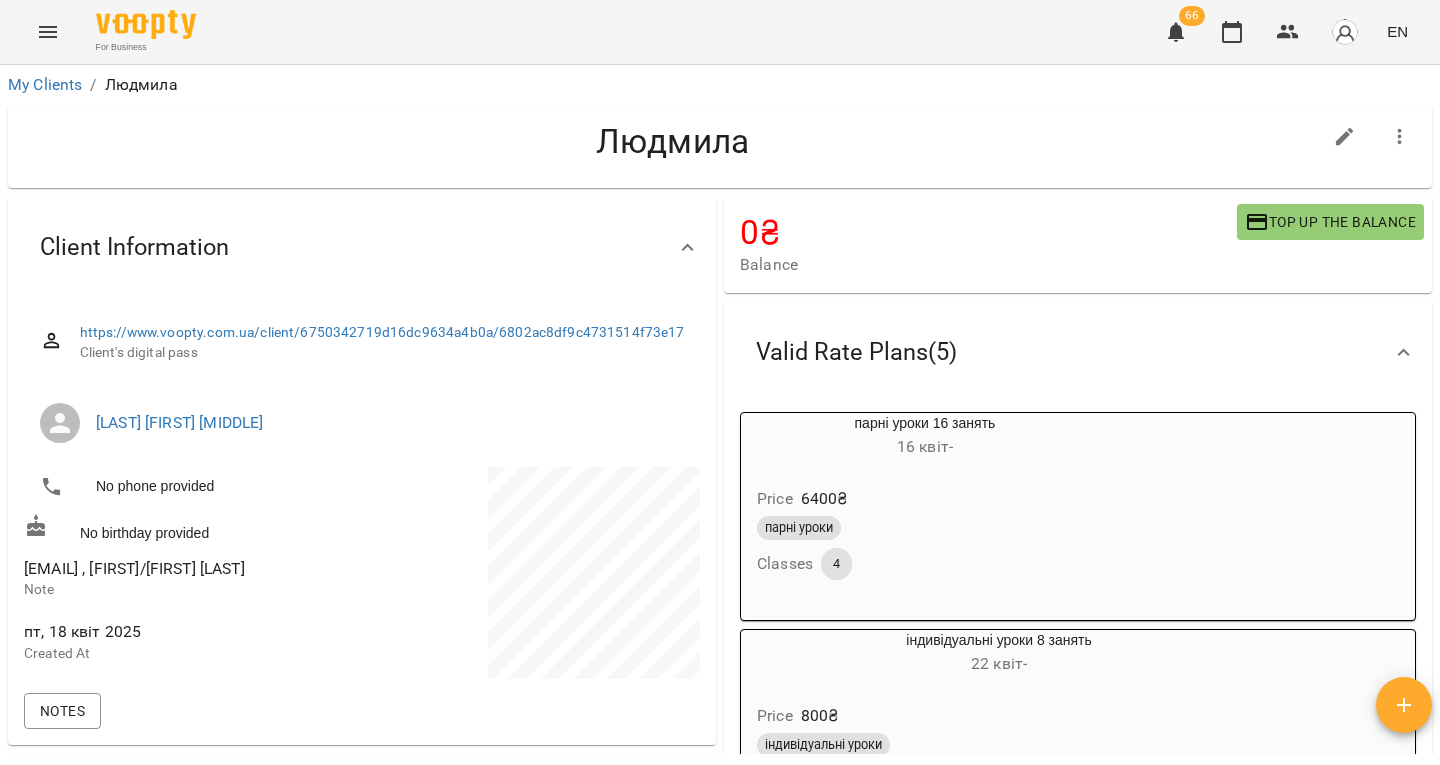 click on "[EMAIL] , [FIRST]/[FIRST] [LAST]" at bounding box center (134, 568) 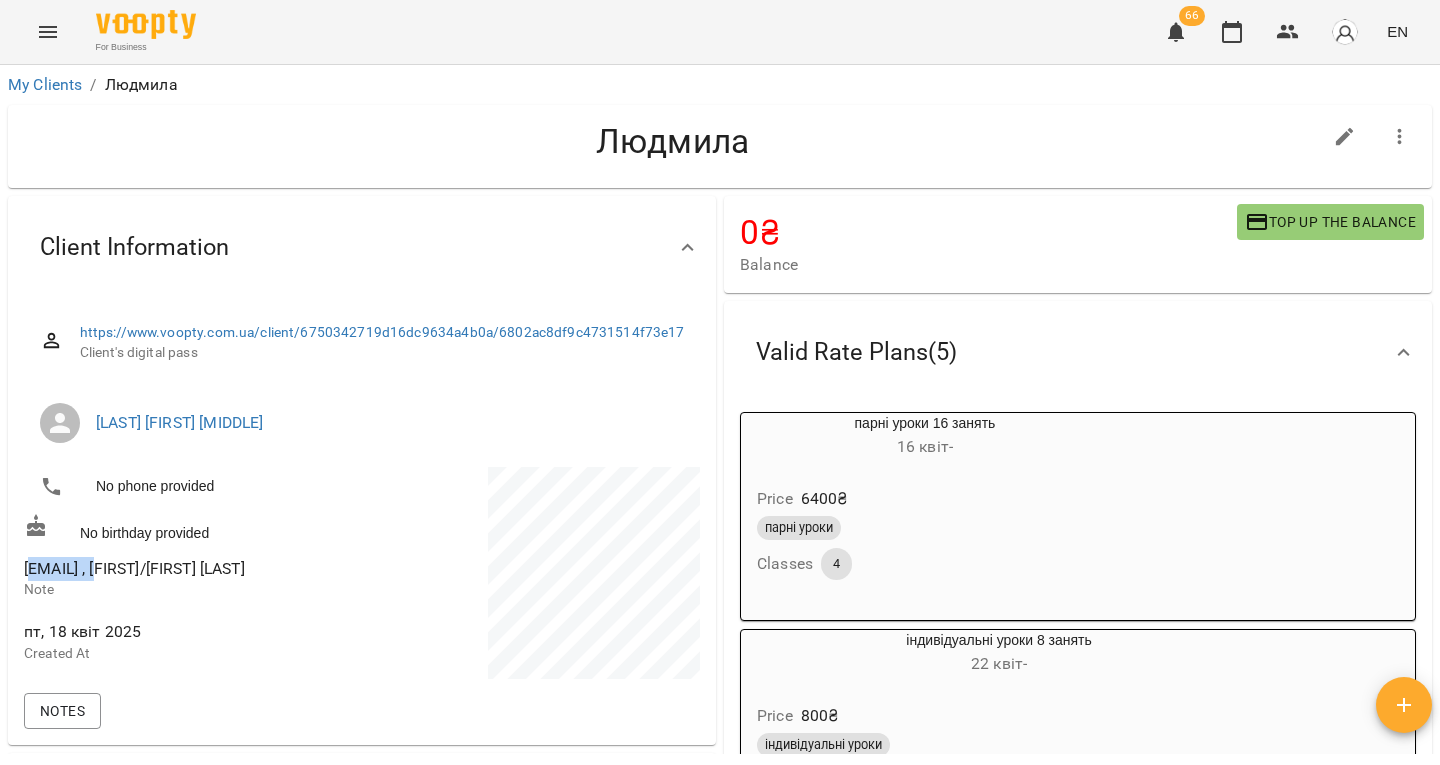 click on "[EMAIL] , [FIRST]/[FIRST] [LAST]" at bounding box center (134, 568) 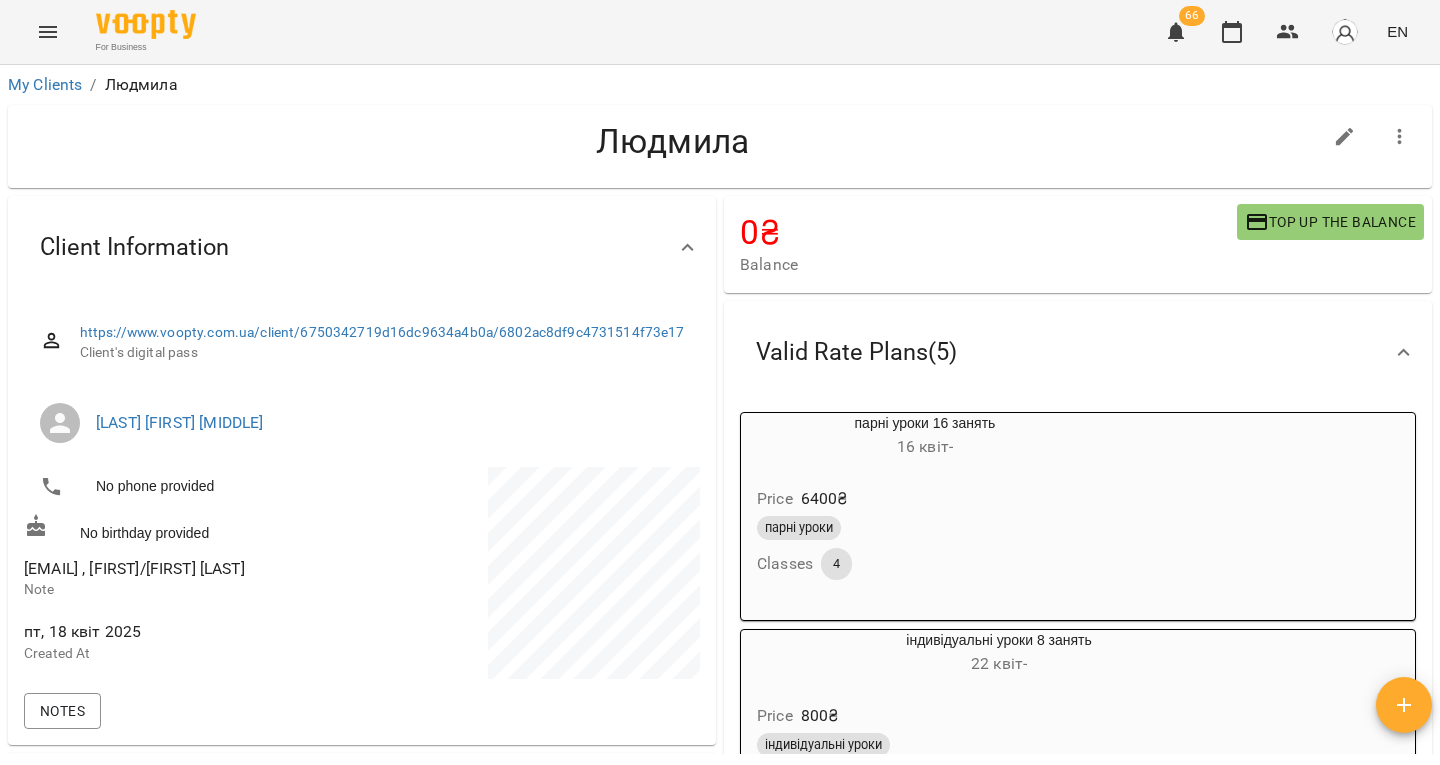 click on "[EMAIL] , [FIRST]/[FIRST] [LAST]" at bounding box center [134, 568] 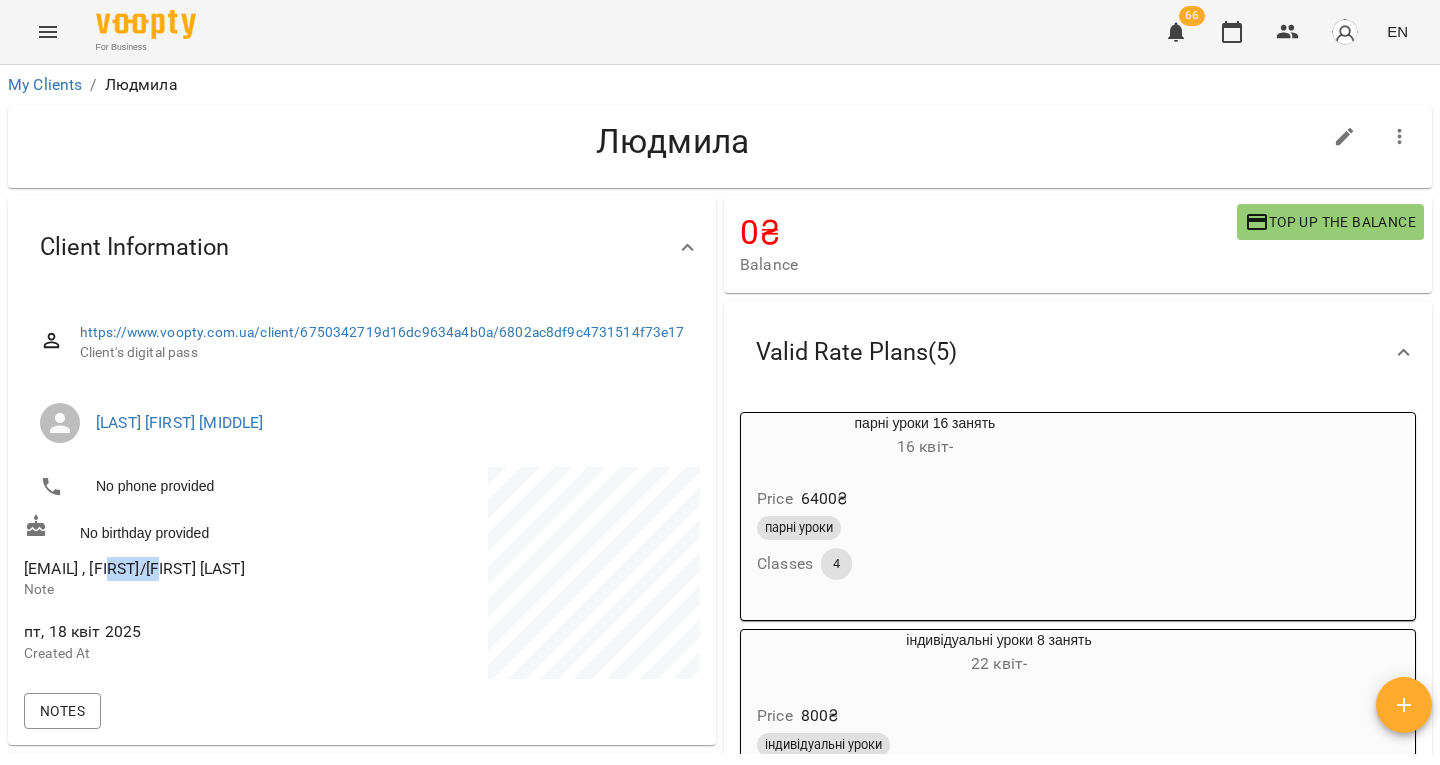 click on "[EMAIL] , [FIRST]/[FIRST] [LAST]" at bounding box center (134, 568) 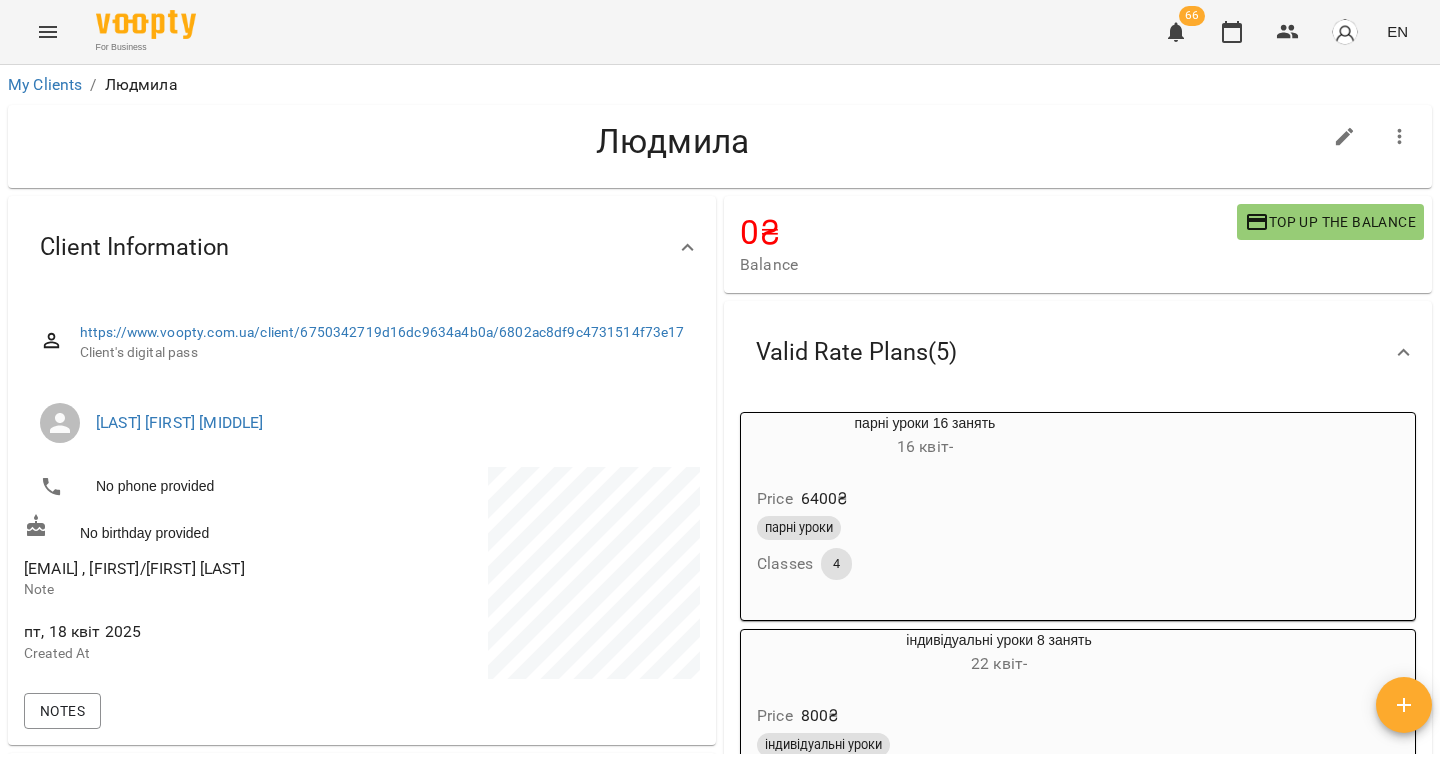 click on "[EMAIL] , [FIRST]/[FIRST] [LAST]" at bounding box center [134, 568] 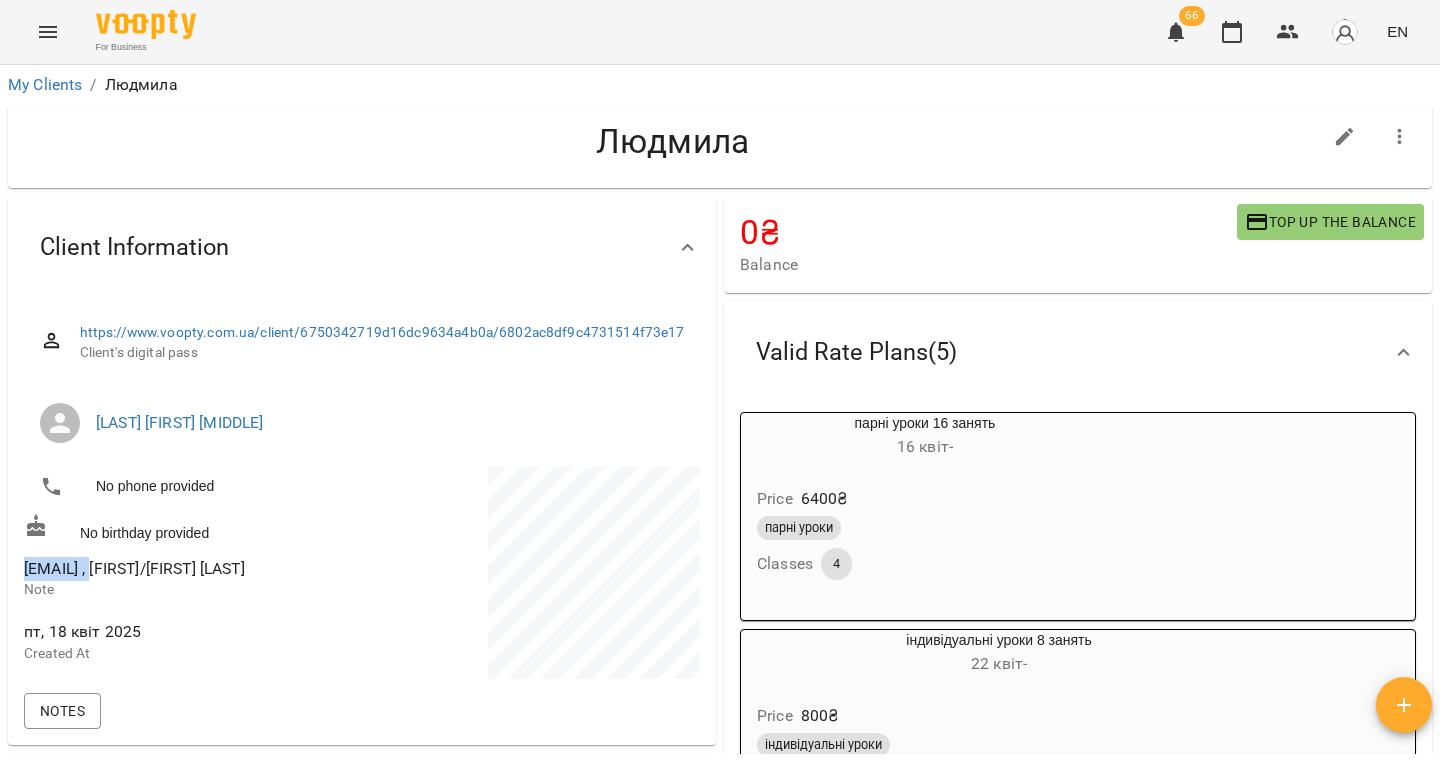 drag, startPoint x: 68, startPoint y: 568, endPoint x: 24, endPoint y: 573, distance: 44.28318 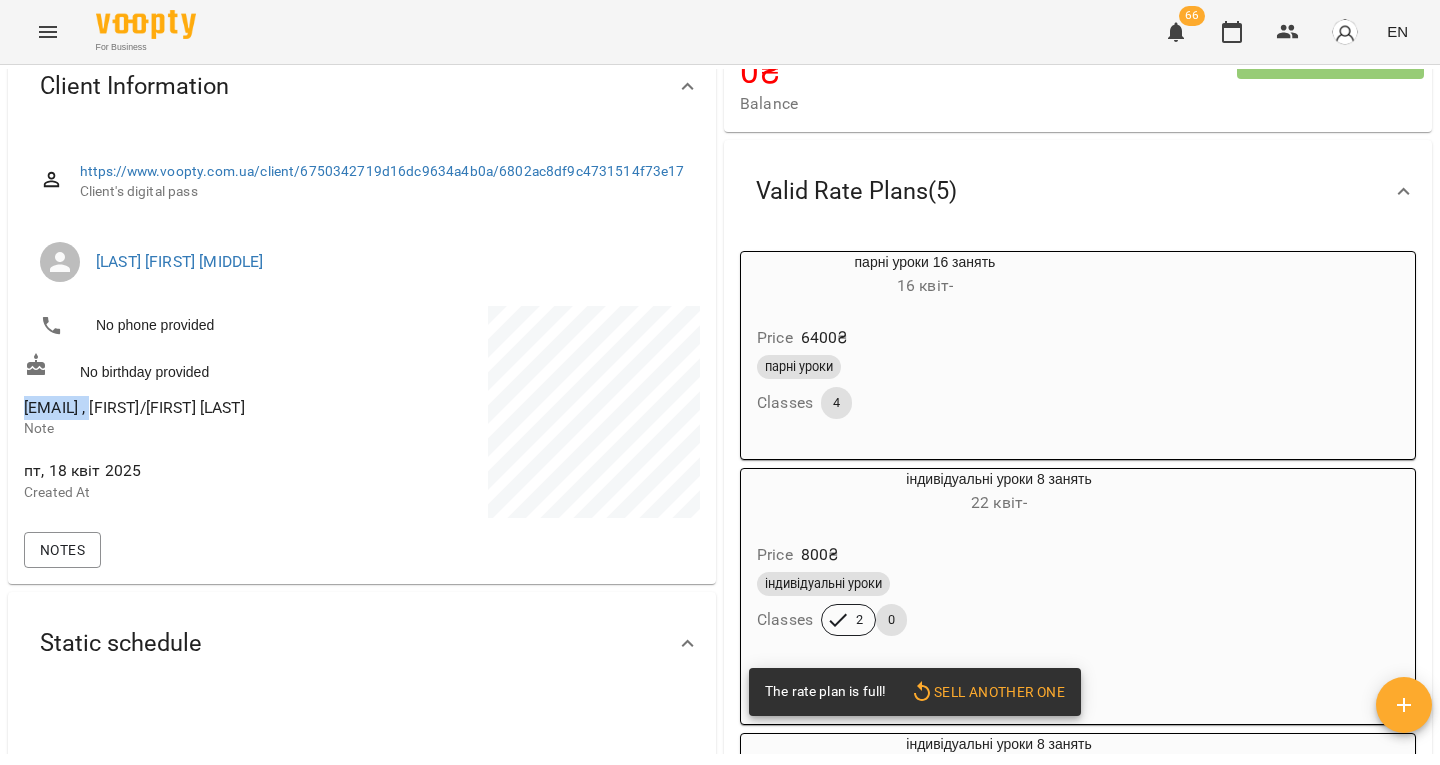 scroll, scrollTop: 160, scrollLeft: 0, axis: vertical 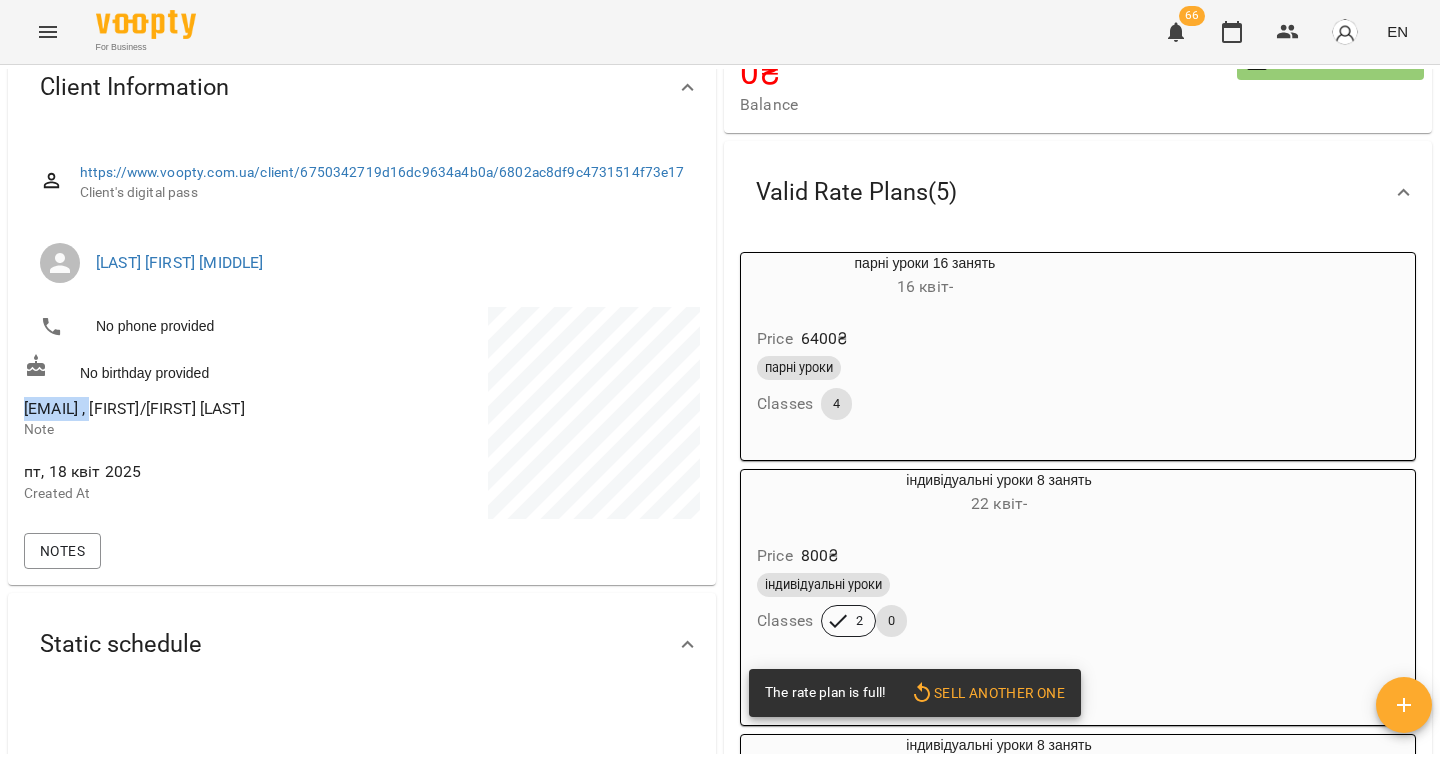 click on "Price 6400 ₴ парні уроки Classes 4" at bounding box center [925, 377] 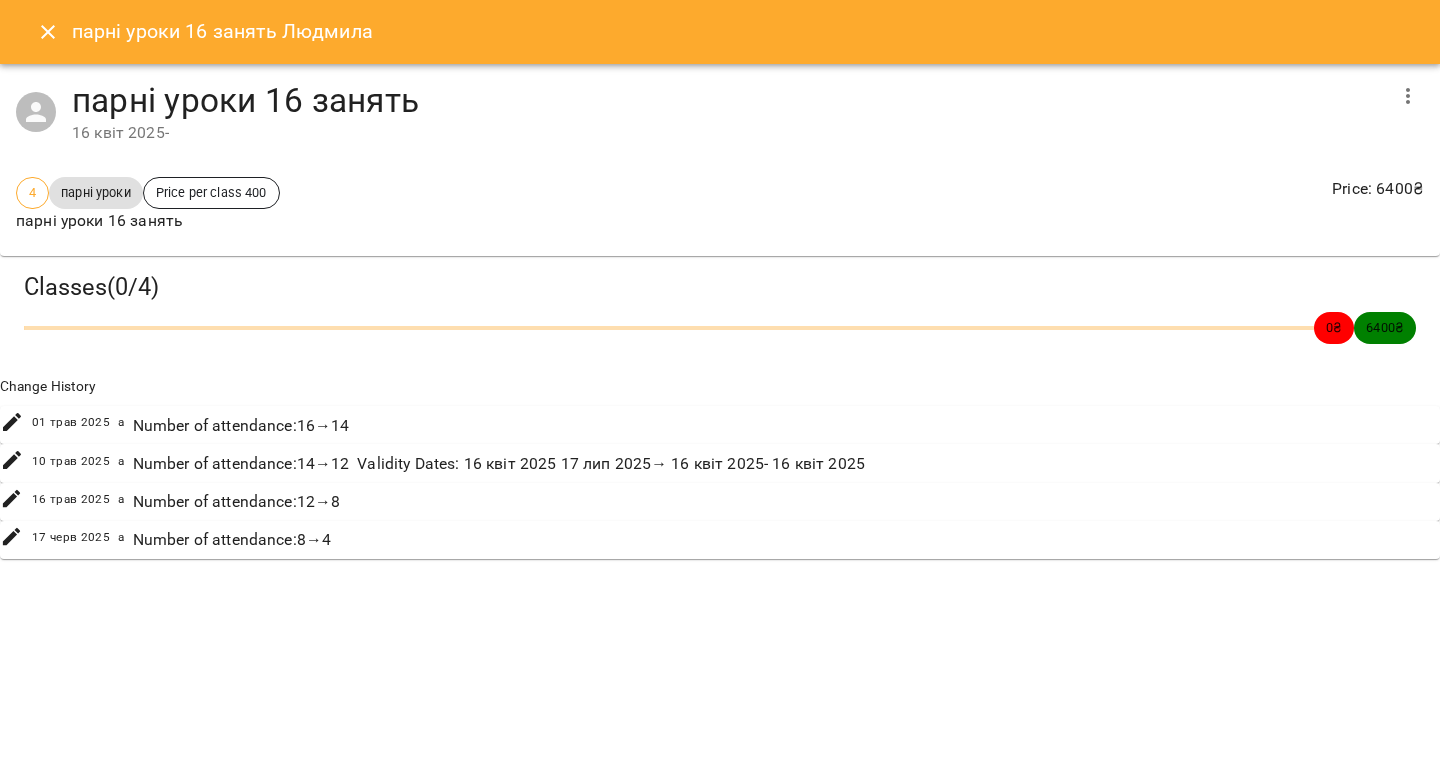 click 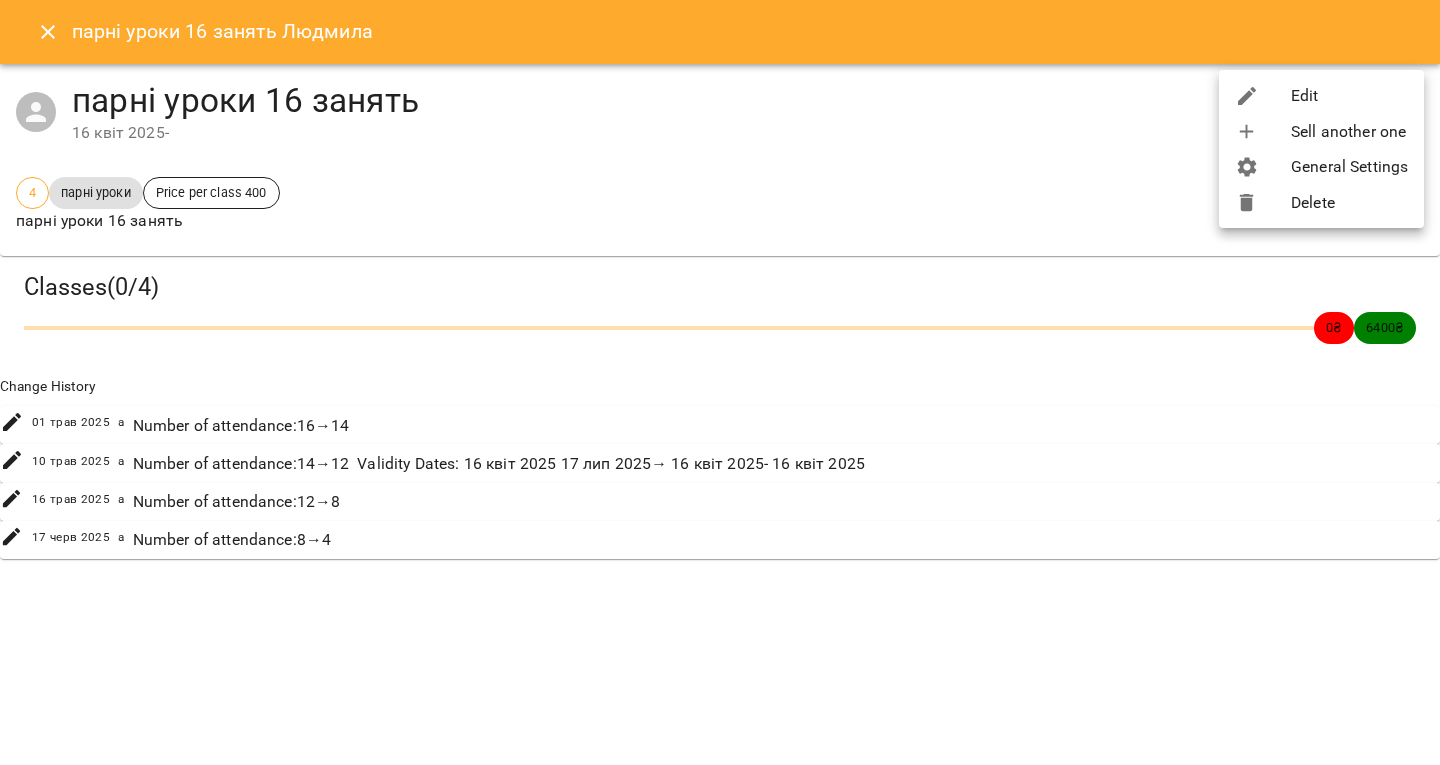 click on "Edit" at bounding box center [1321, 96] 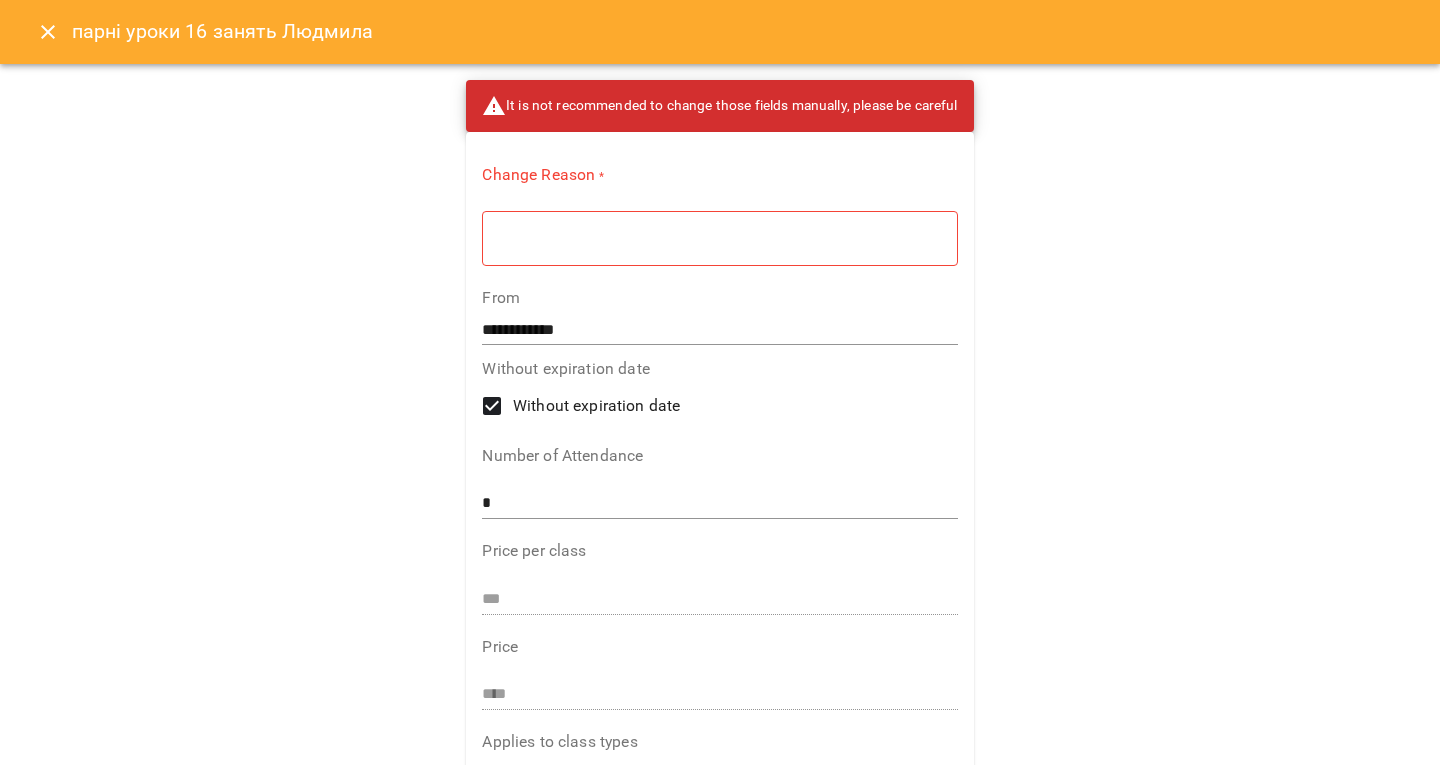 click on "Number of Attendance *" at bounding box center [719, 487] 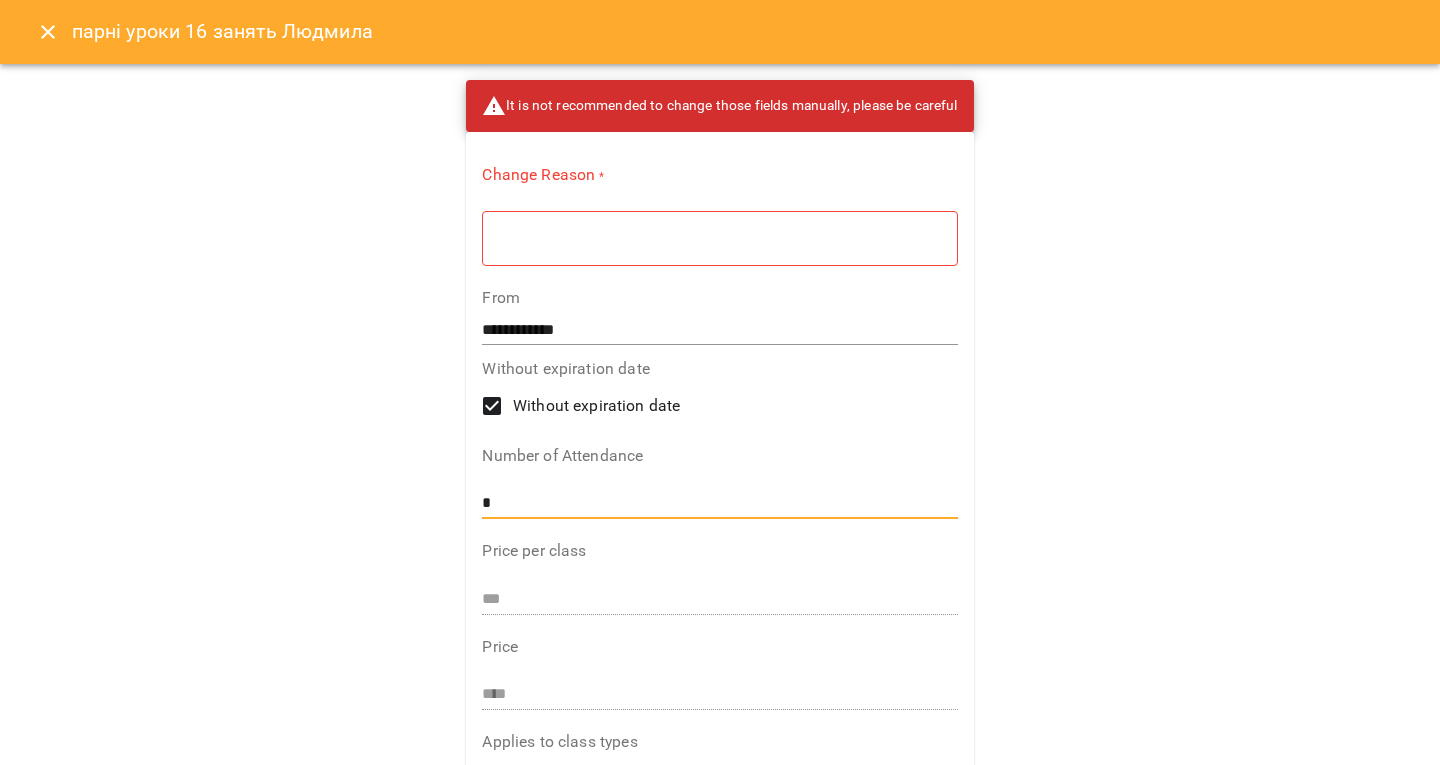 click on "*" at bounding box center (719, 503) 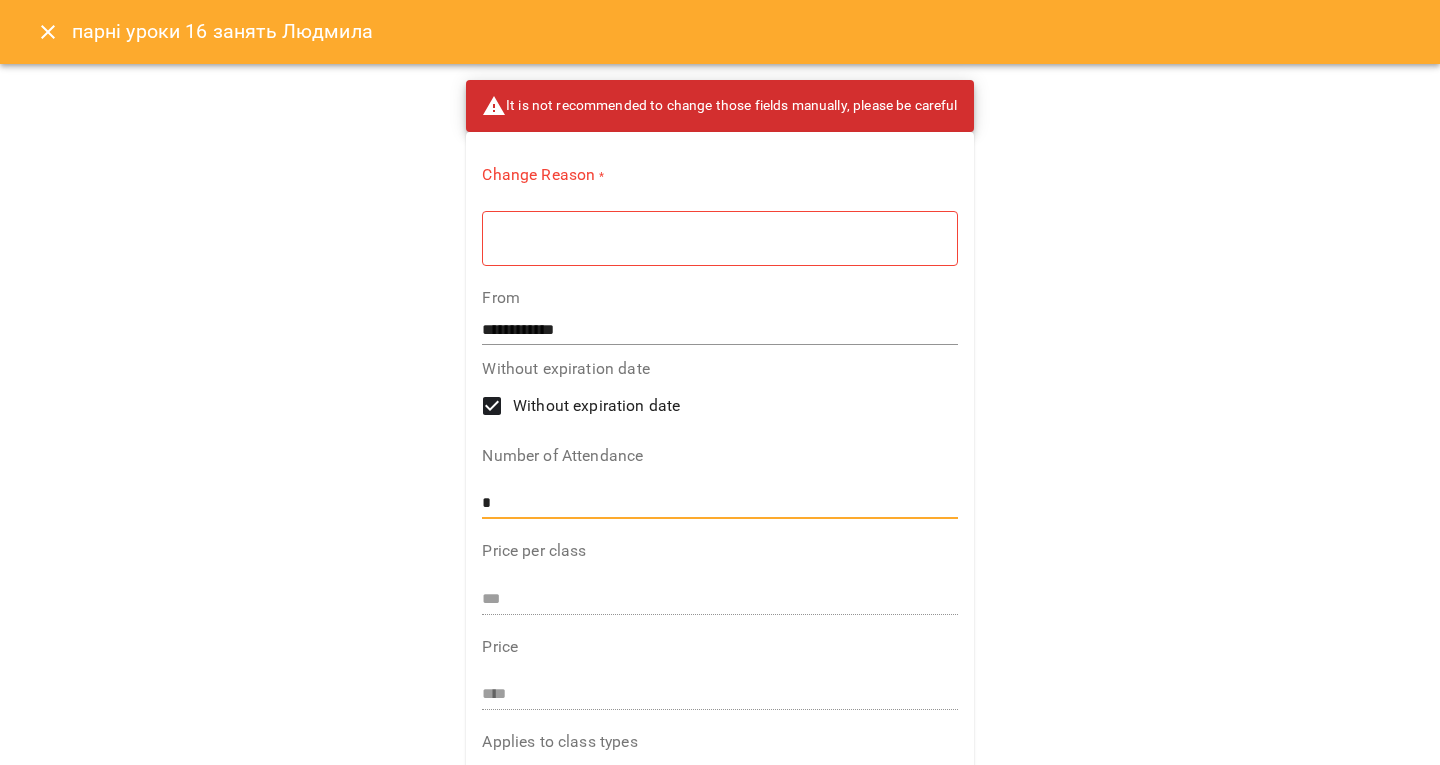 type on "*" 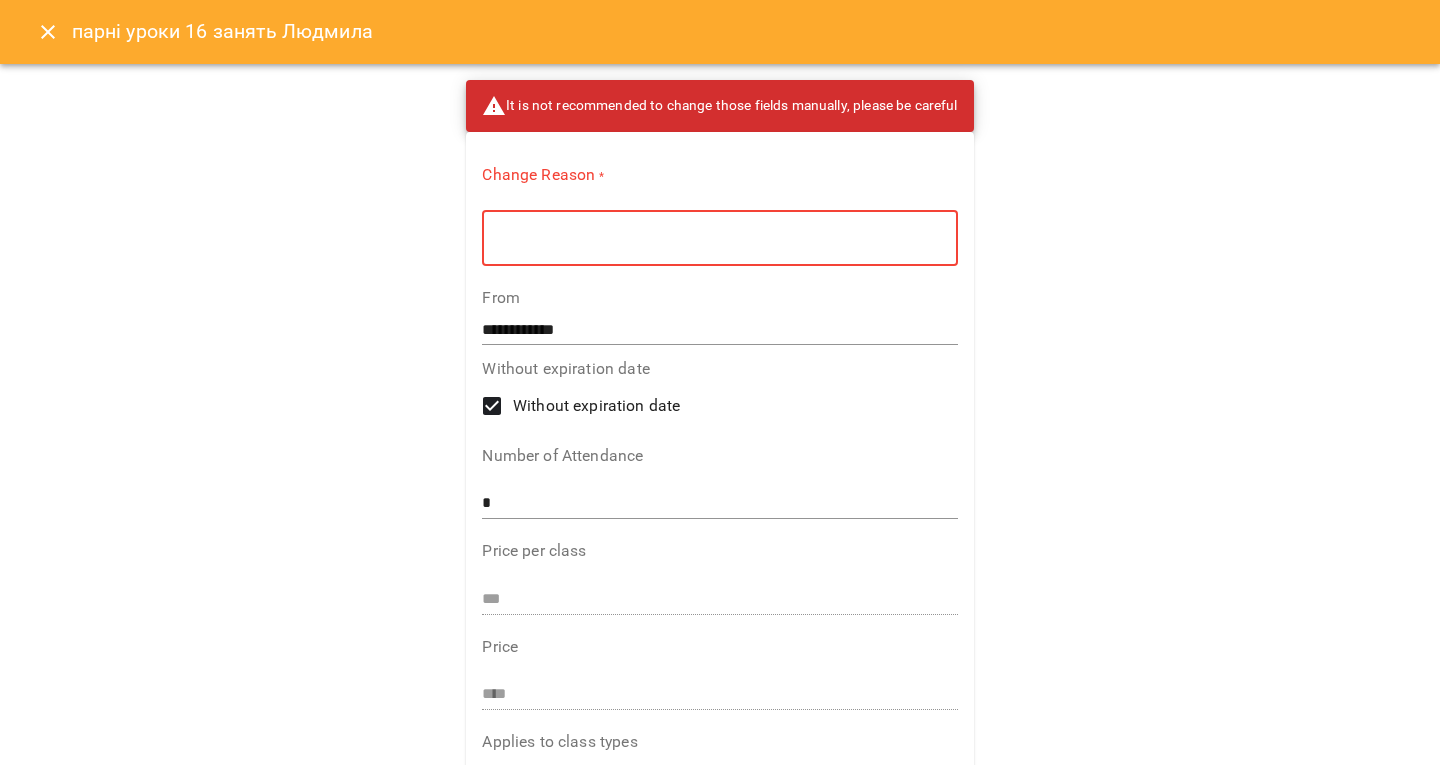 click at bounding box center [719, 238] 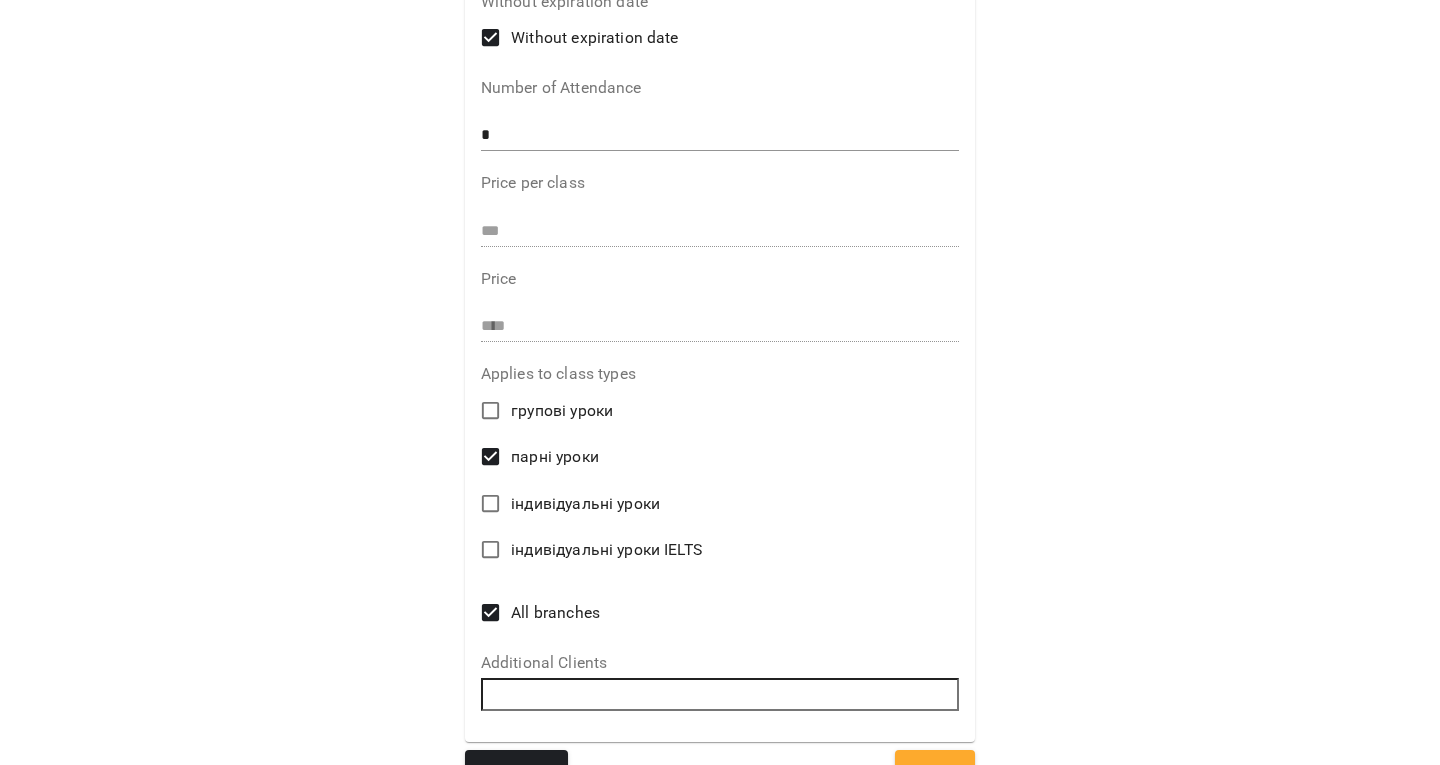scroll, scrollTop: 404, scrollLeft: 0, axis: vertical 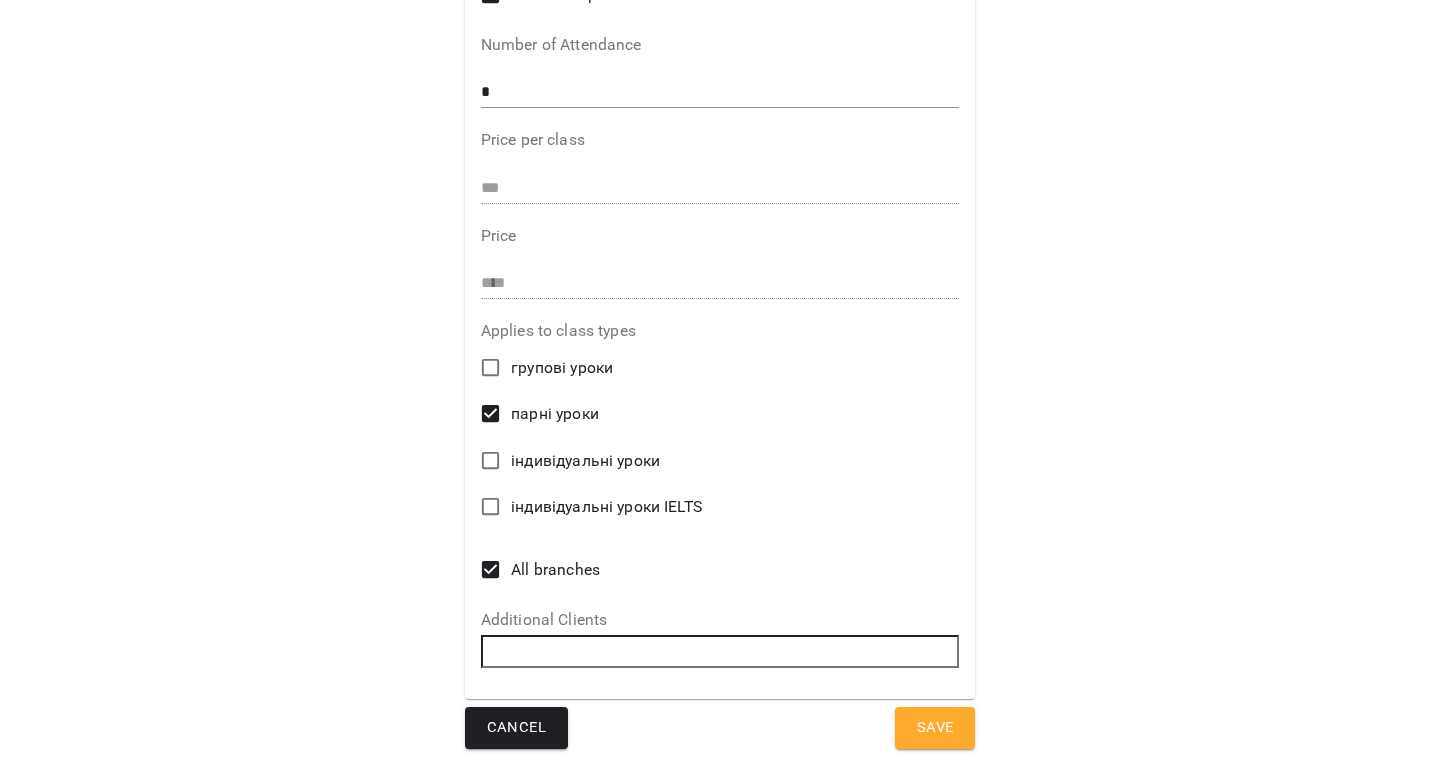type on "*" 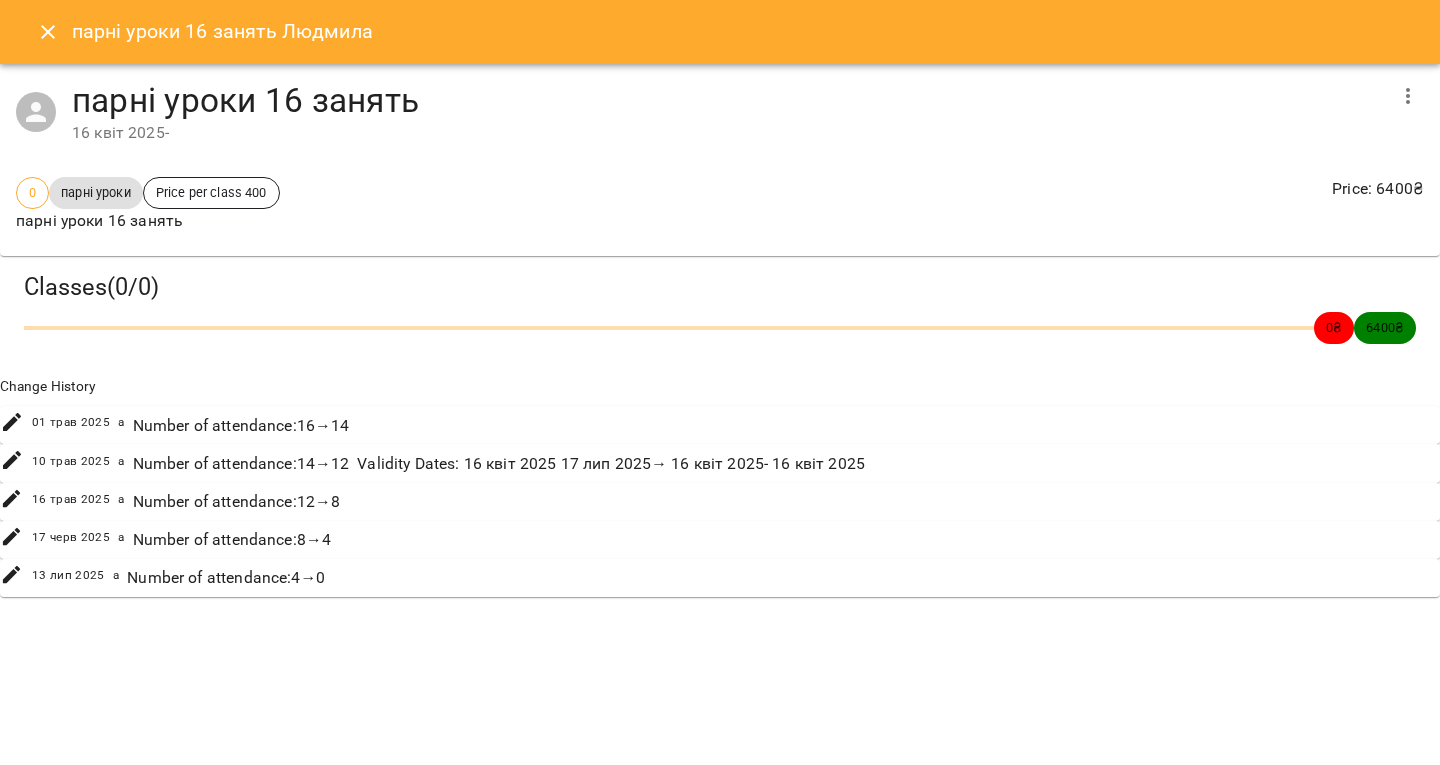 click on "парні уроки 16 занять   Людмила" at bounding box center [720, 32] 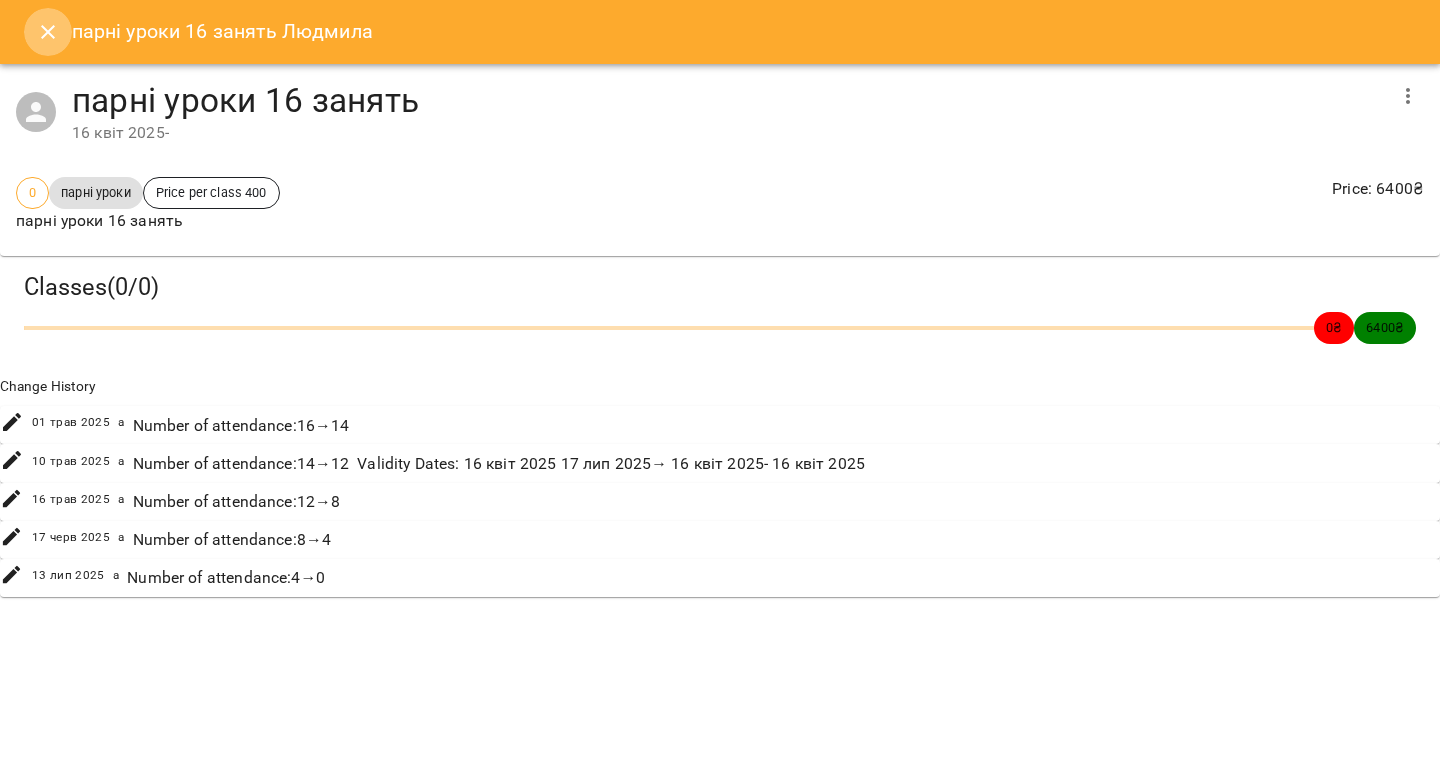 click 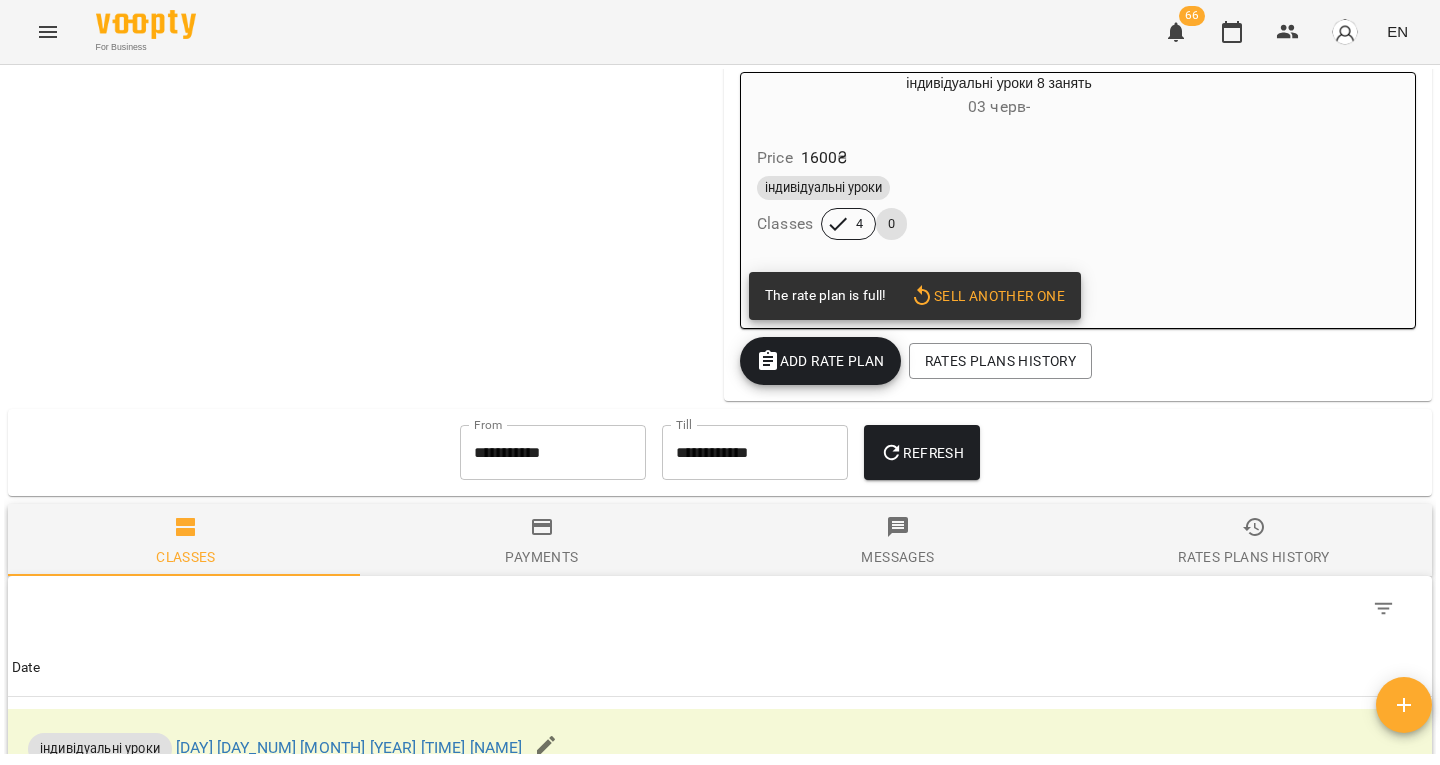 scroll, scrollTop: 1376, scrollLeft: 0, axis: vertical 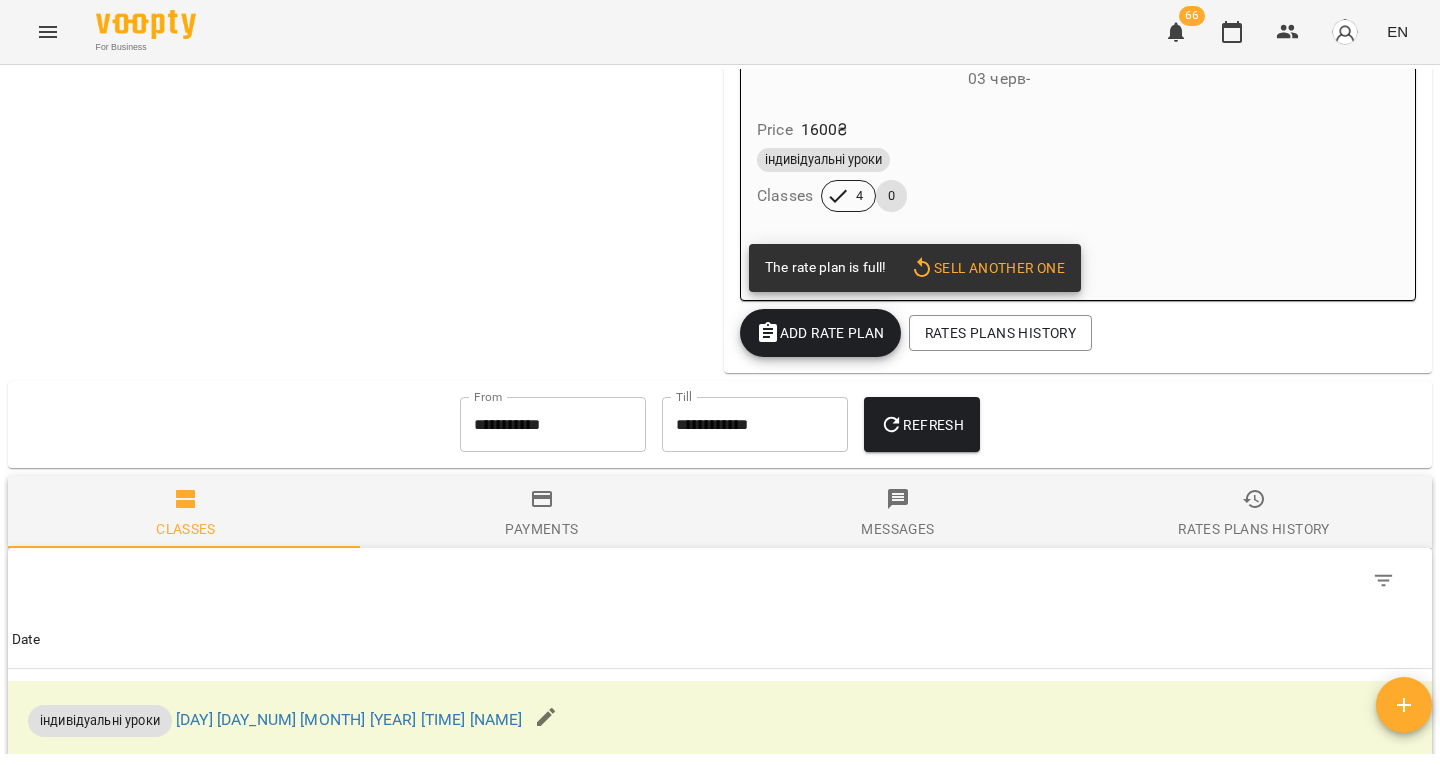 click on "Add Rate plan" at bounding box center (820, 333) 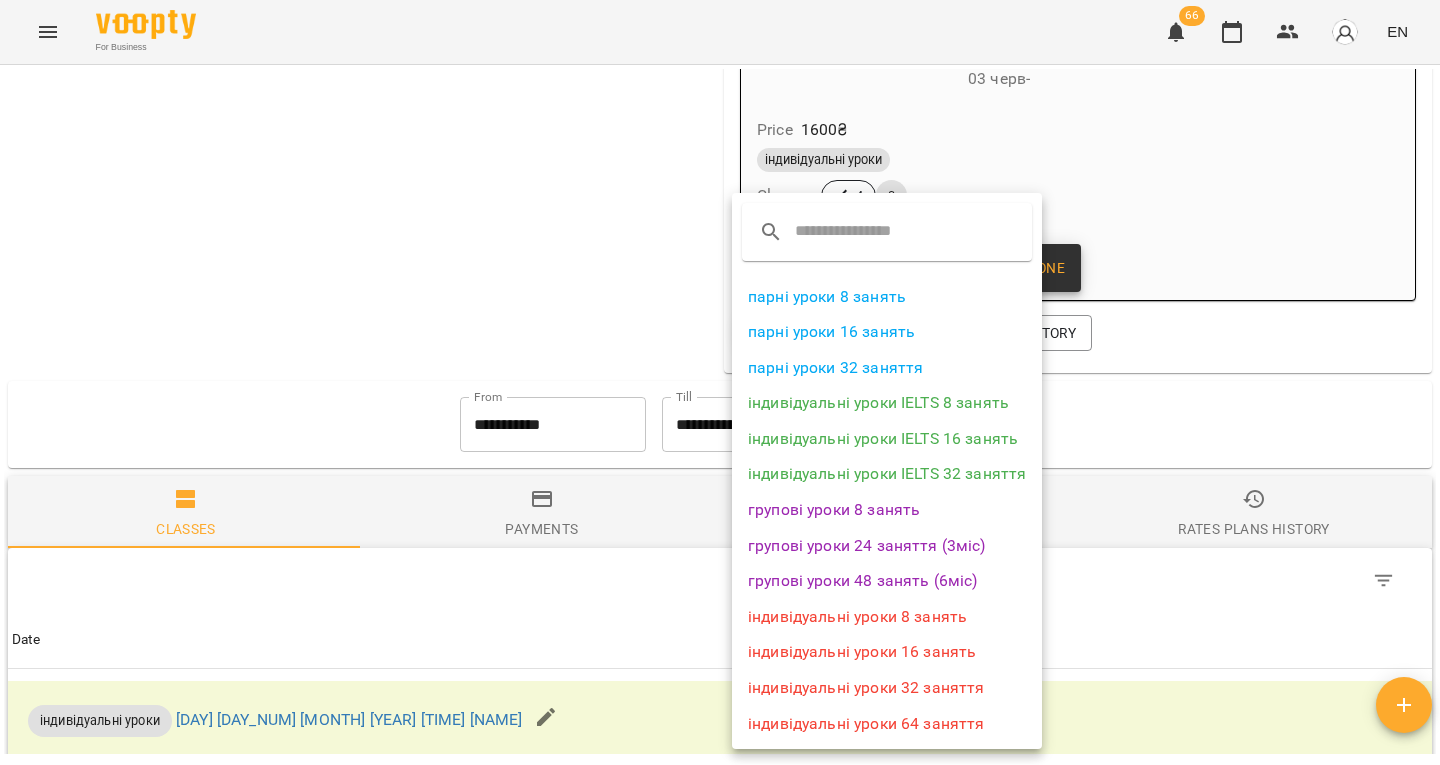 click on "індивідуальні уроки 8 занять" at bounding box center (887, 617) 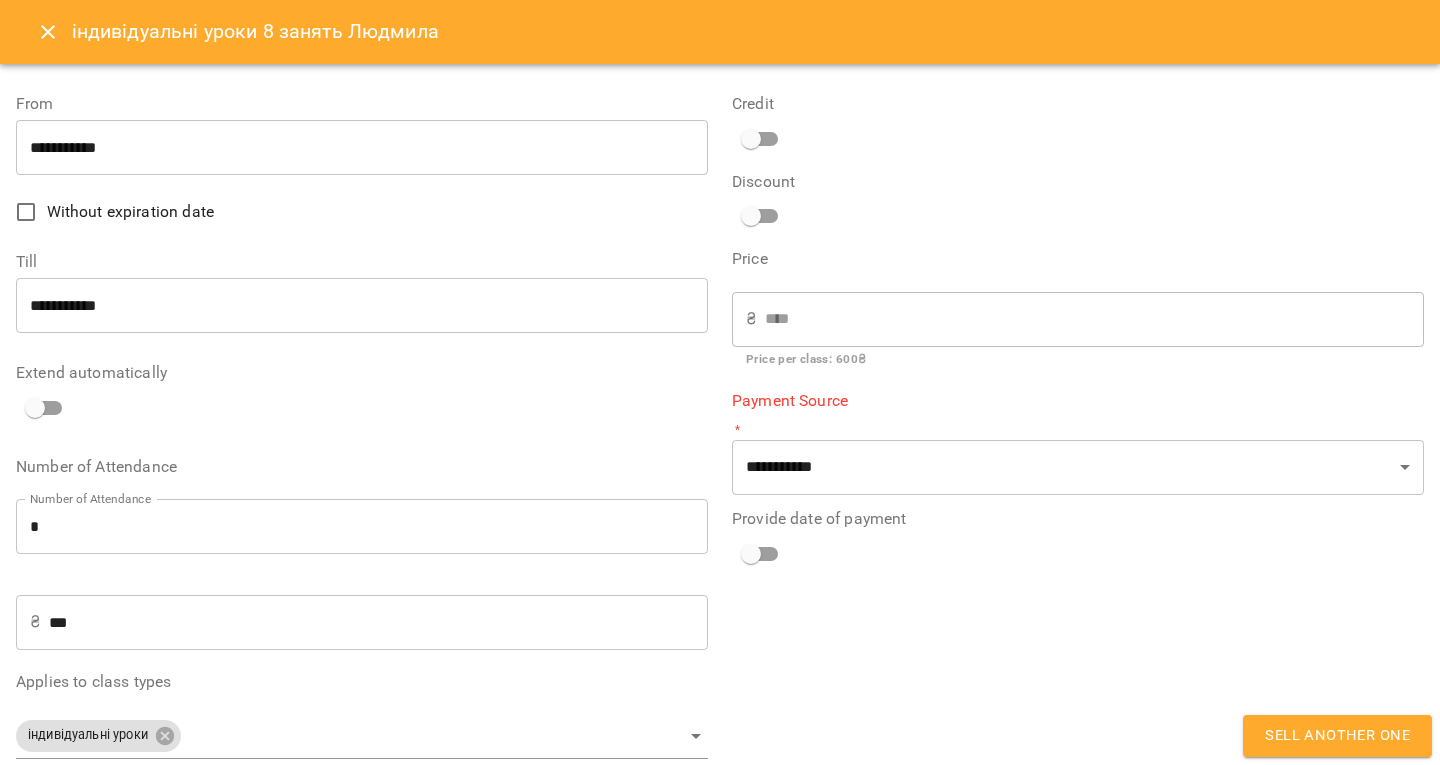 type on "**********" 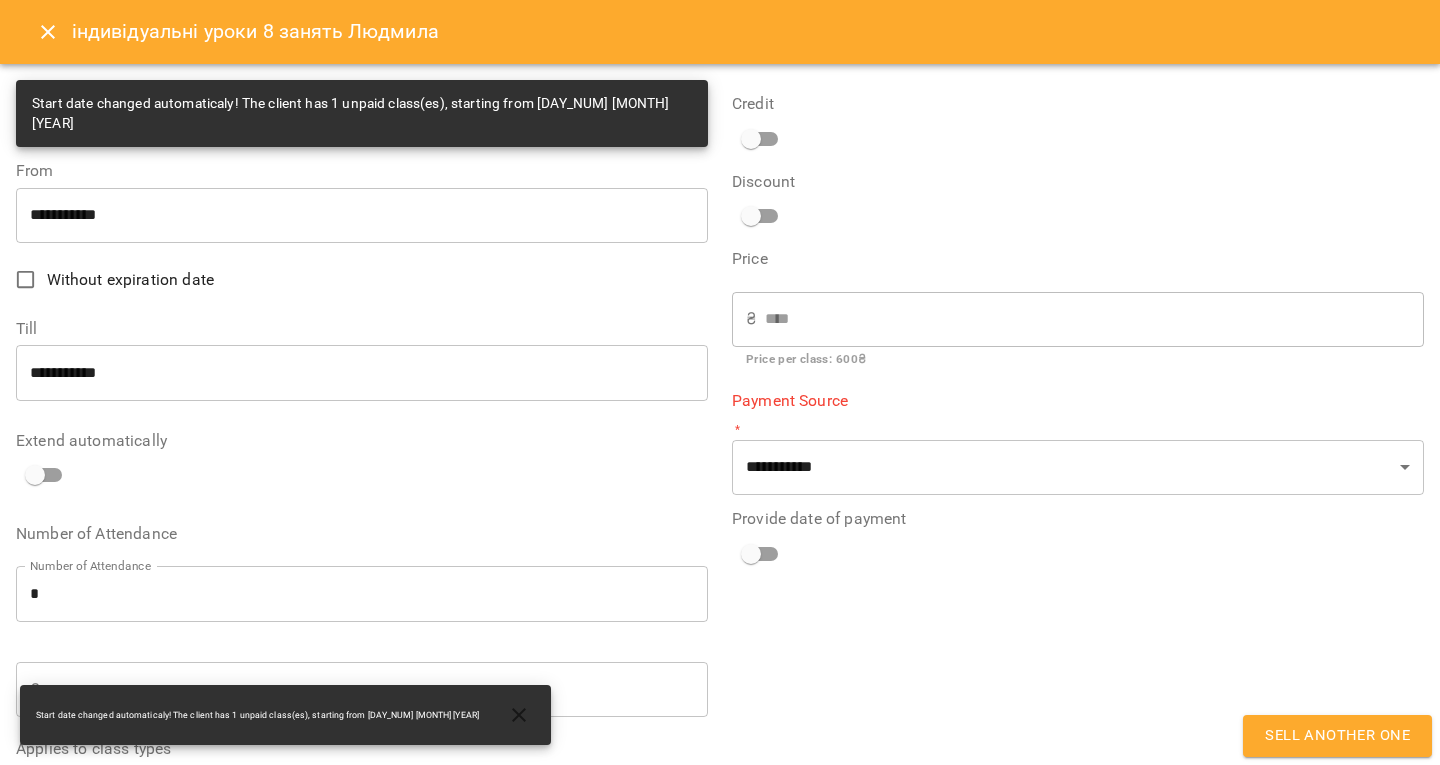 click on "*" at bounding box center (362, 594) 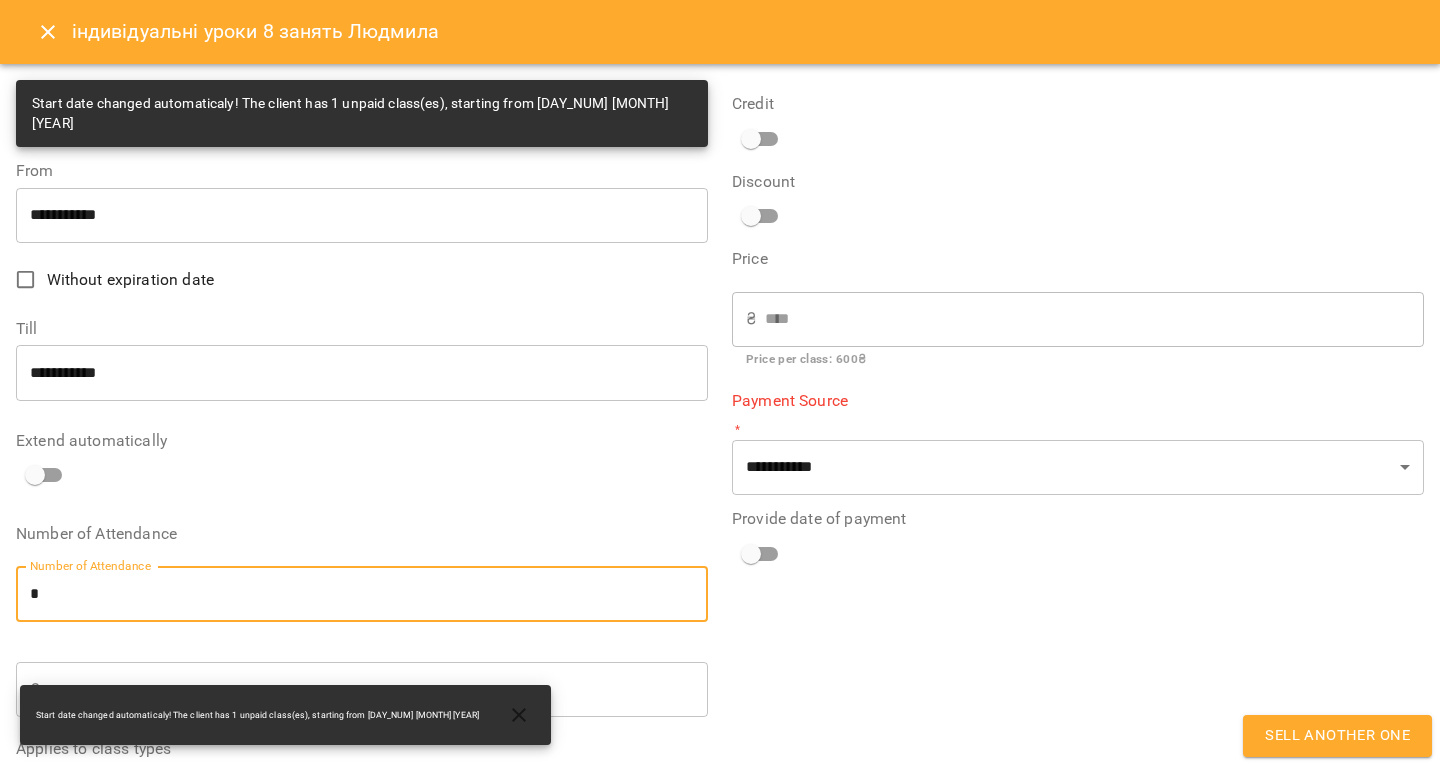 click on "*" at bounding box center (362, 594) 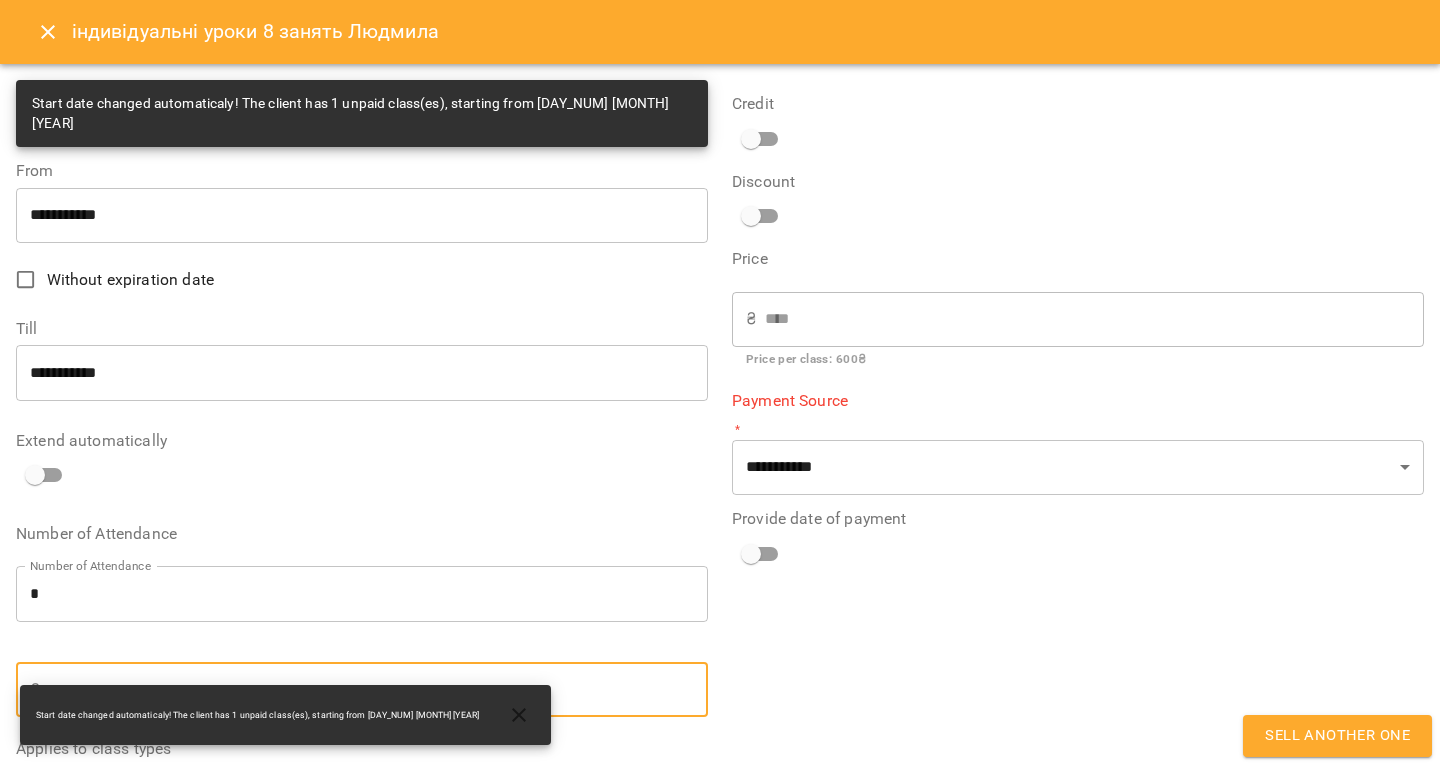type on "*" 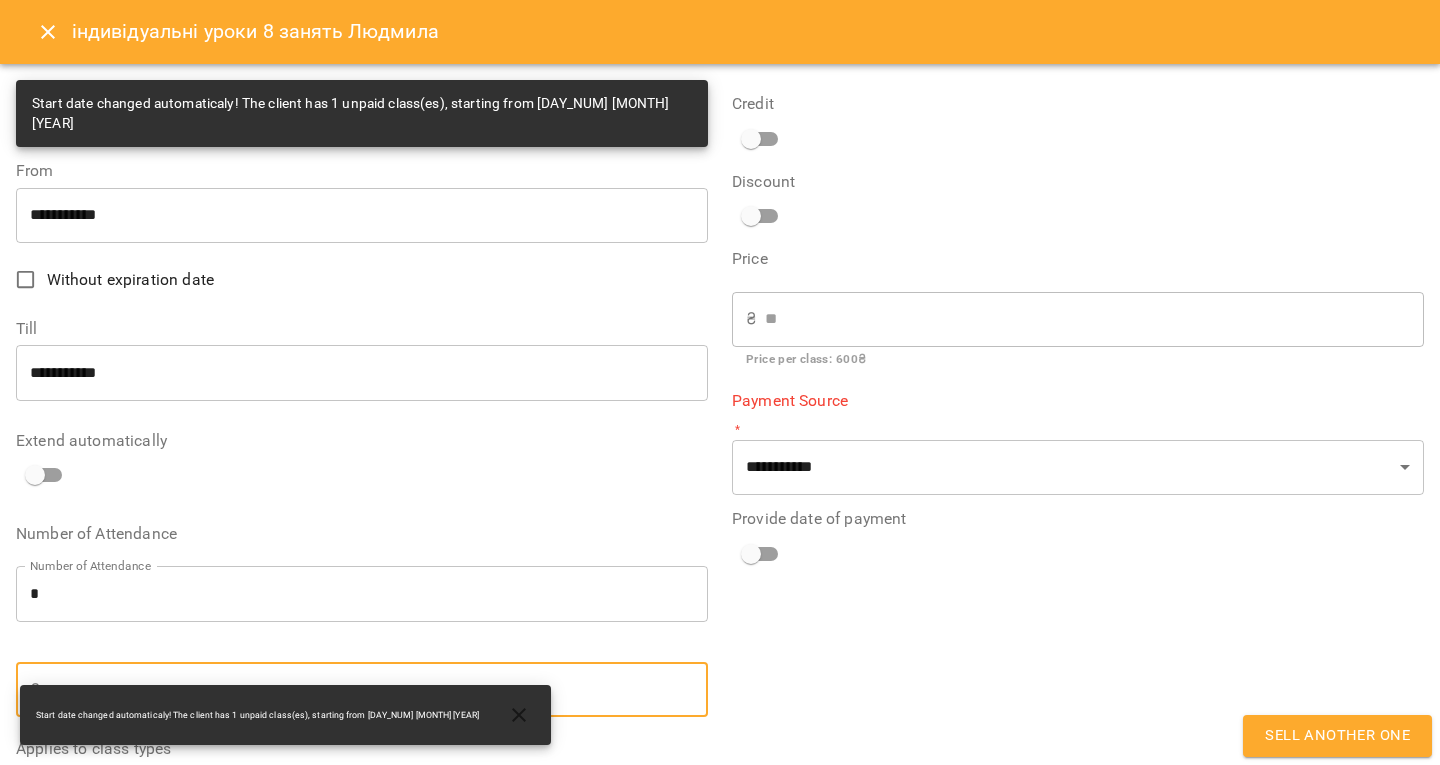 type on "**" 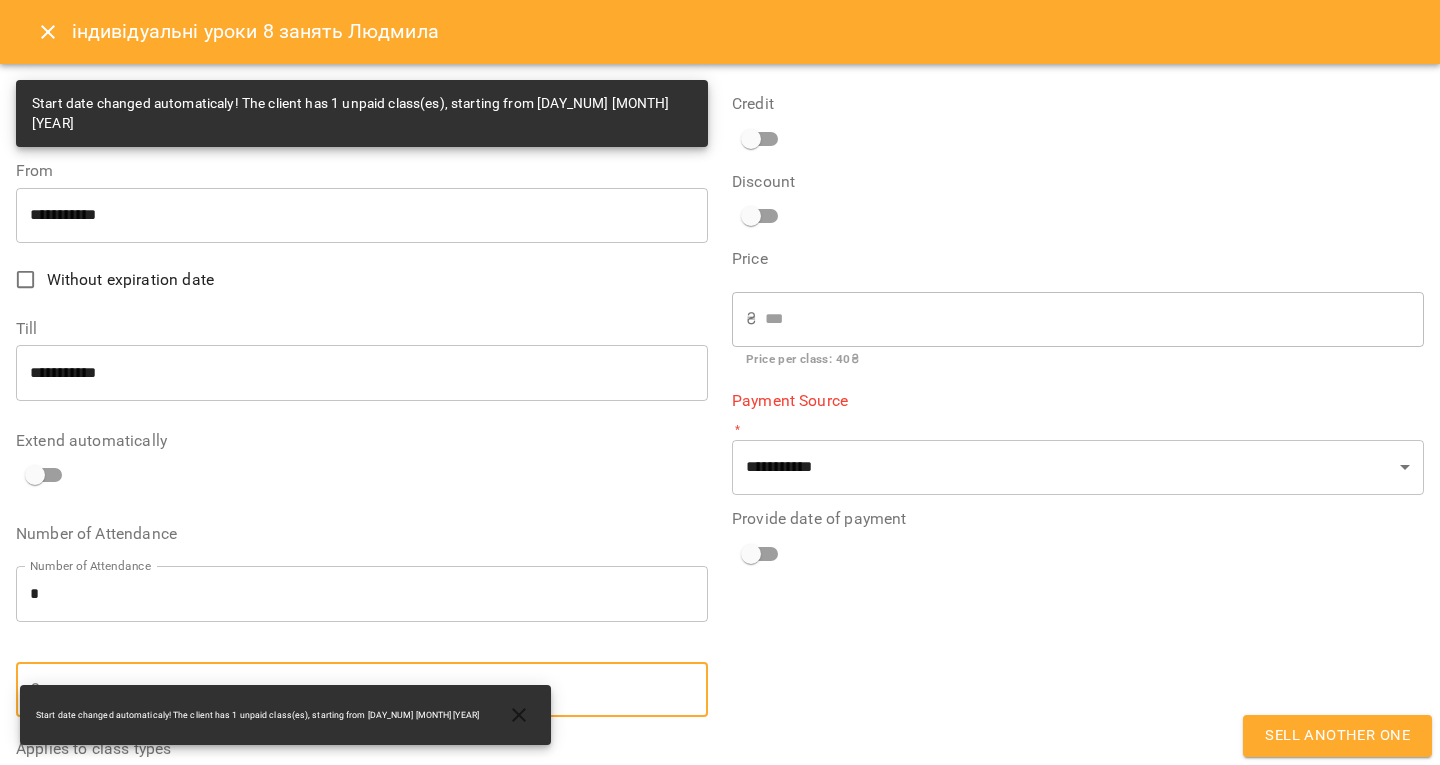 type on "***" 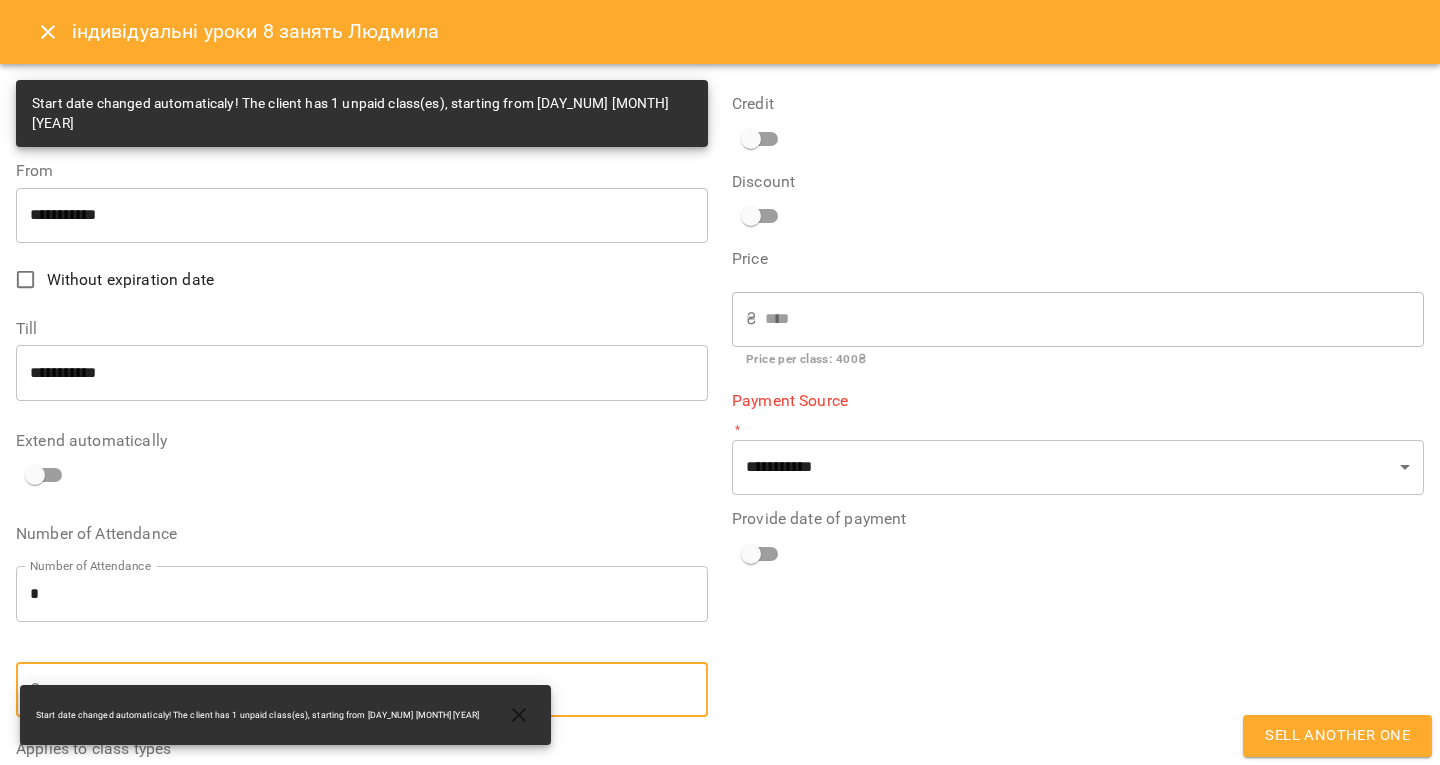 type on "***" 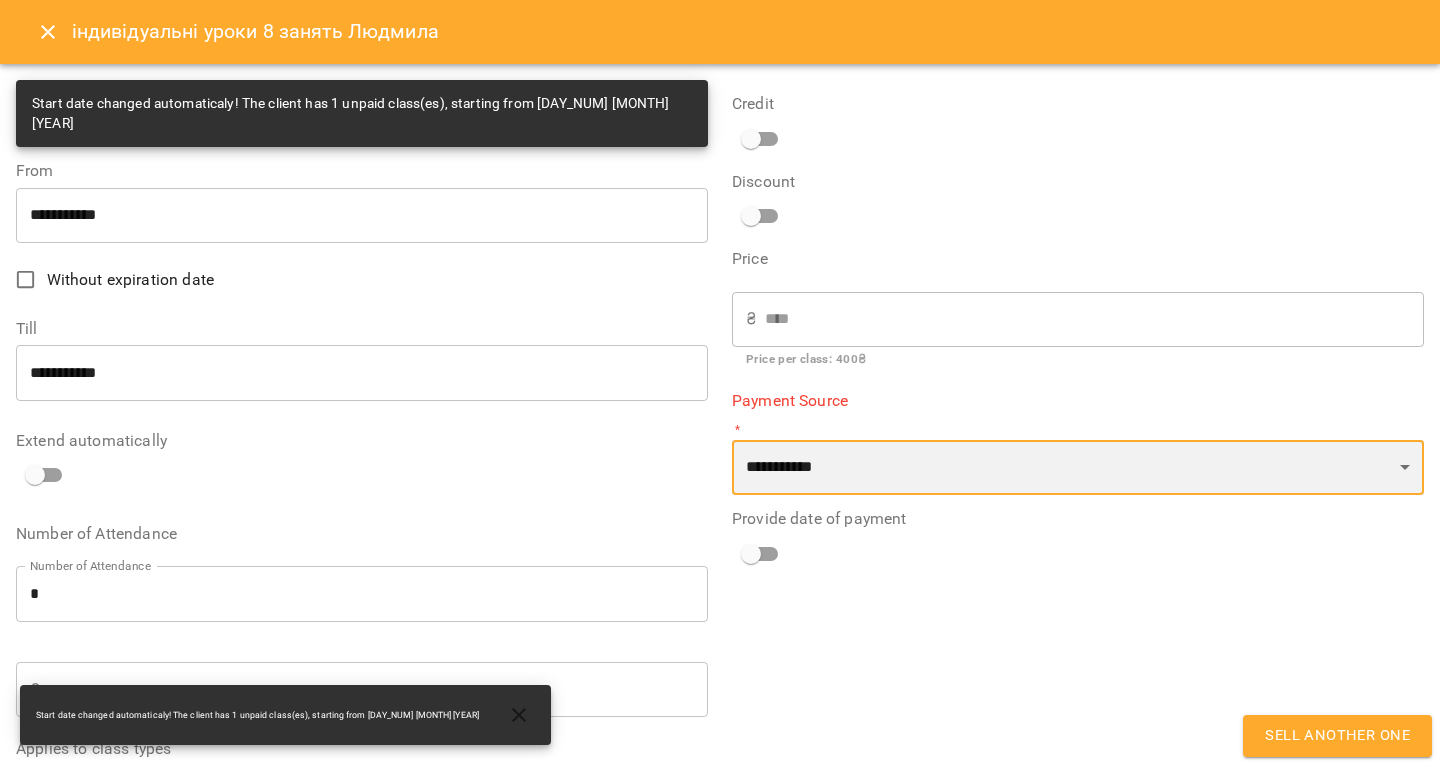 click on "**********" at bounding box center [1078, 468] 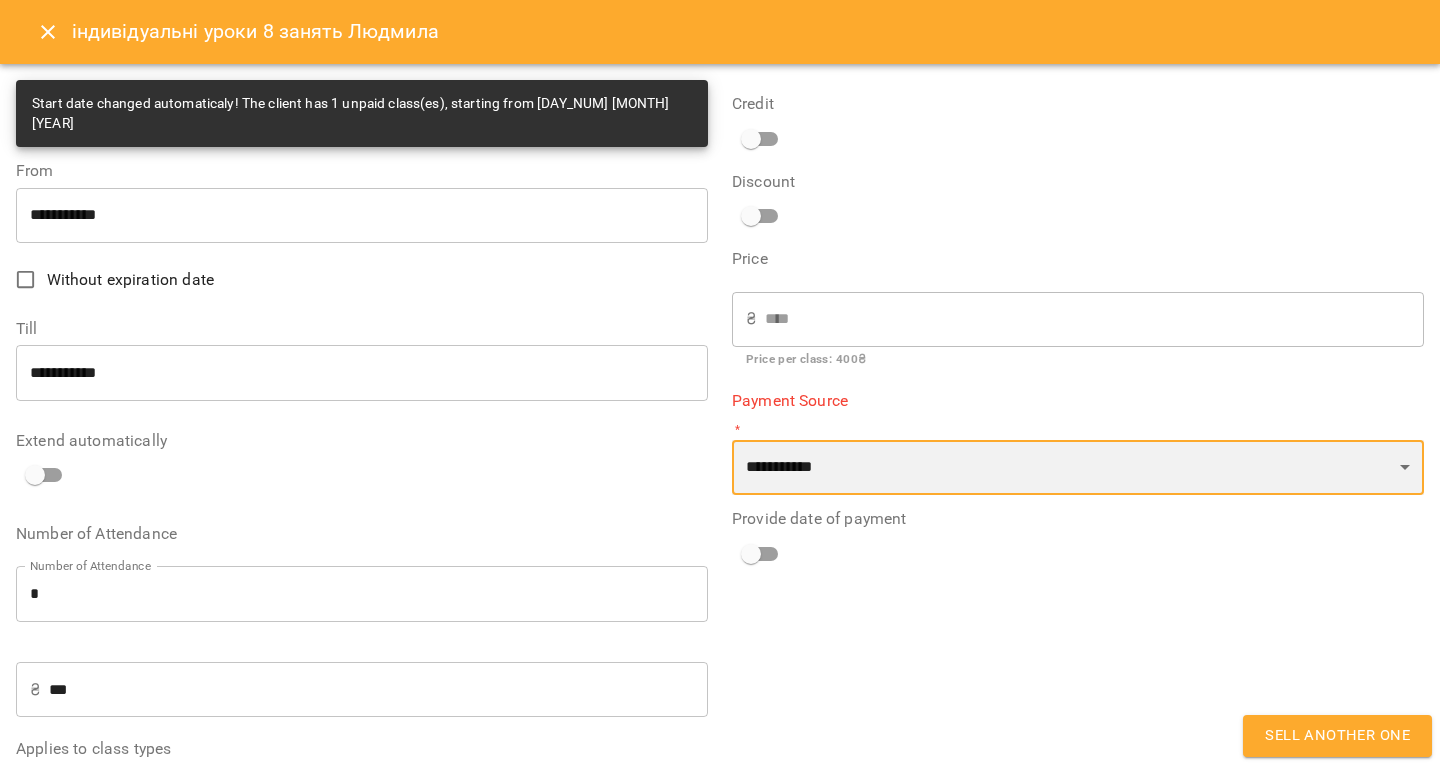select on "****" 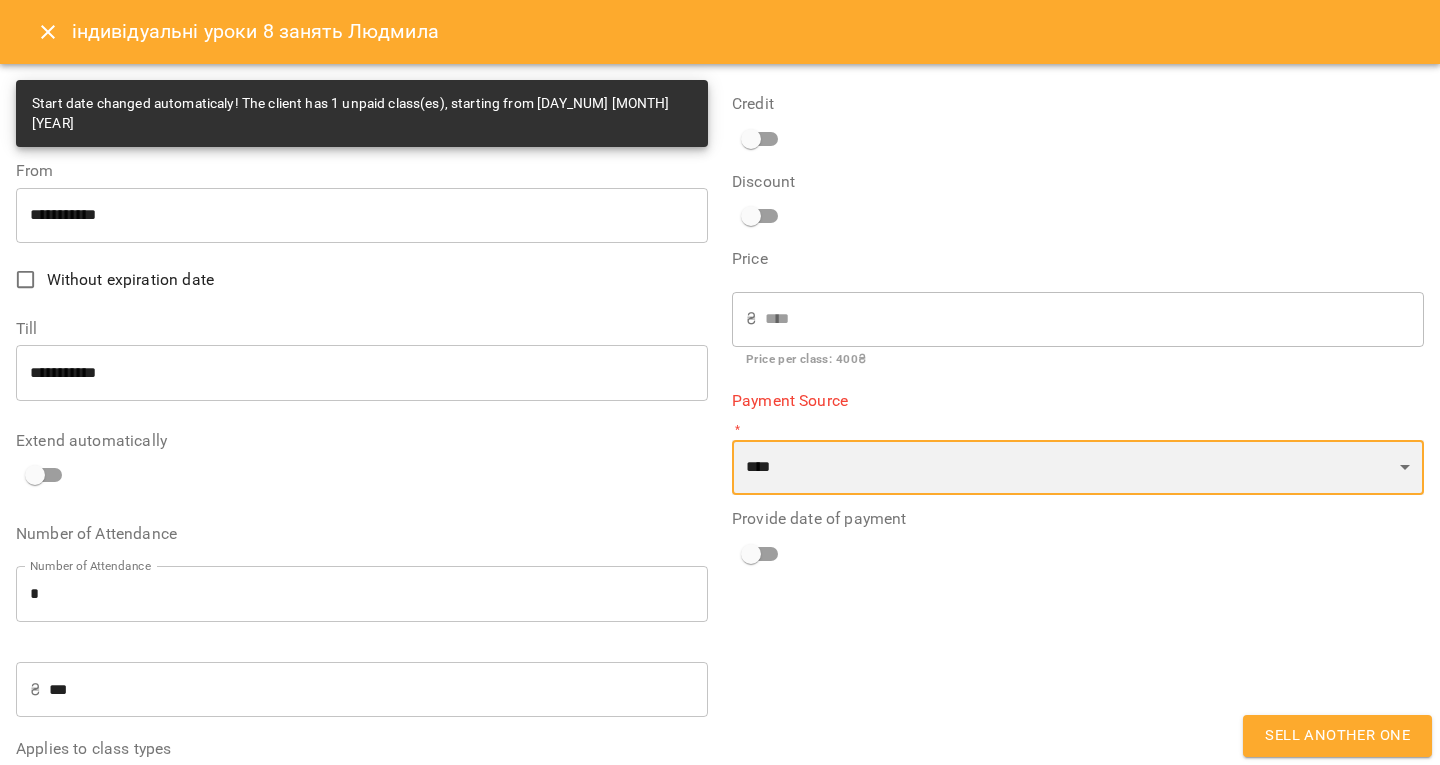 click on "**********" at bounding box center [1078, 468] 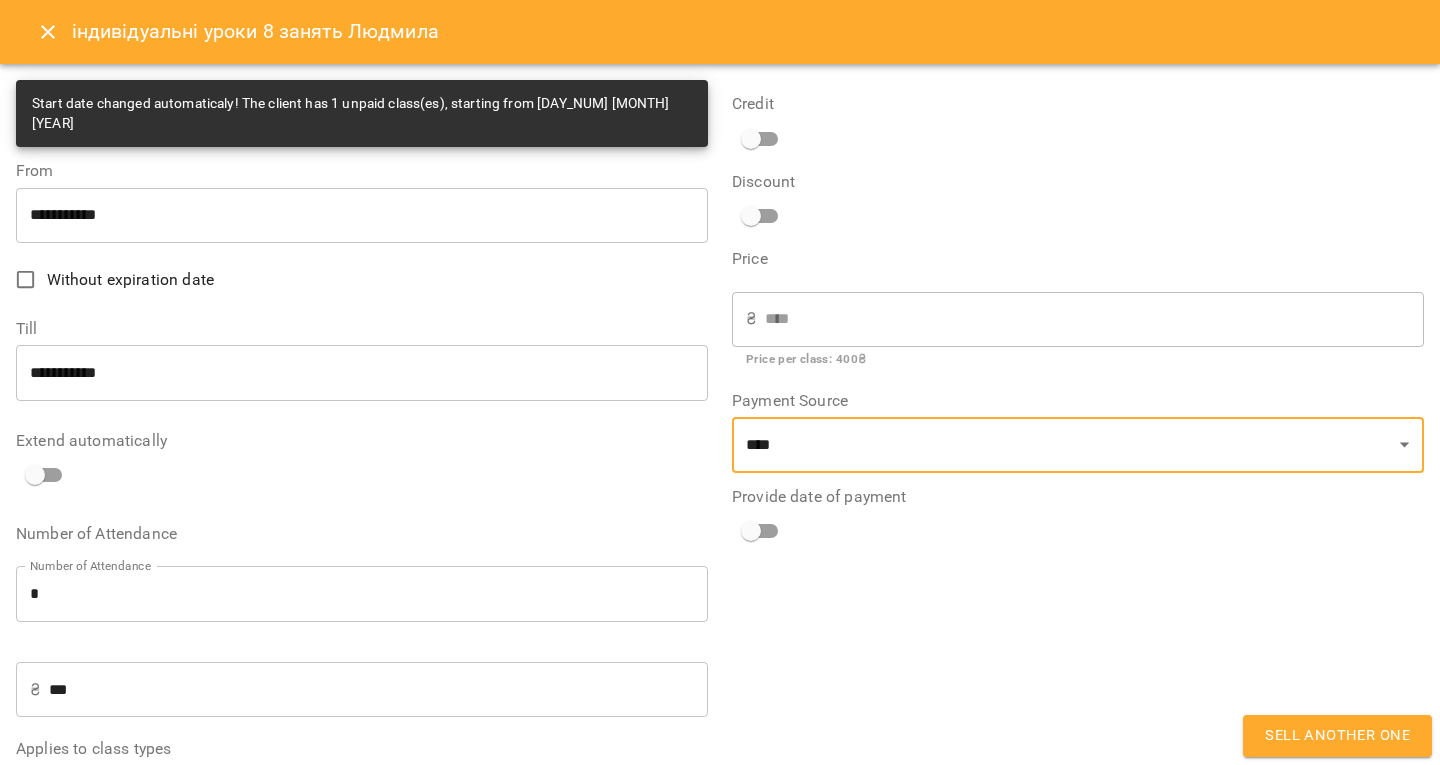 click on "**********" at bounding box center (1078, 461) 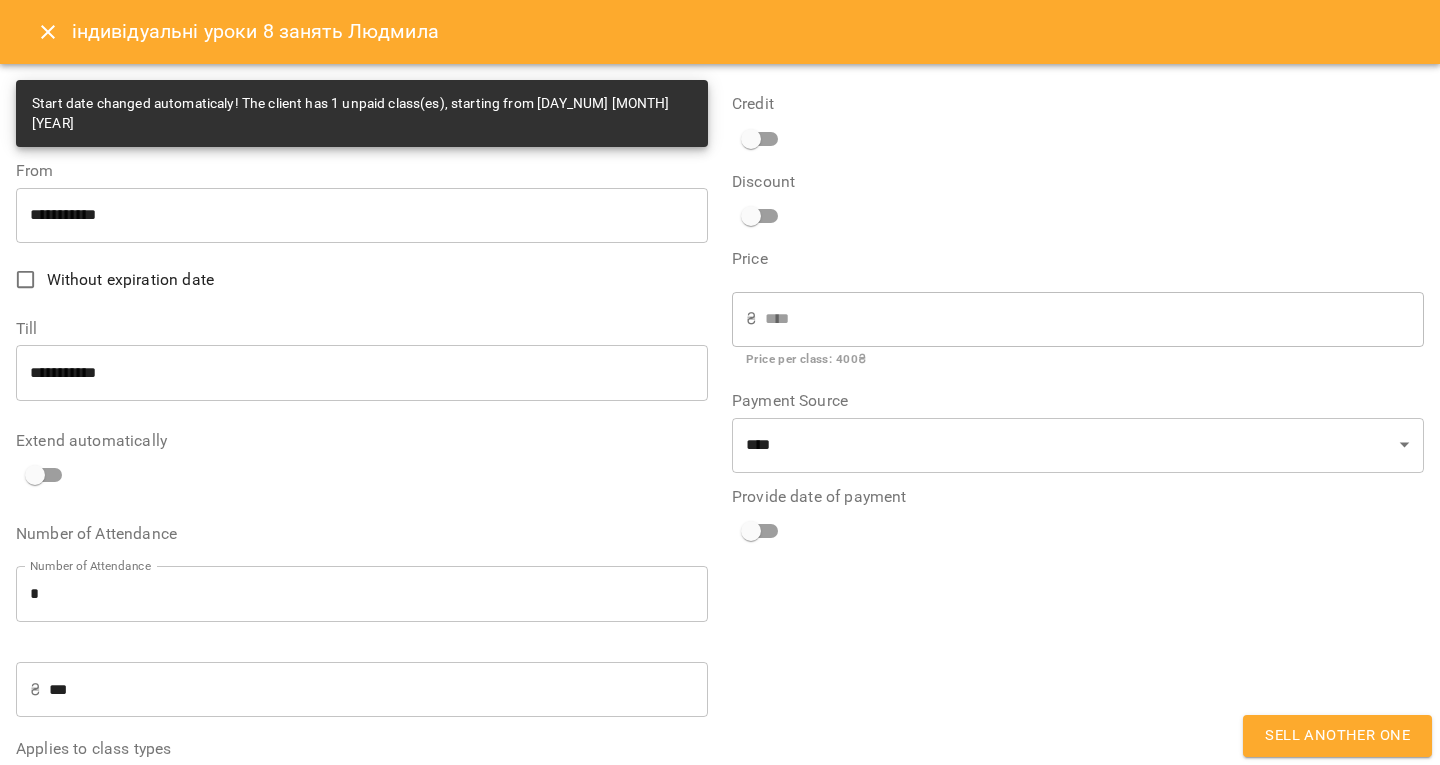 click on "Without expiration date" at bounding box center [130, 280] 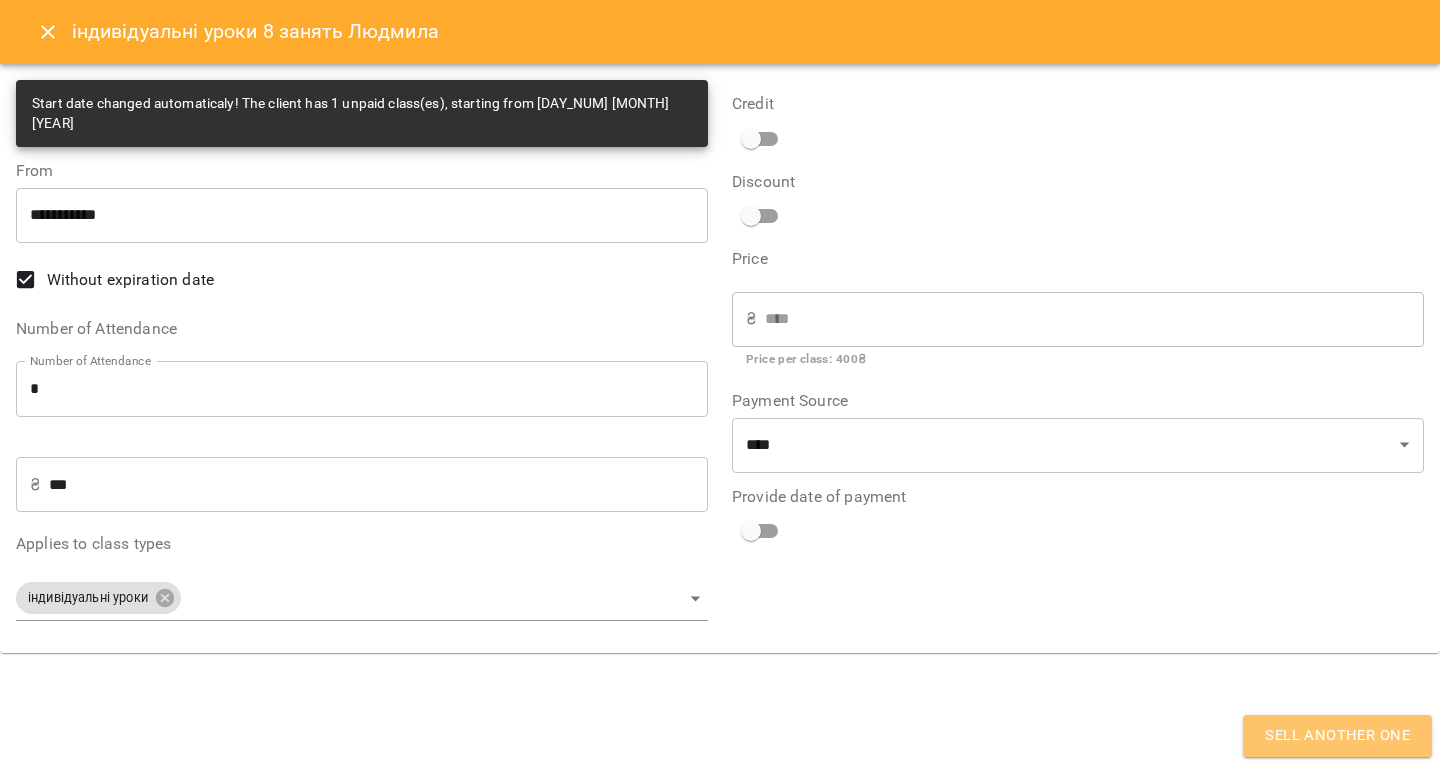 click on "Sell another one" at bounding box center [1337, 736] 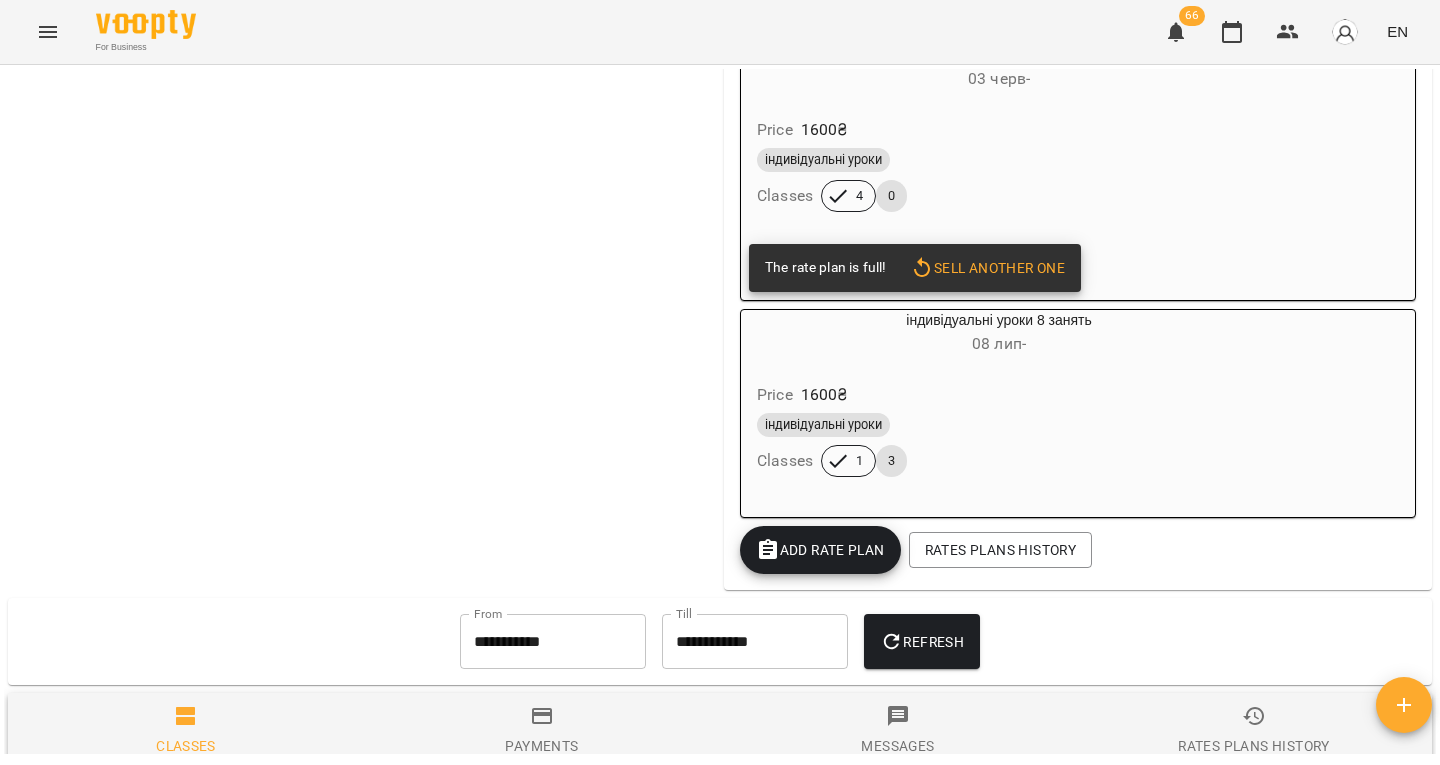 scroll, scrollTop: 1413, scrollLeft: 0, axis: vertical 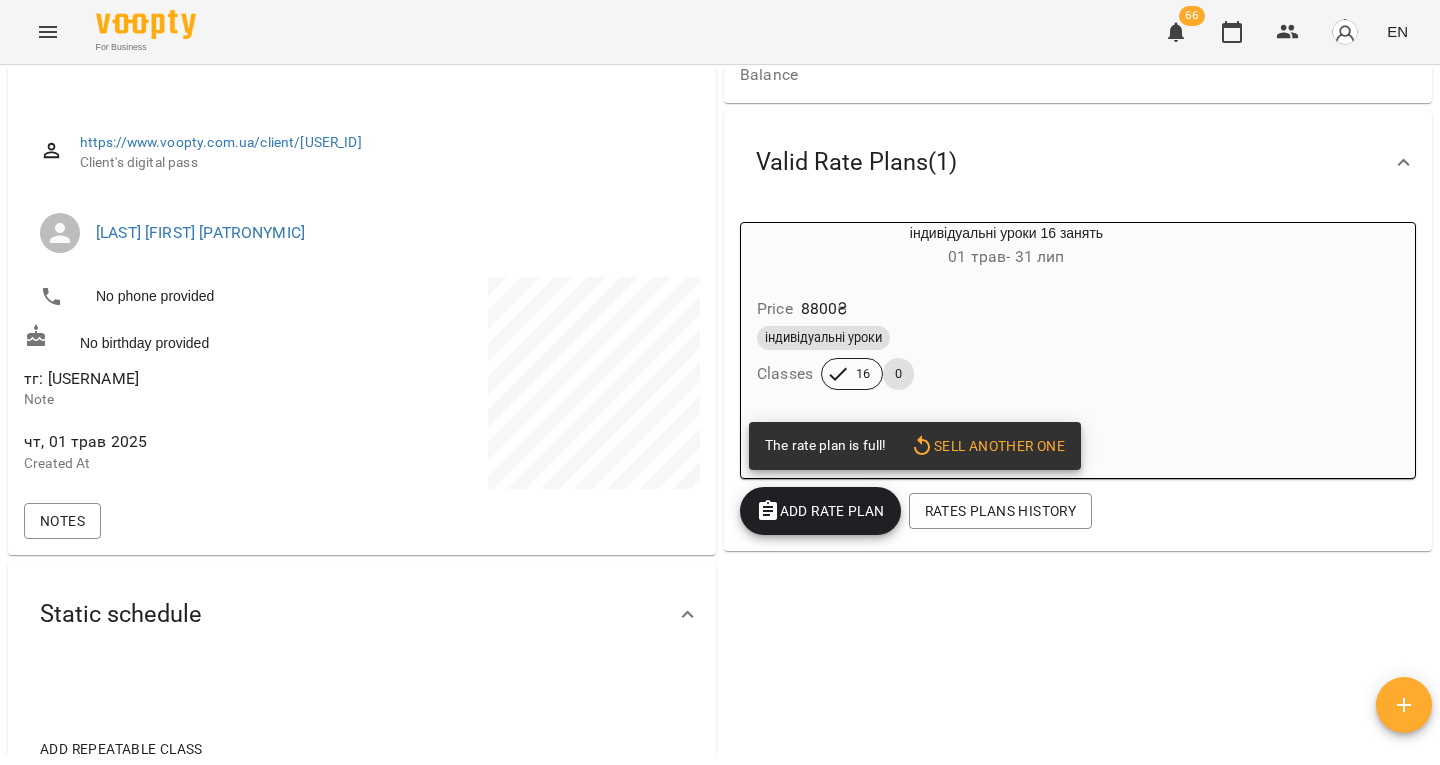 drag, startPoint x: 48, startPoint y: 382, endPoint x: 148, endPoint y: 384, distance: 100.02 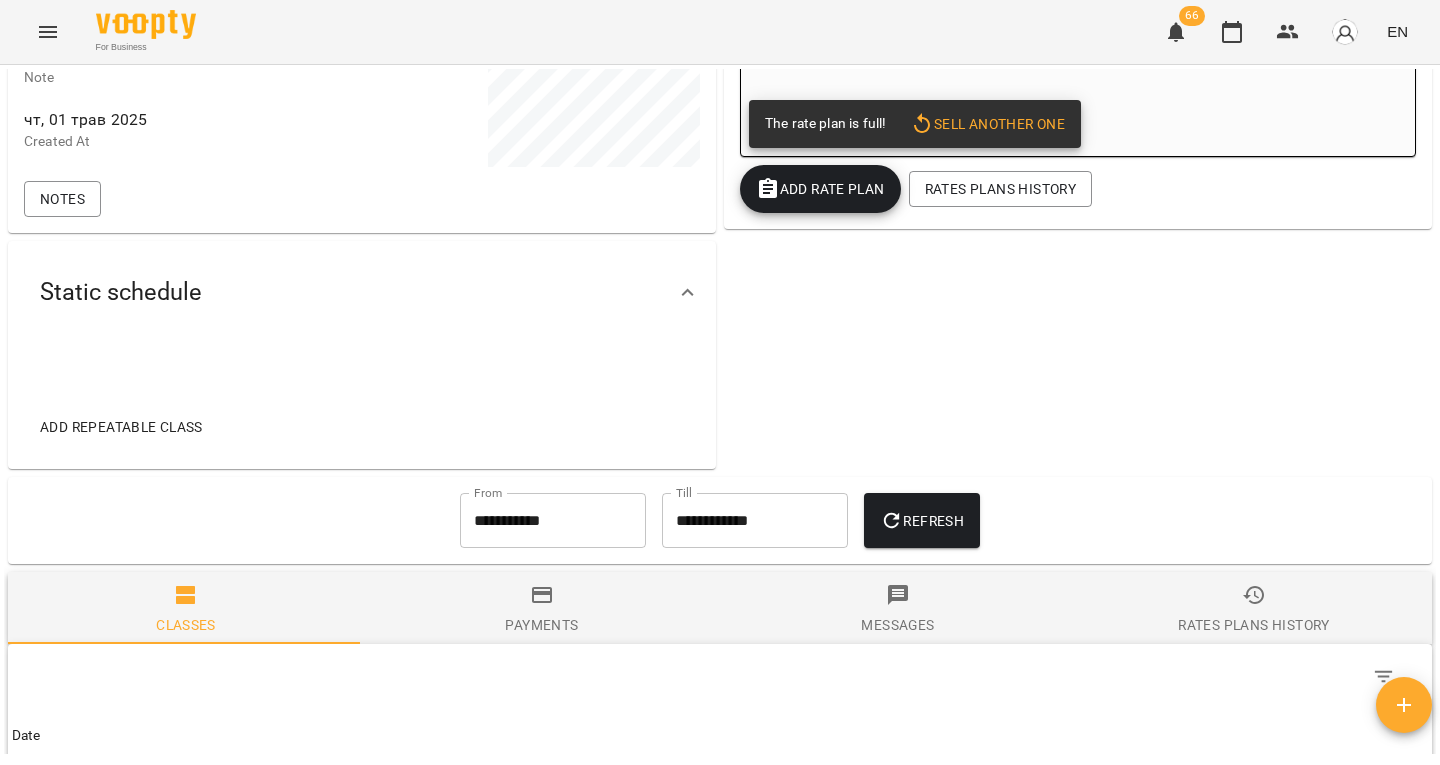 scroll, scrollTop: 507, scrollLeft: 0, axis: vertical 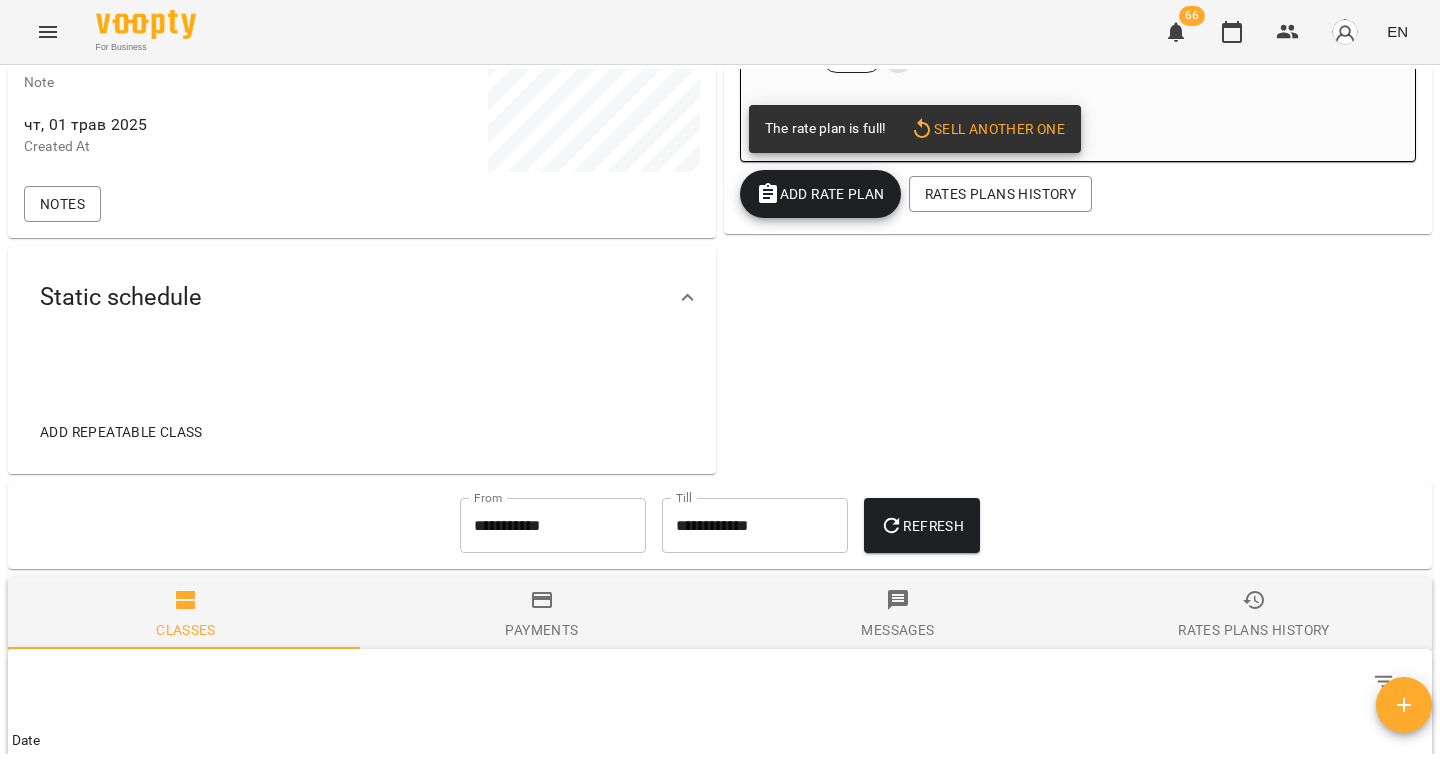 click on "**********" at bounding box center [553, 526] 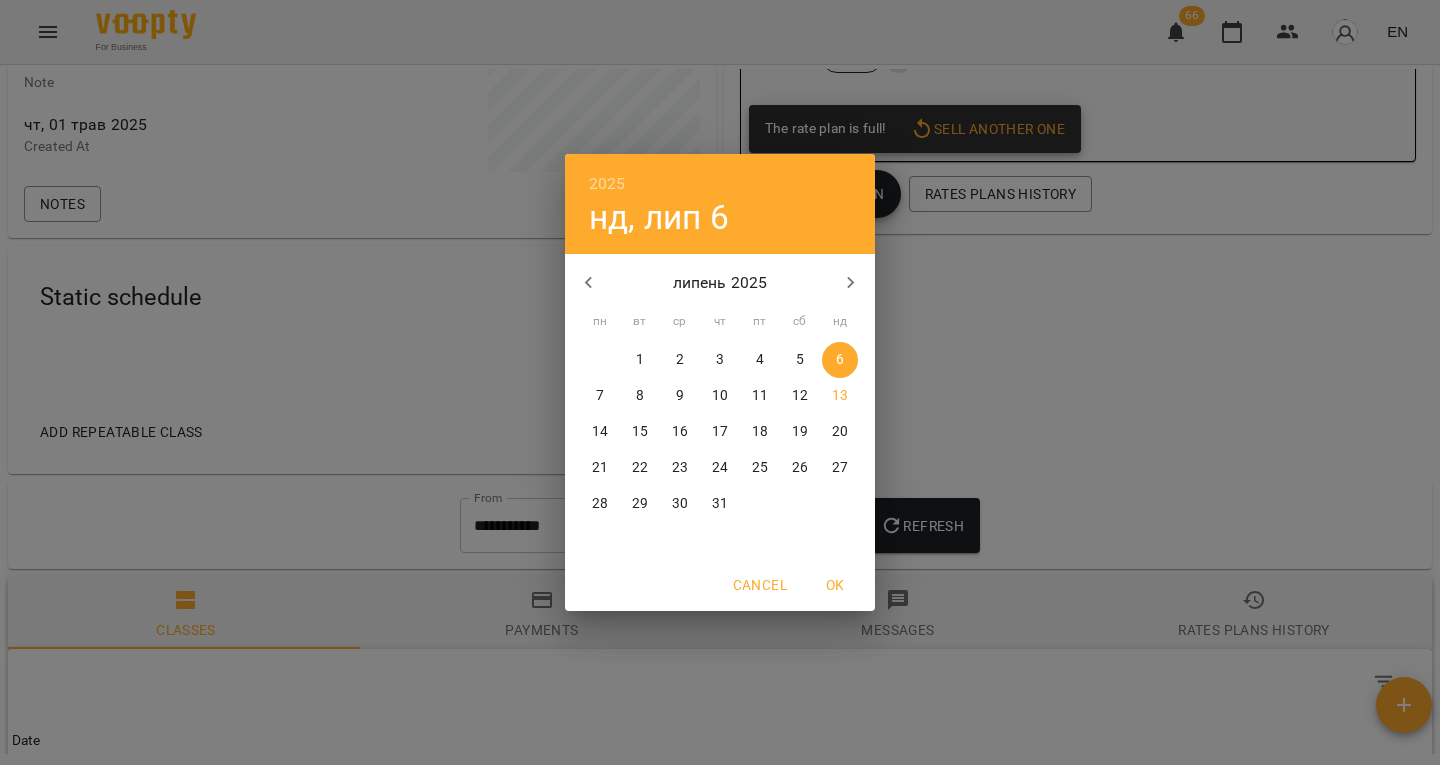 click 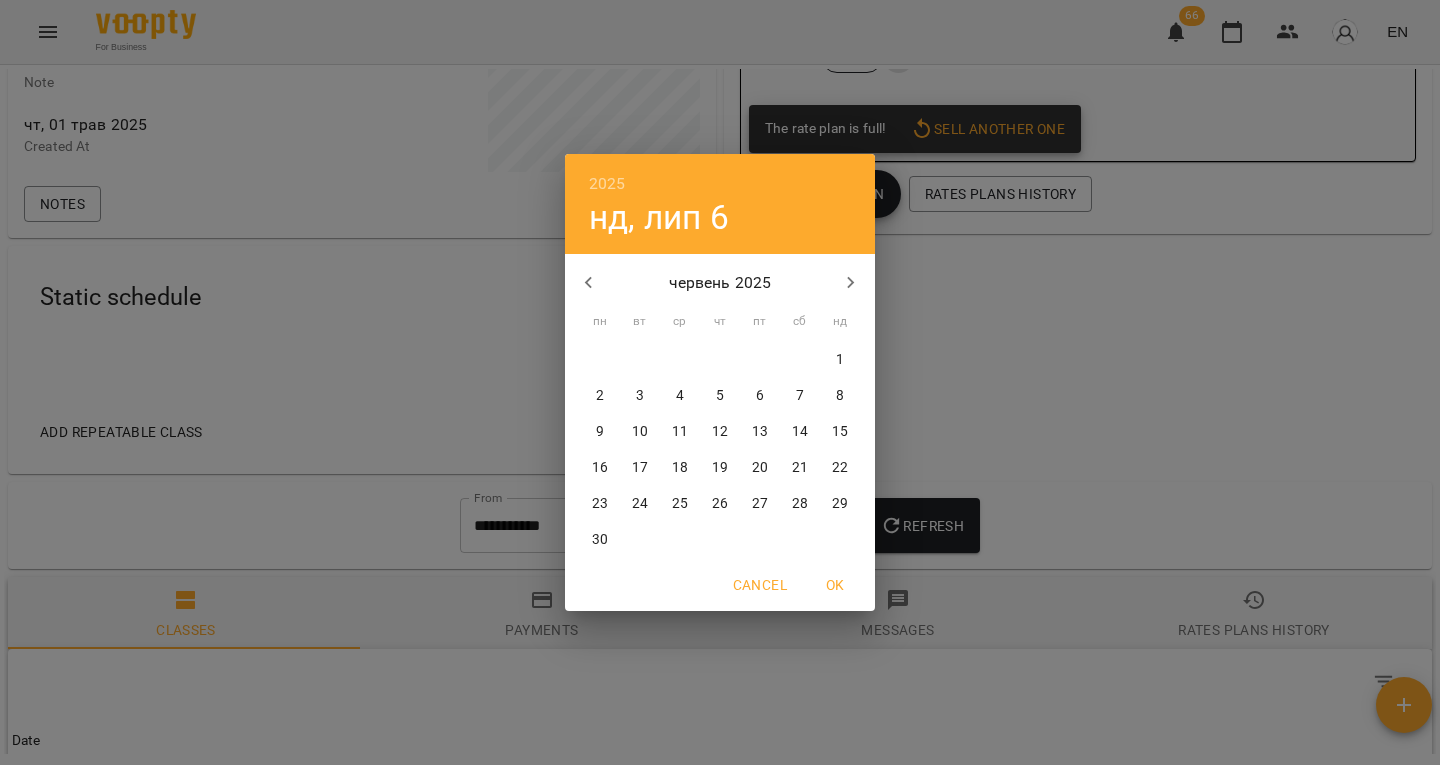 click on "1" at bounding box center (840, 360) 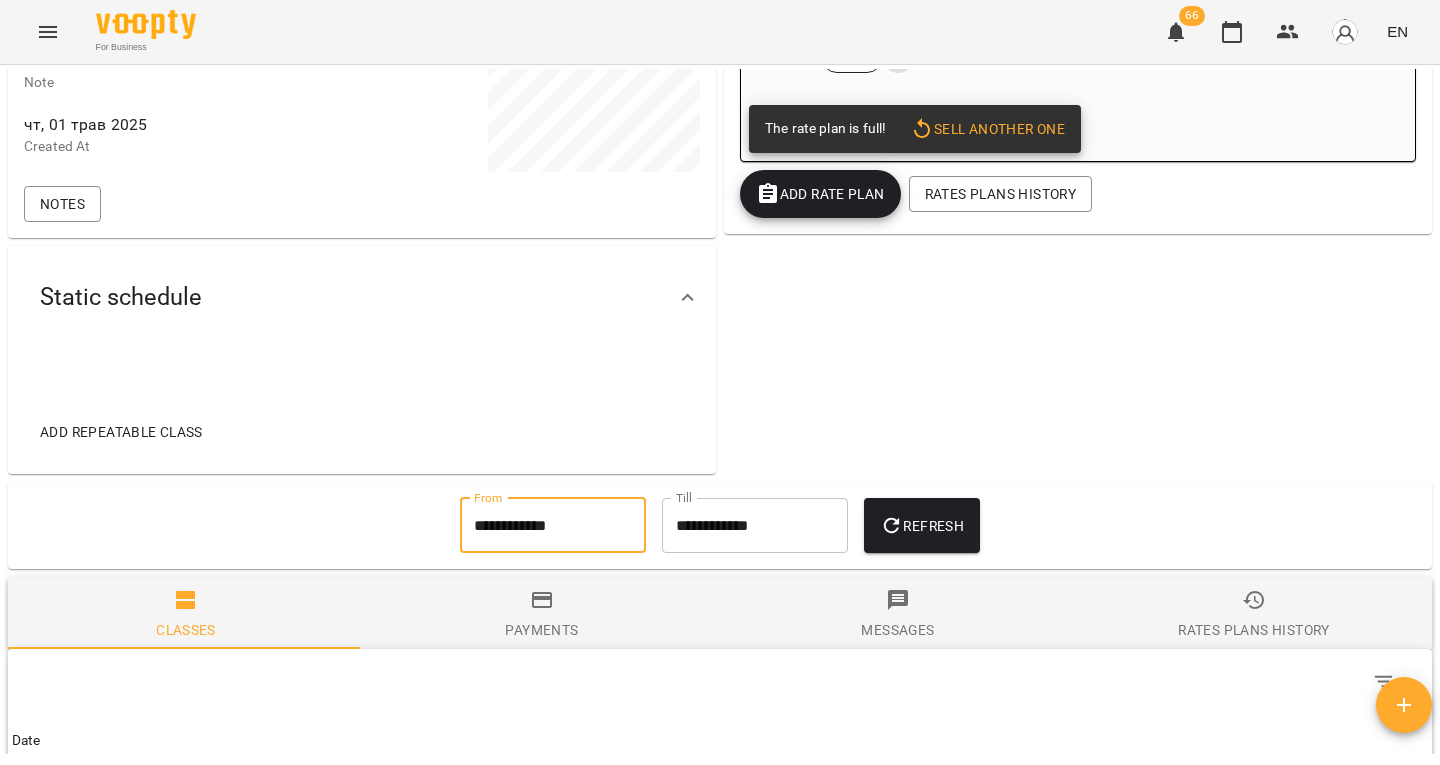 click 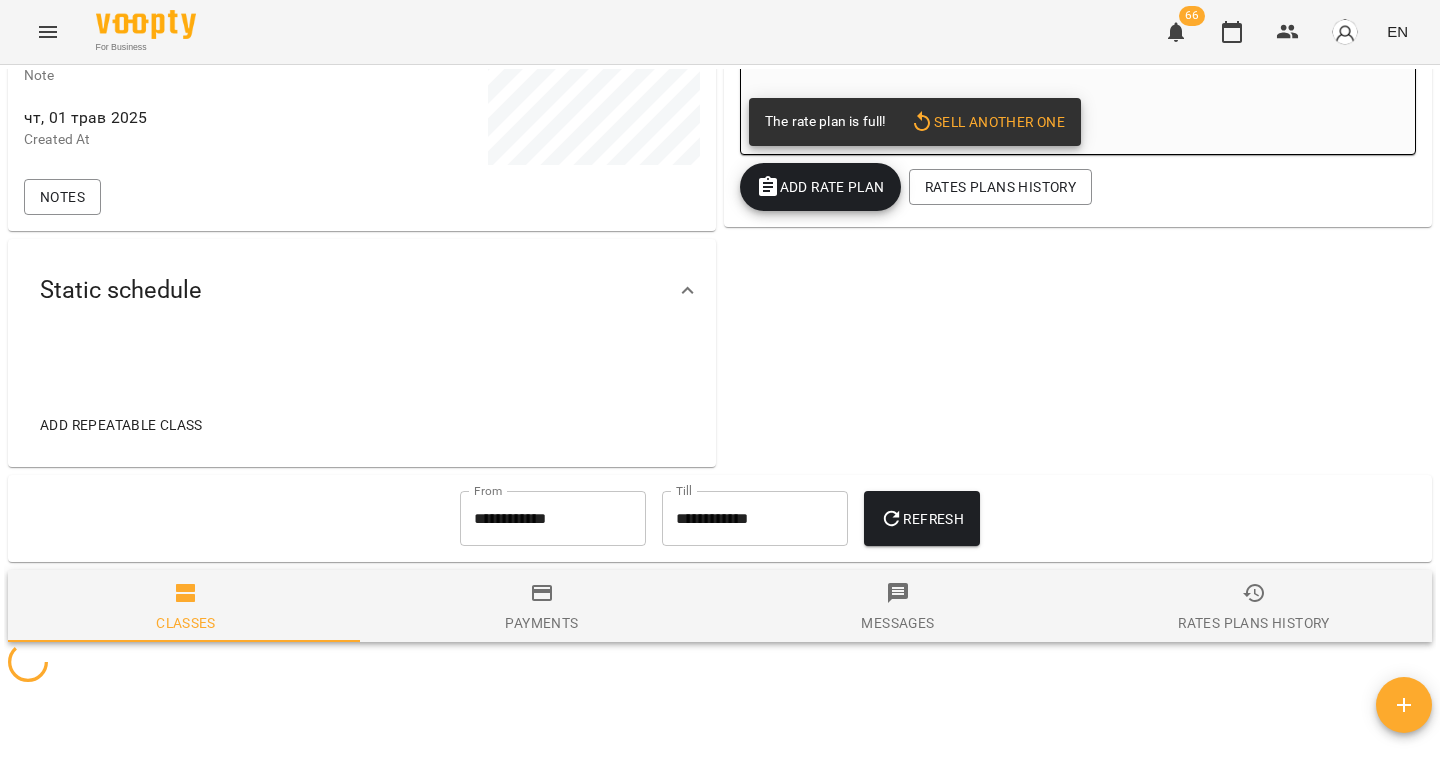 scroll, scrollTop: 693, scrollLeft: 0, axis: vertical 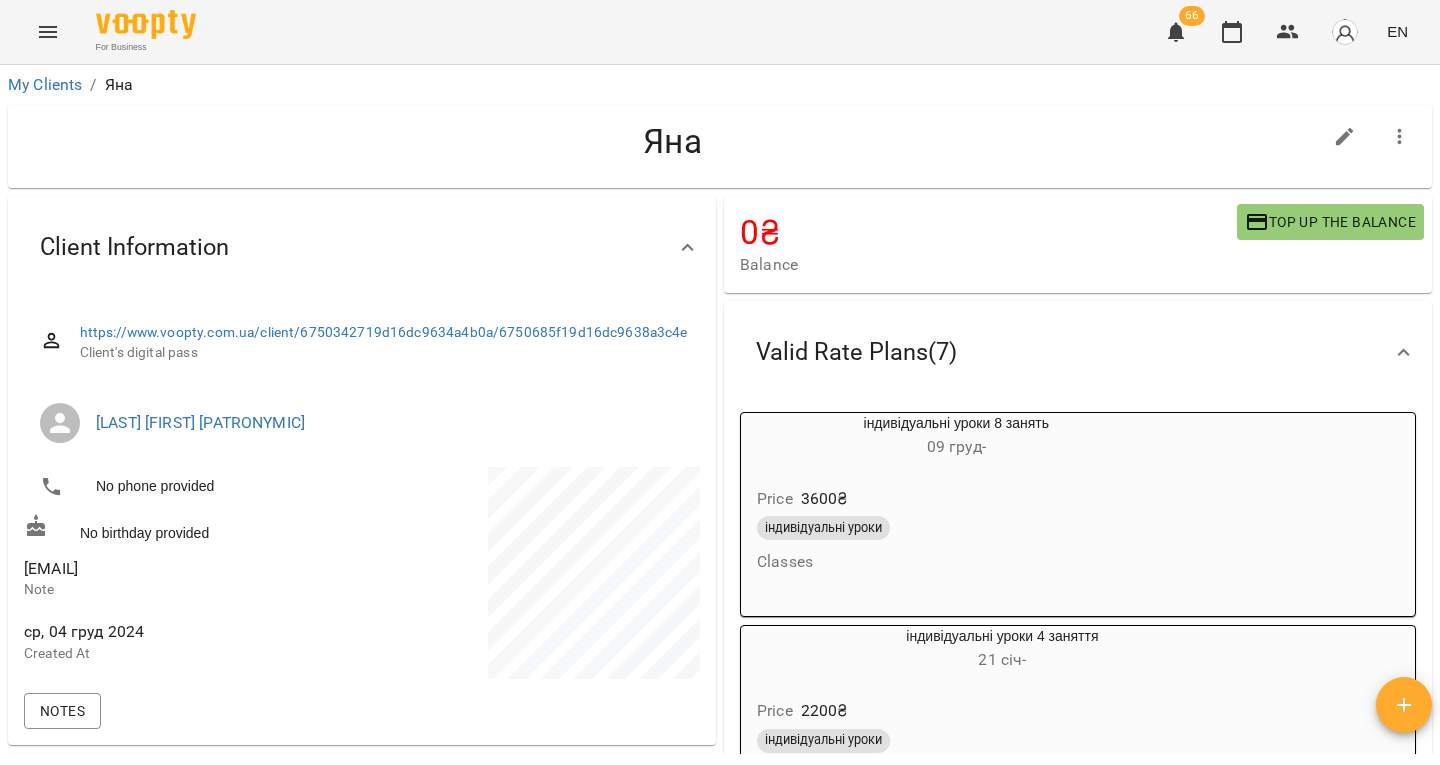 click on "@YanaaKN" at bounding box center (51, 568) 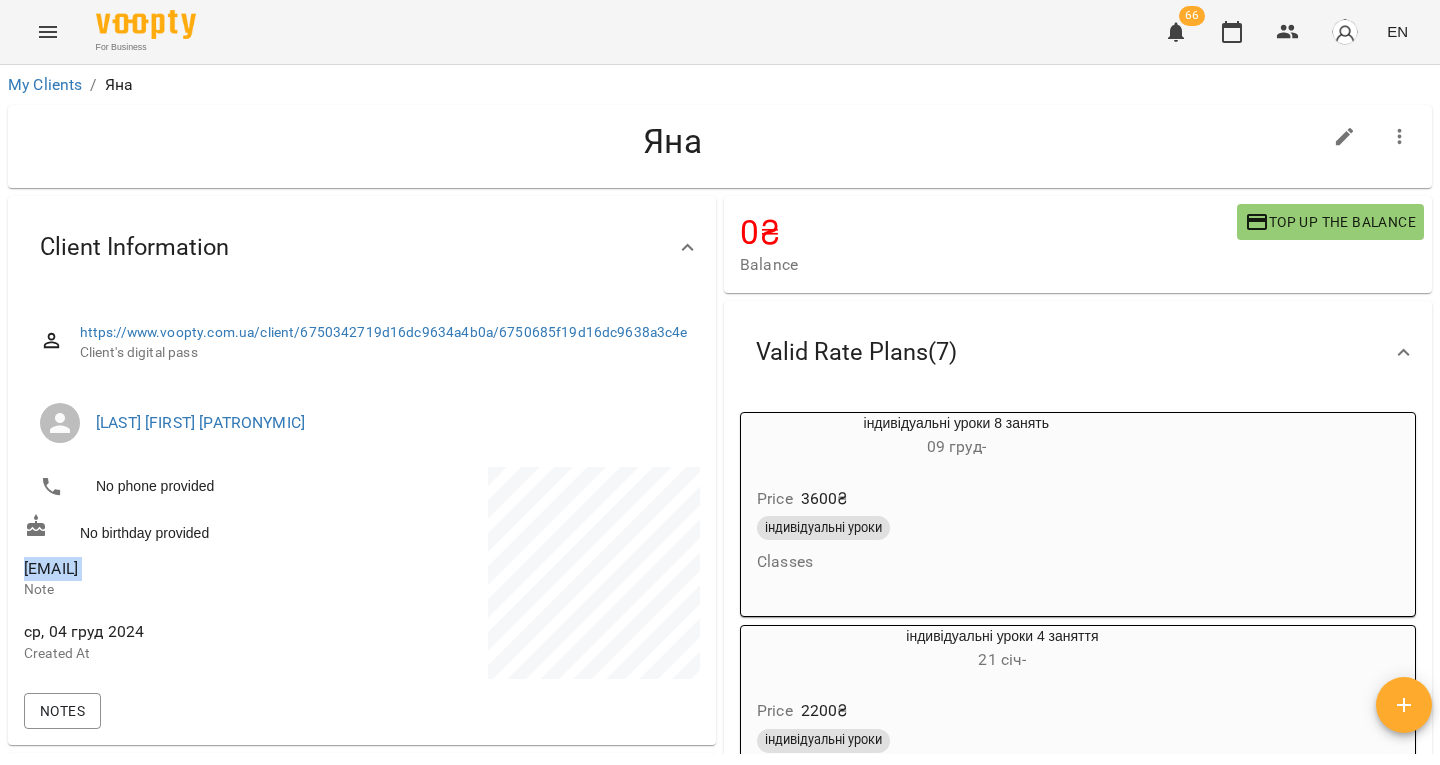 click on "@YanaaKN" at bounding box center [51, 568] 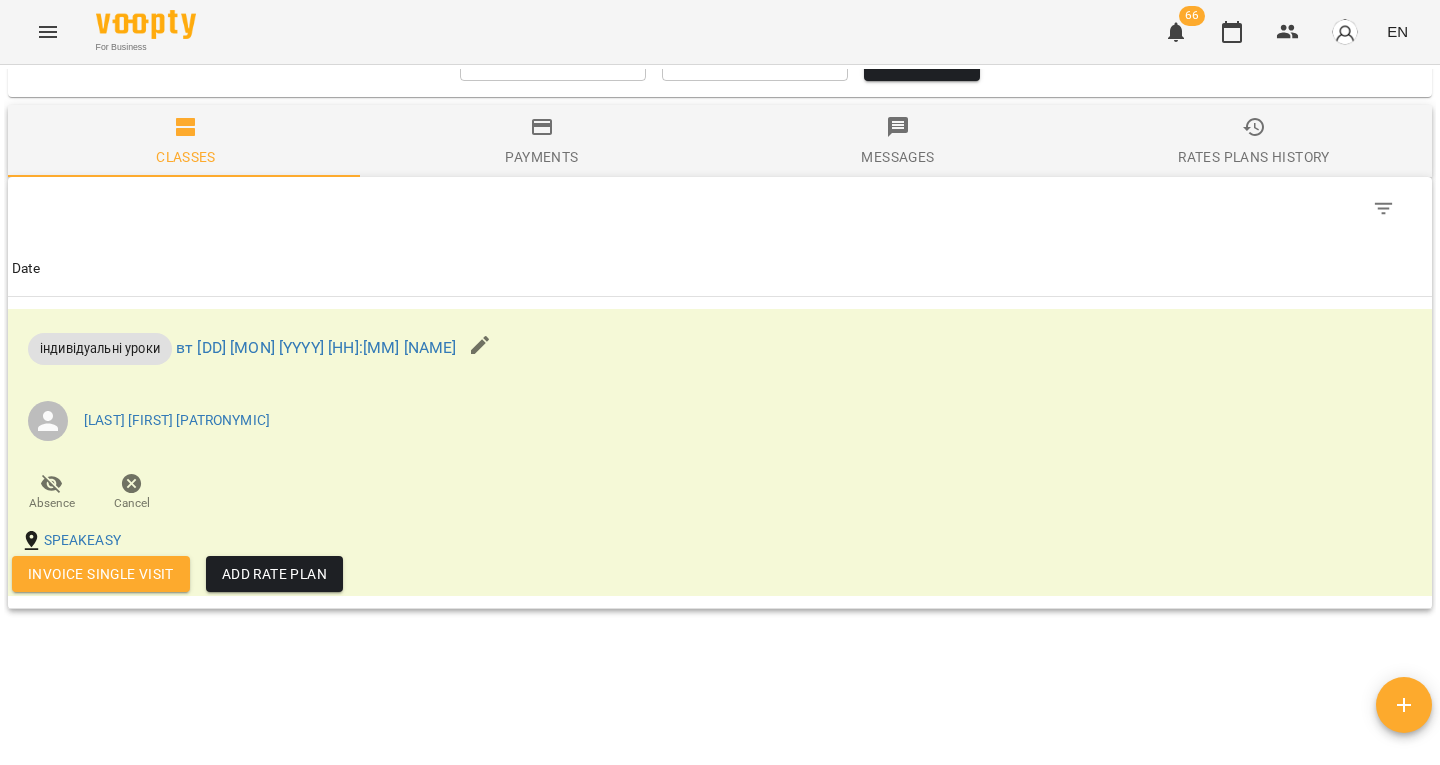 scroll, scrollTop: 2222, scrollLeft: 0, axis: vertical 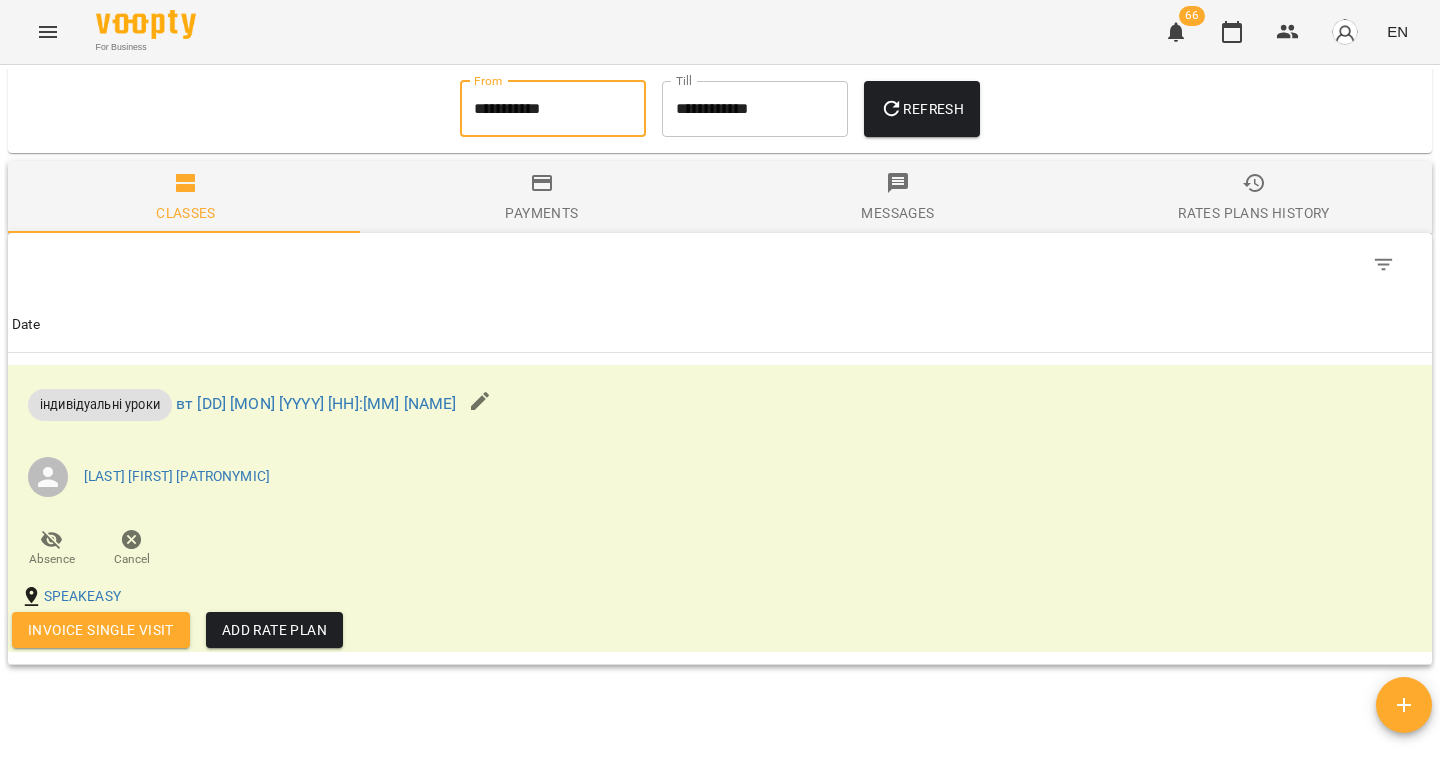 click on "**********" at bounding box center [553, 109] 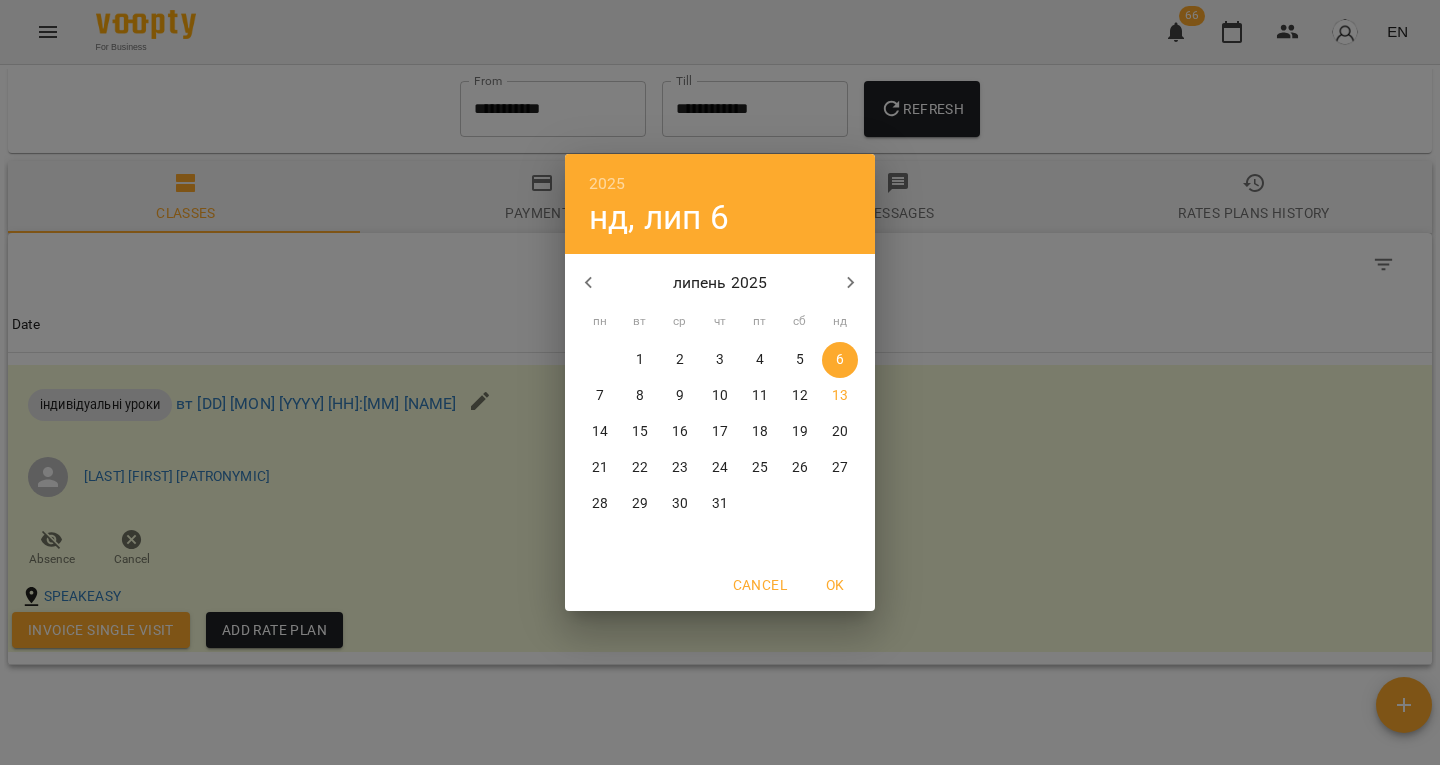 click 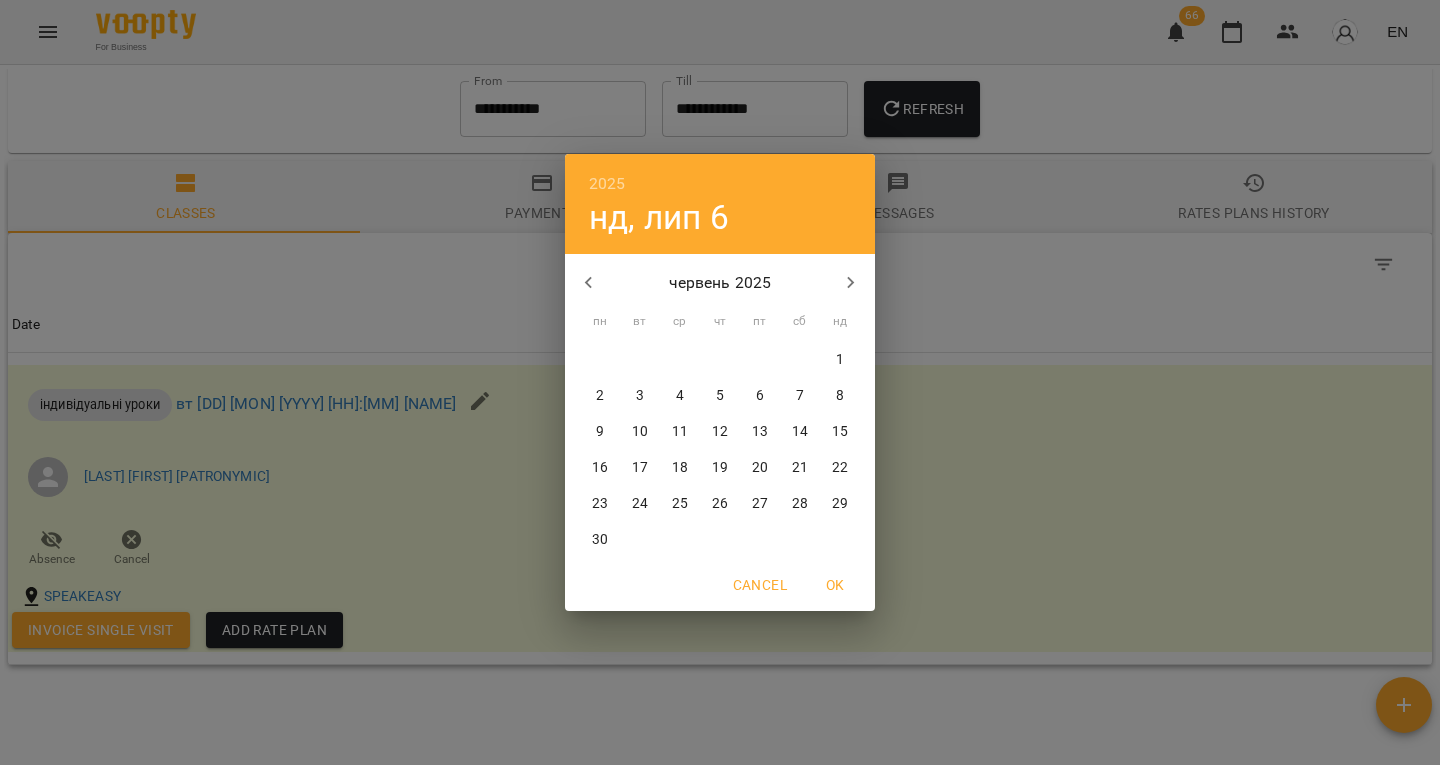 click on "1" at bounding box center [840, 360] 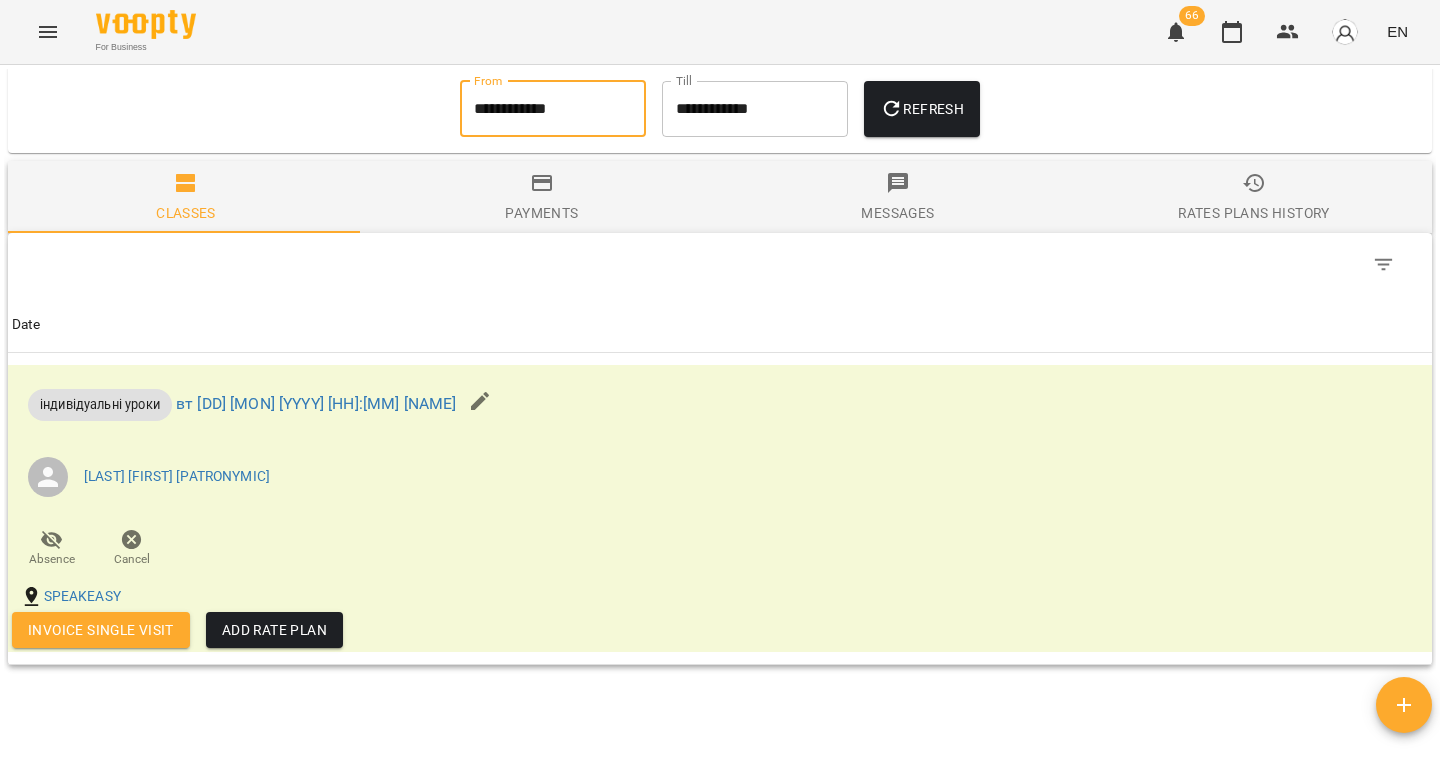 click on "Refresh" at bounding box center (922, 109) 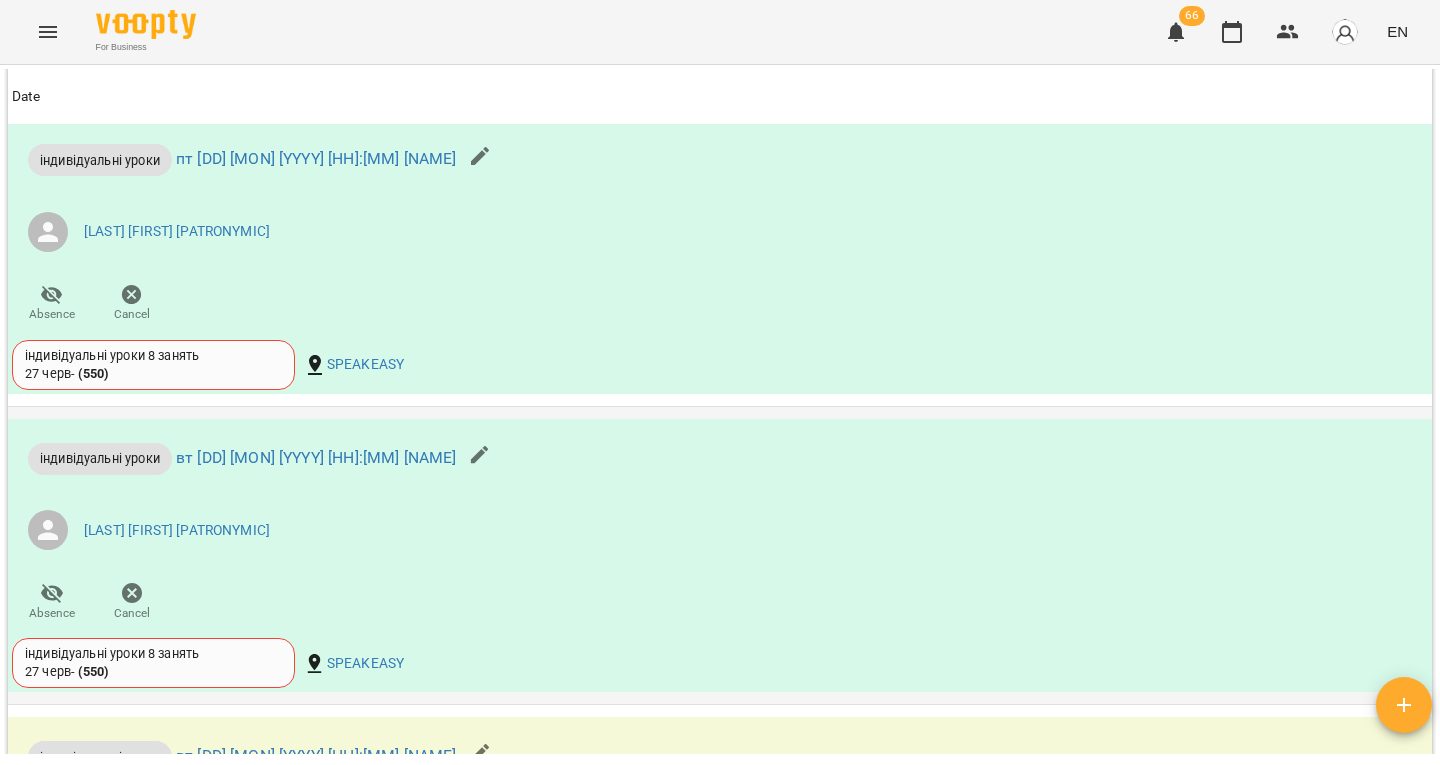 scroll, scrollTop: 3065, scrollLeft: 0, axis: vertical 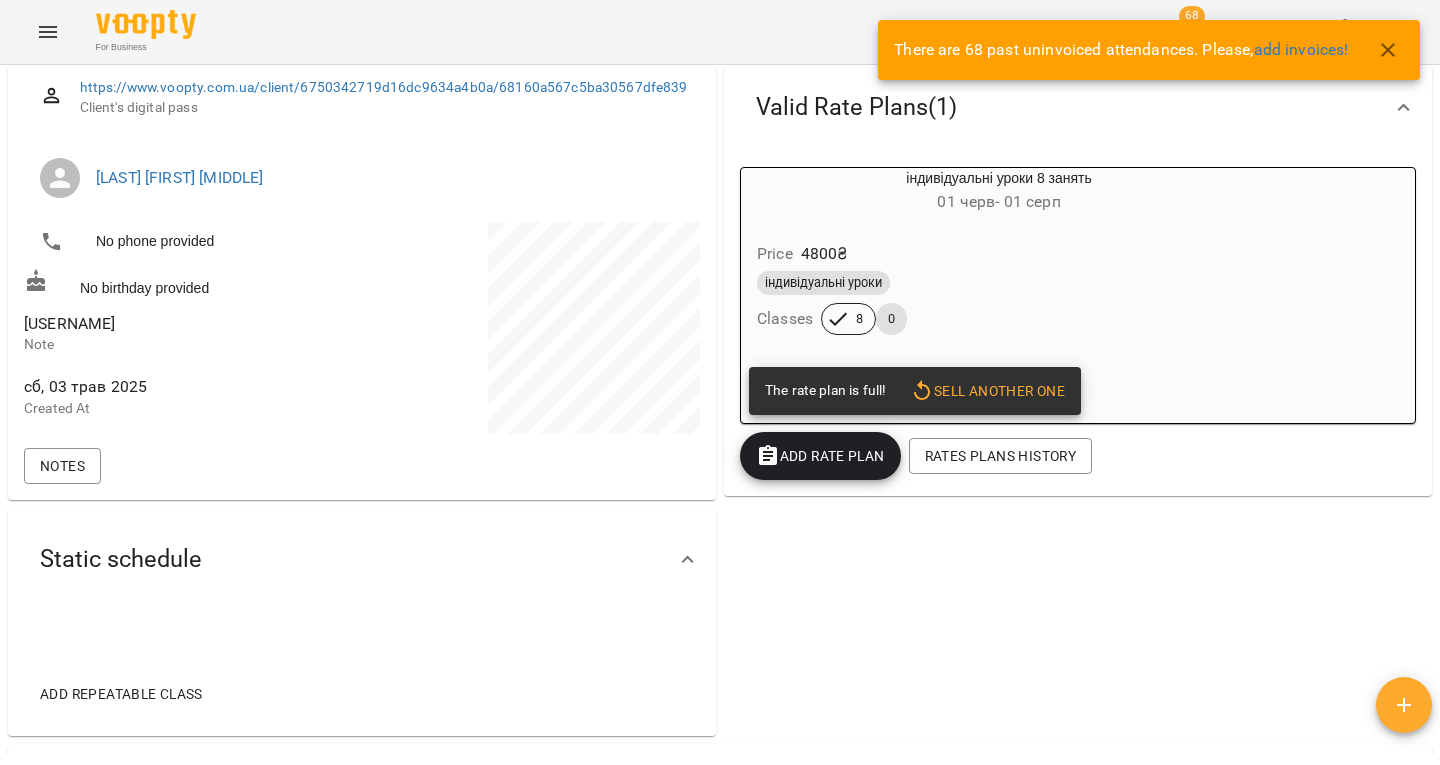 click on "tanichka_buch" at bounding box center (191, 324) 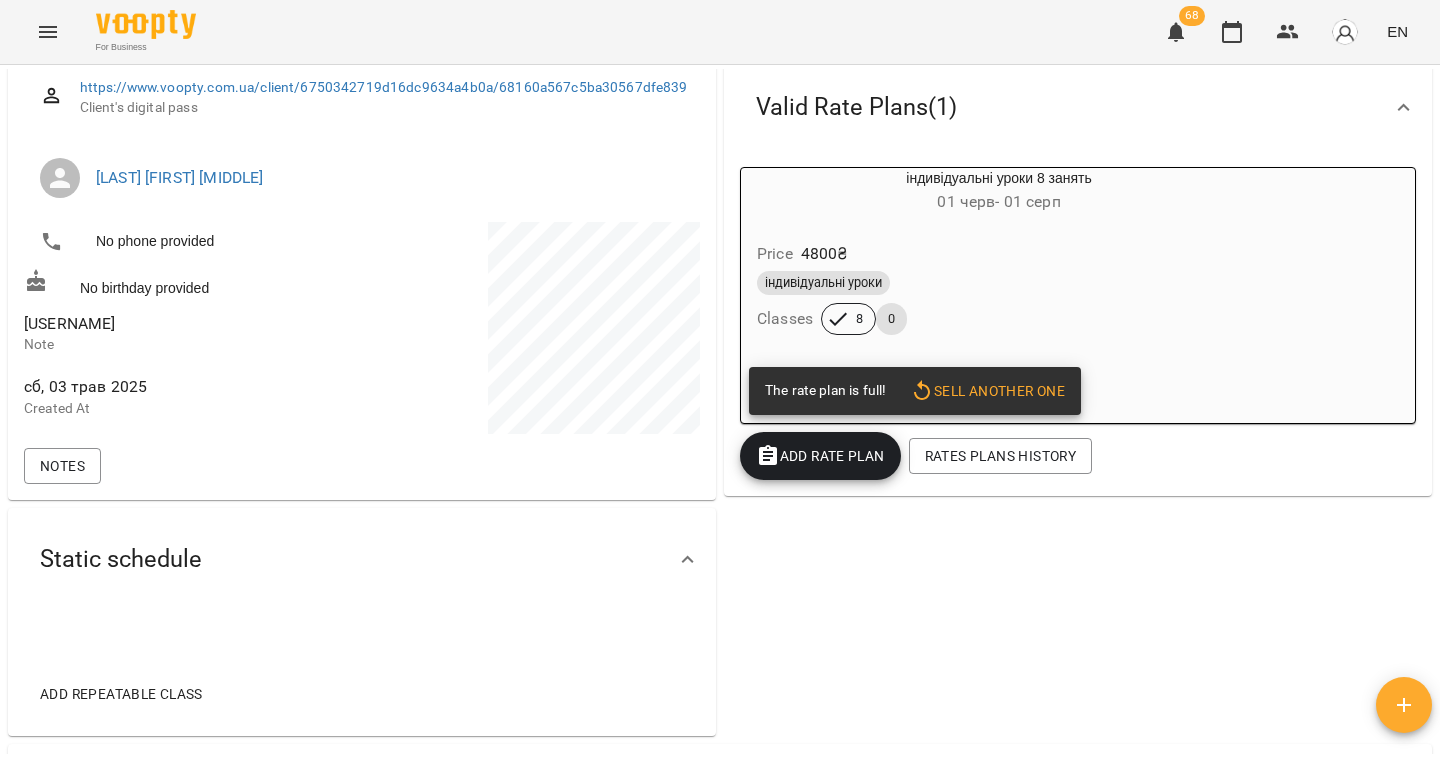 copy on "tanichka_buch" 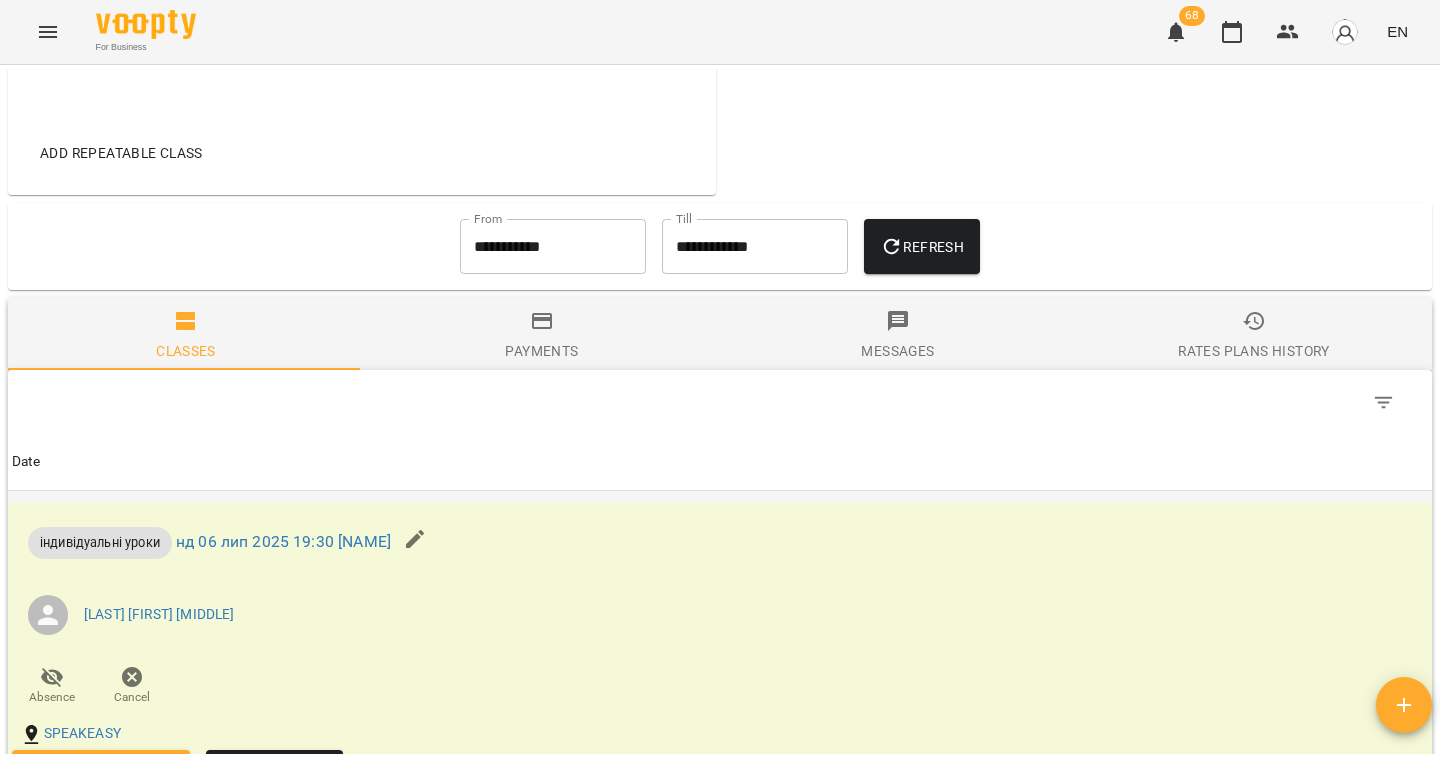 scroll, scrollTop: 777, scrollLeft: 0, axis: vertical 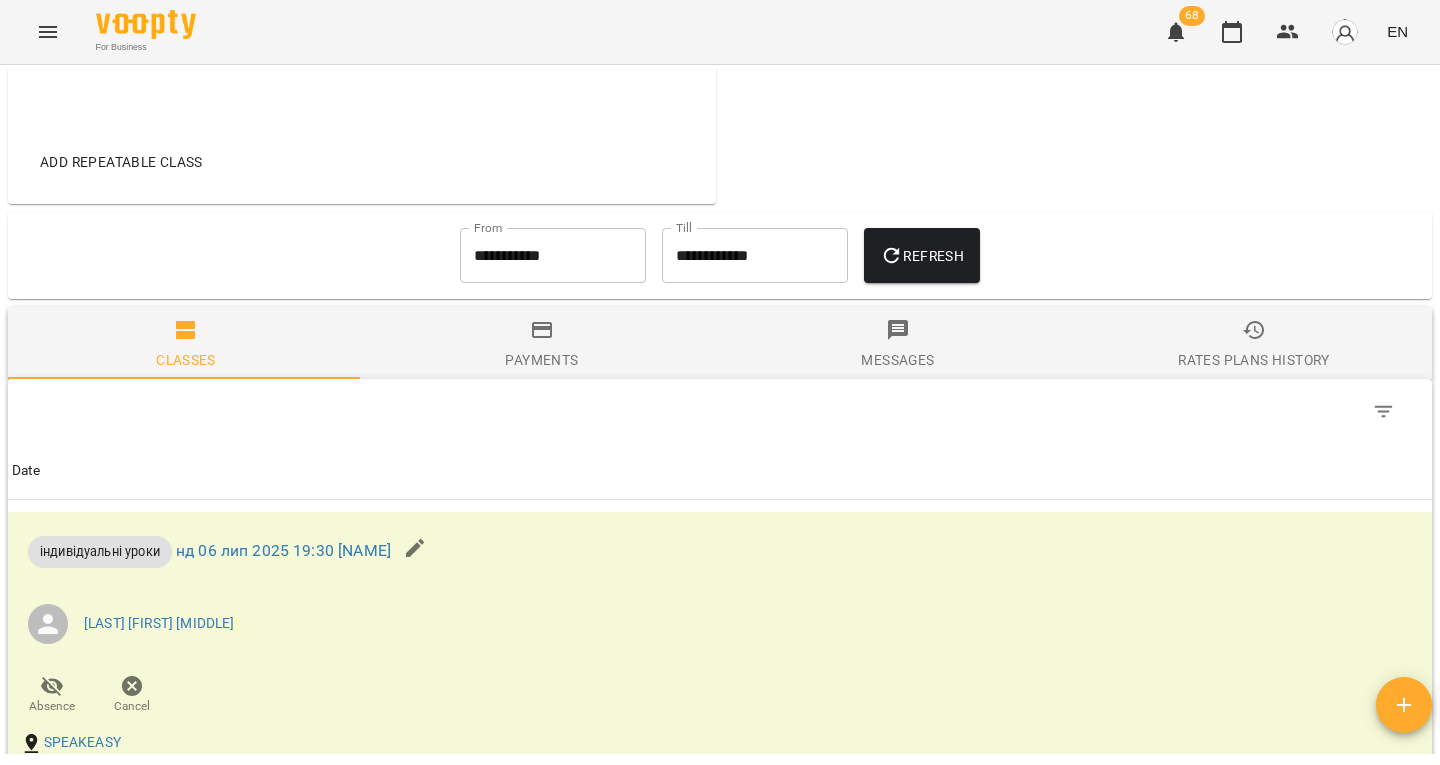 click on "**********" at bounding box center [553, 256] 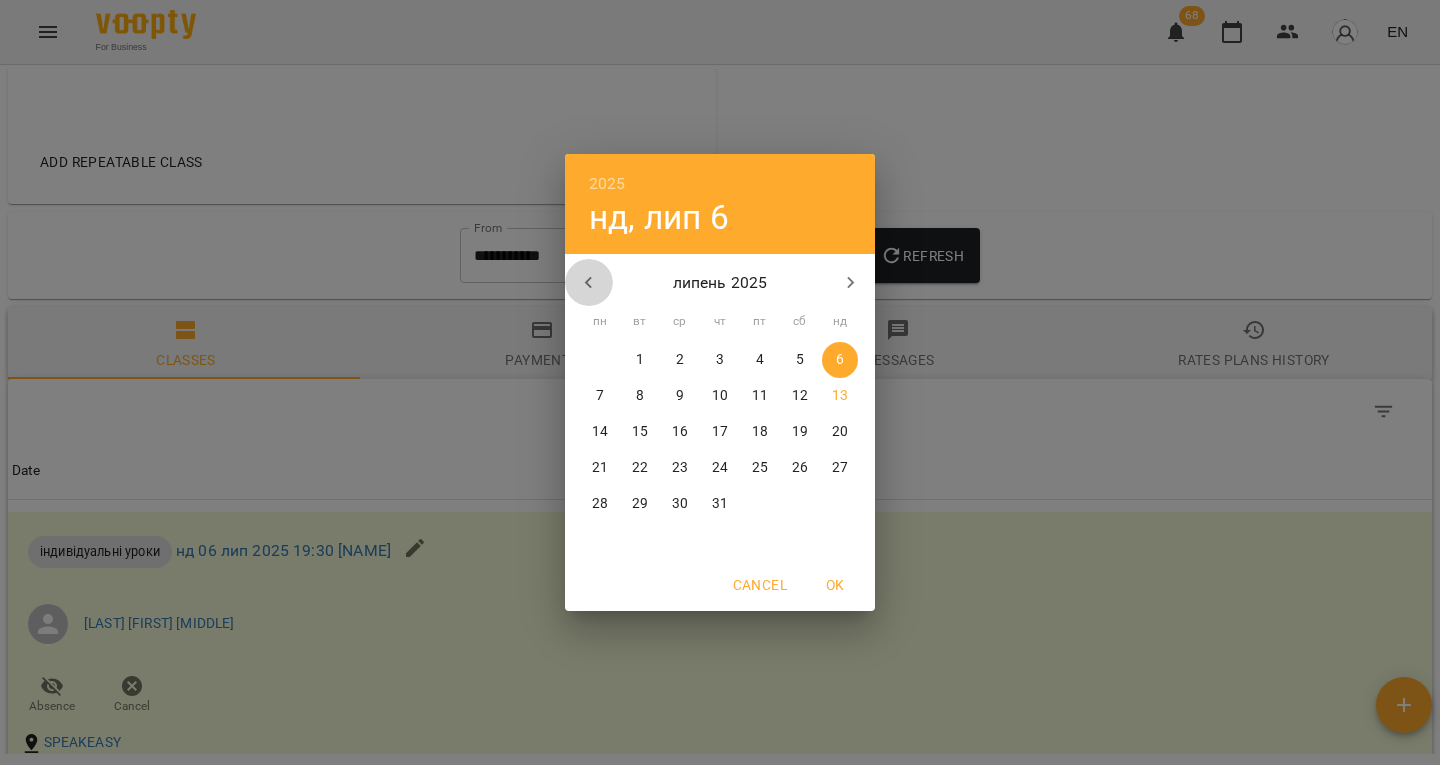 click 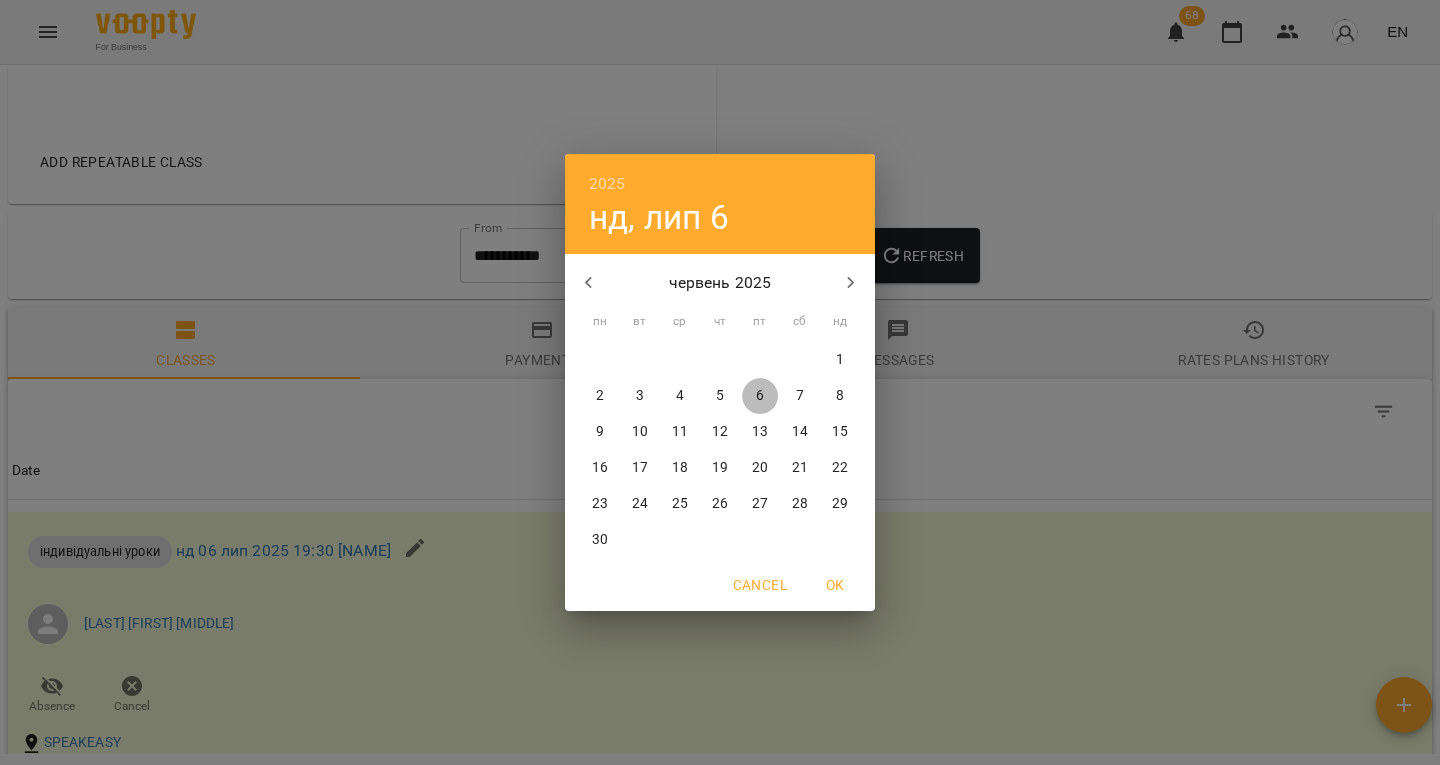 click on "6" at bounding box center (760, 396) 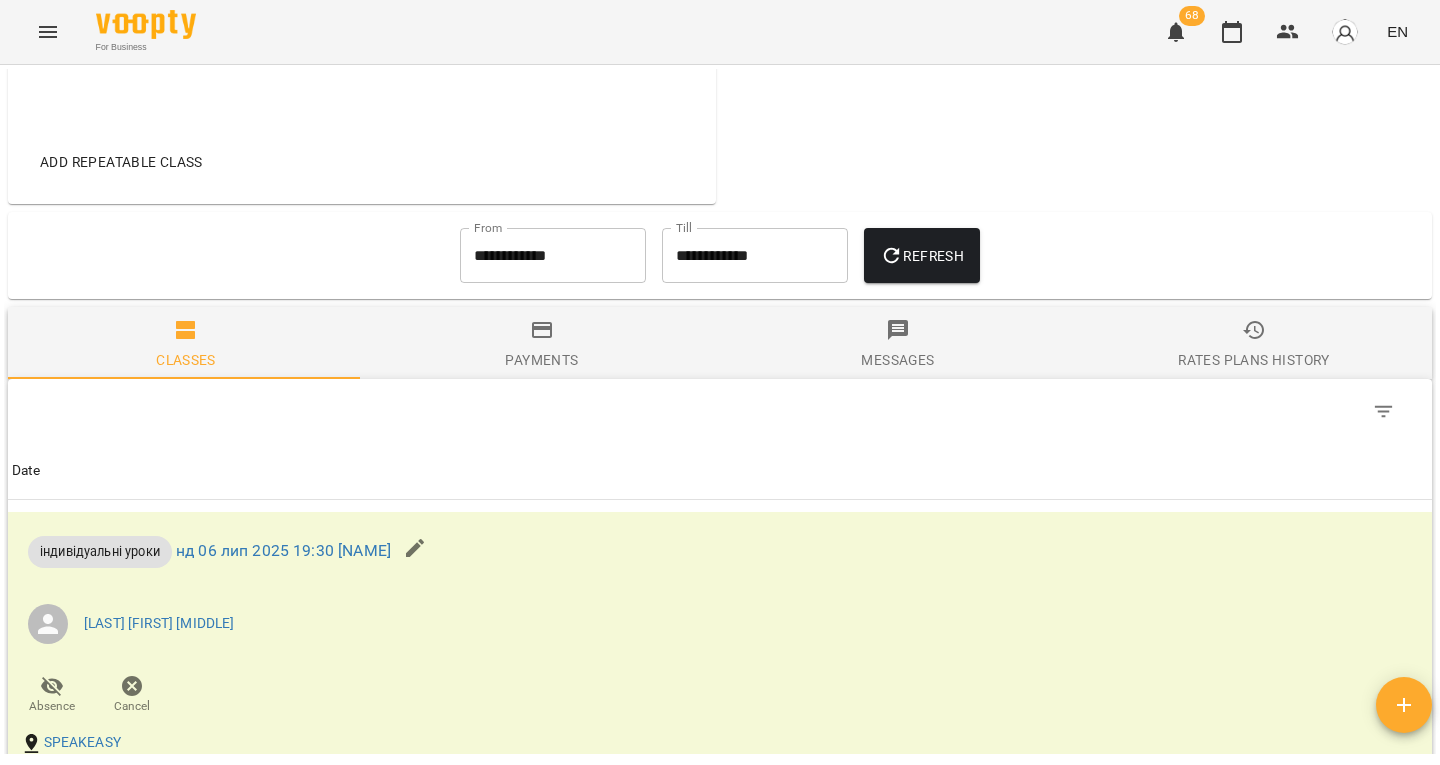 click on "Refresh" at bounding box center [922, 256] 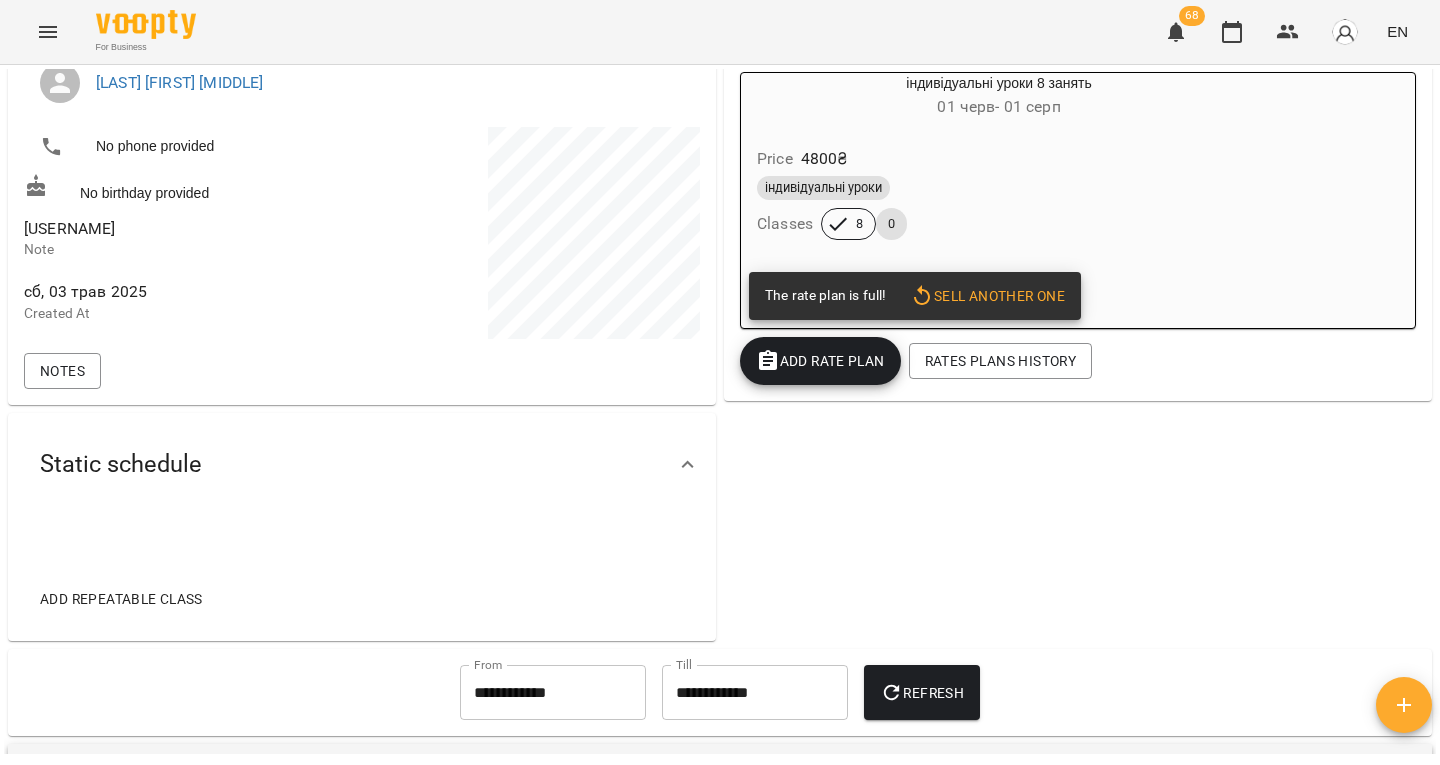 scroll, scrollTop: 338, scrollLeft: 0, axis: vertical 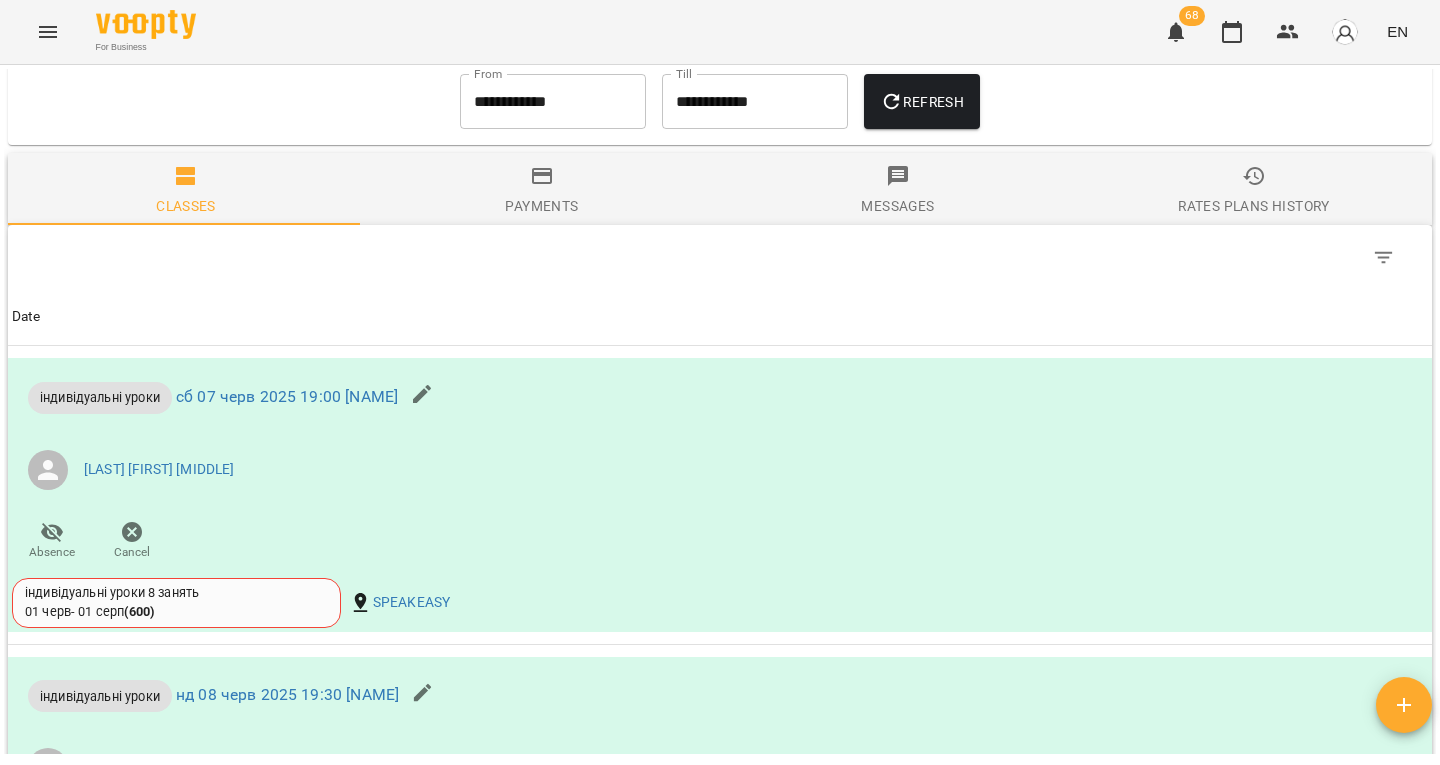 click on "**********" at bounding box center (553, 102) 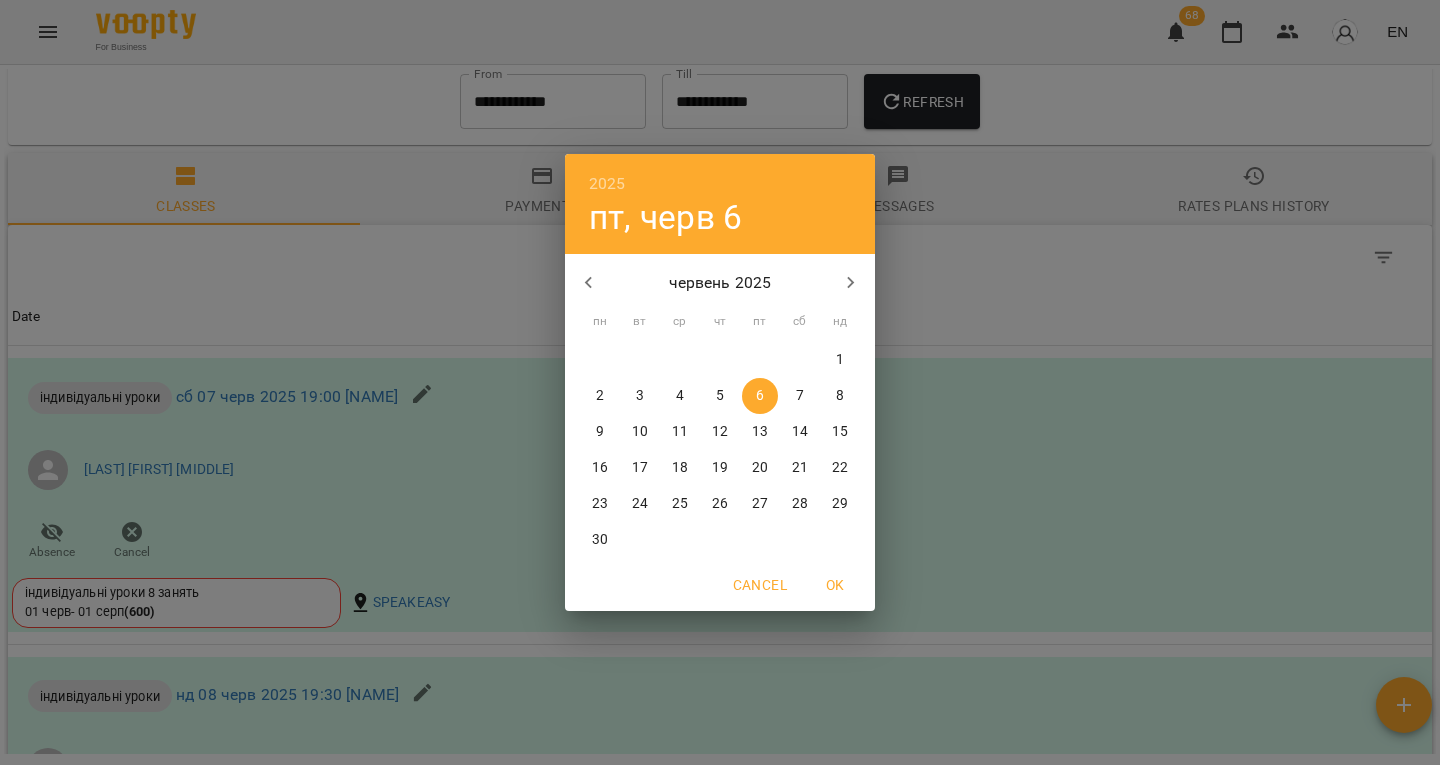 click 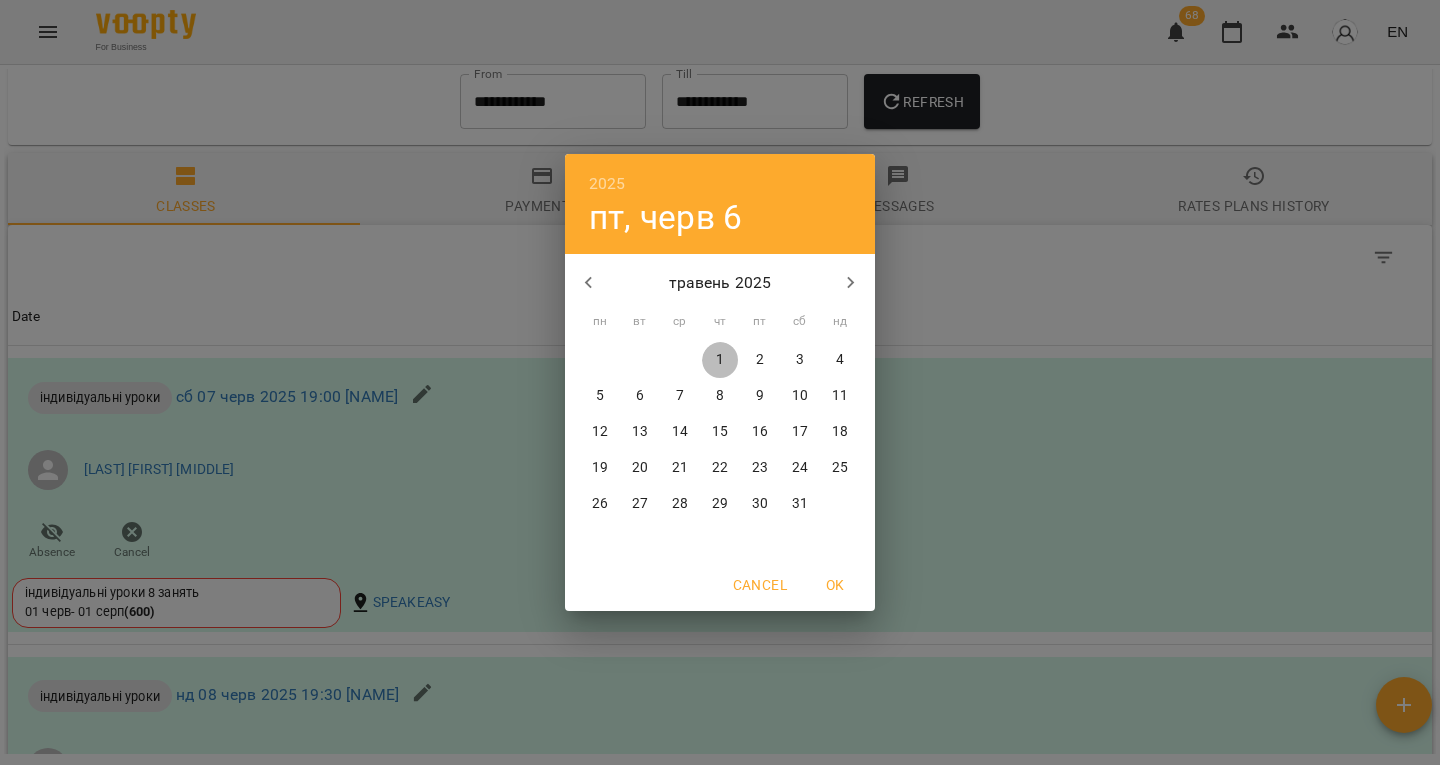 click on "1" at bounding box center (720, 360) 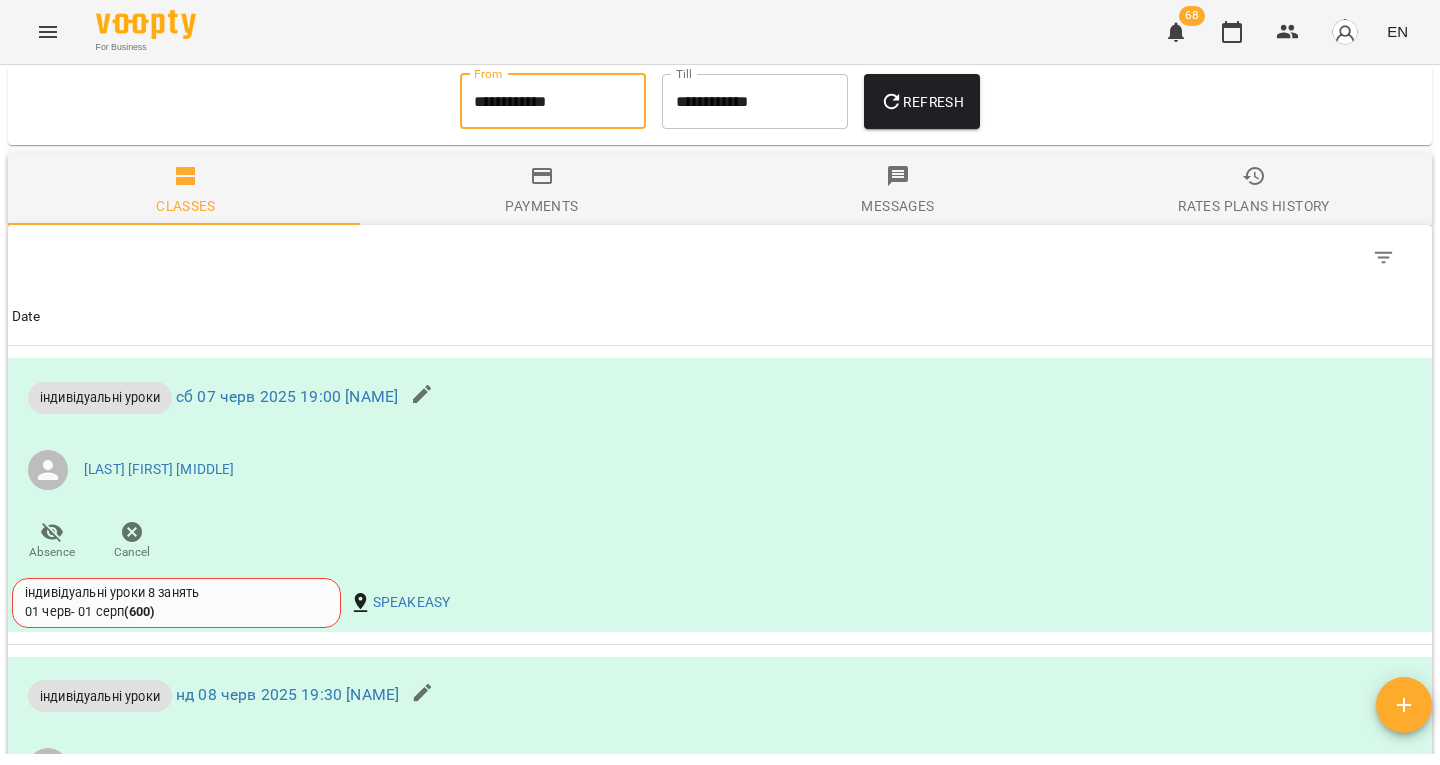 click on "**********" at bounding box center (553, 102) 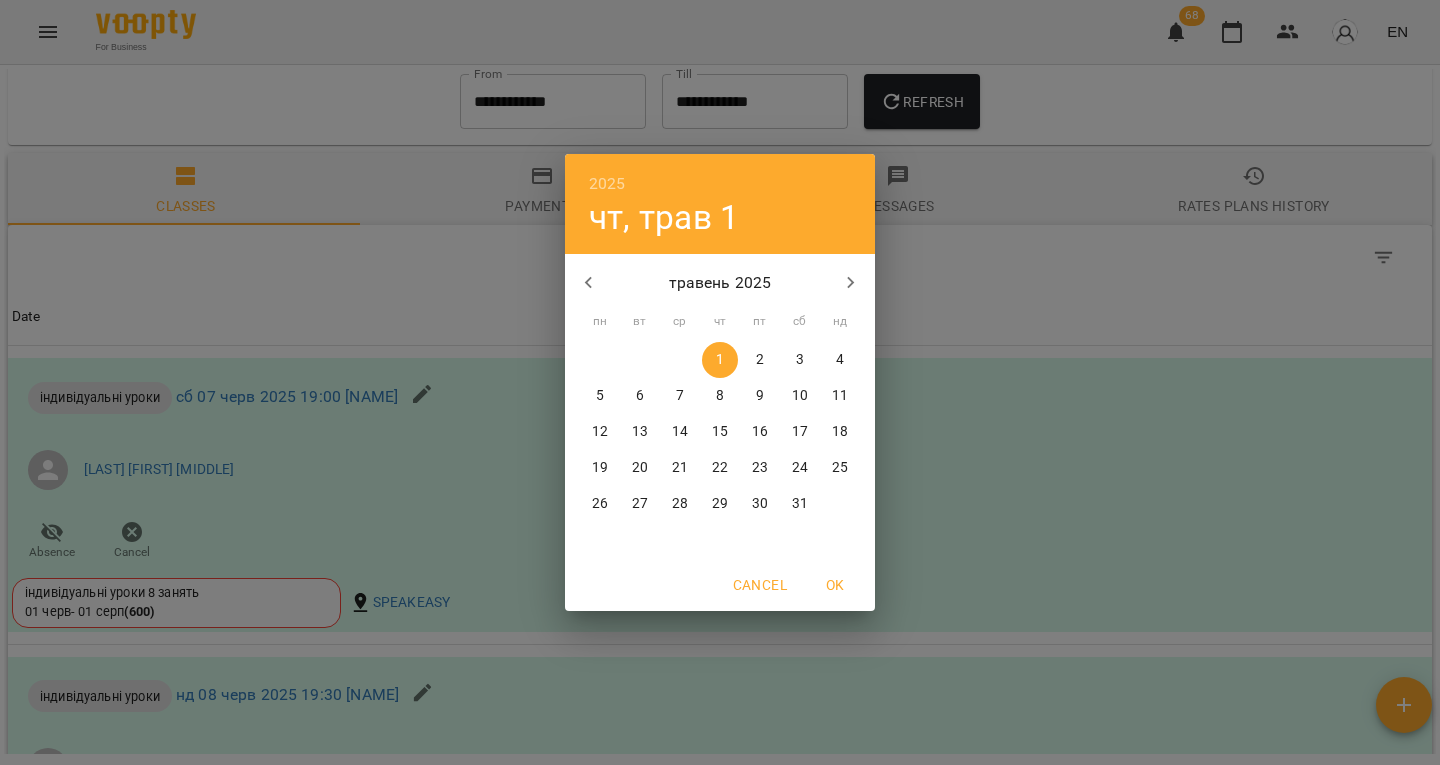 click at bounding box center (589, 283) 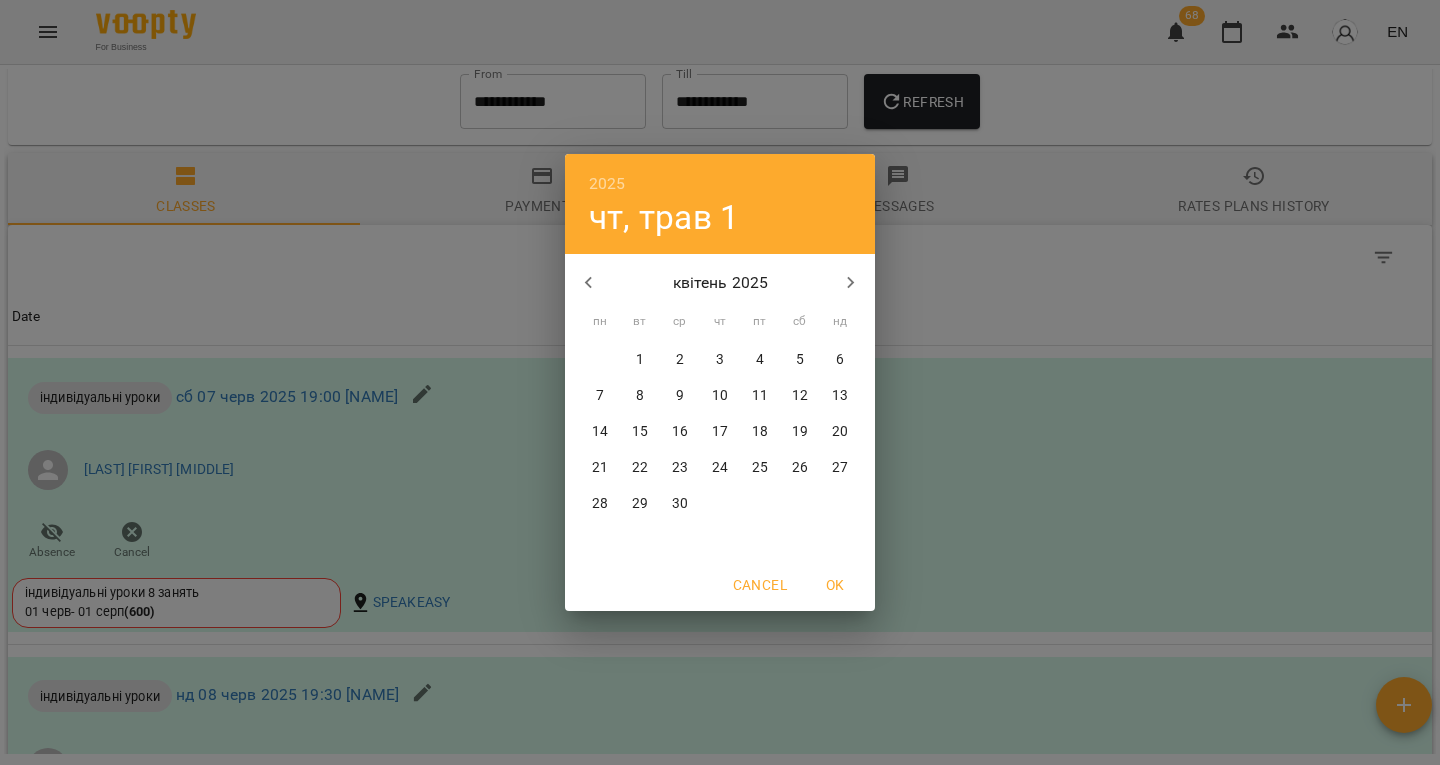 click on "10" at bounding box center [720, 396] 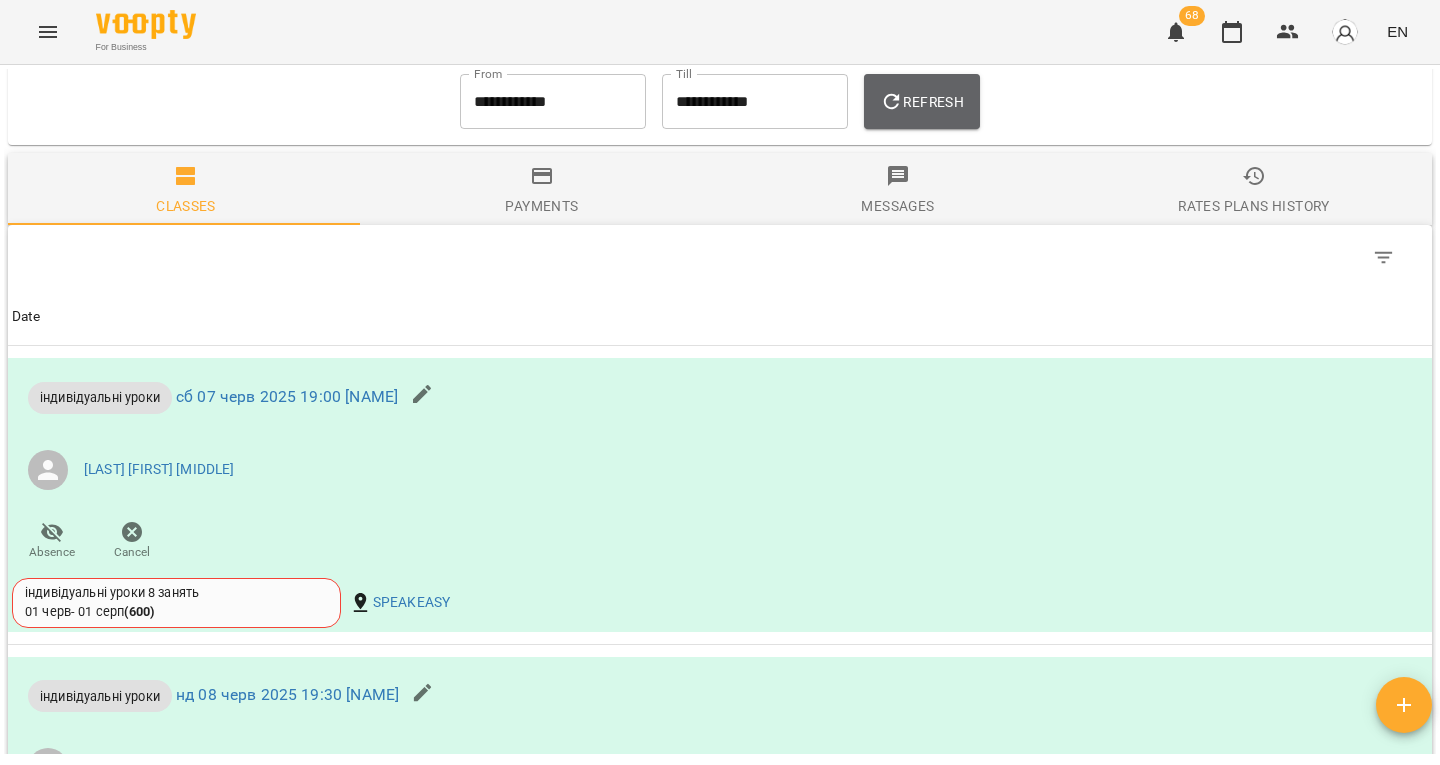 click on "Refresh" at bounding box center [922, 102] 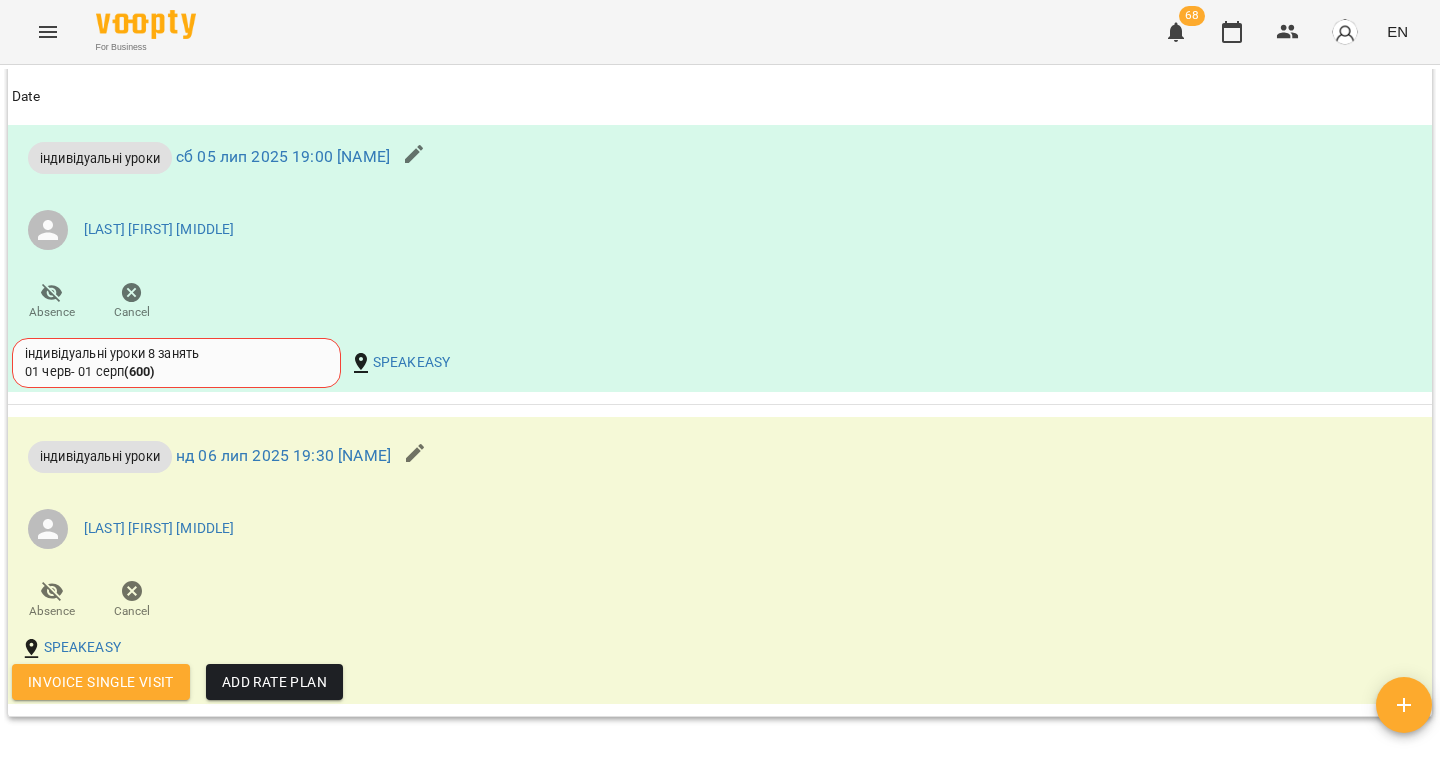 scroll, scrollTop: 5650, scrollLeft: 0, axis: vertical 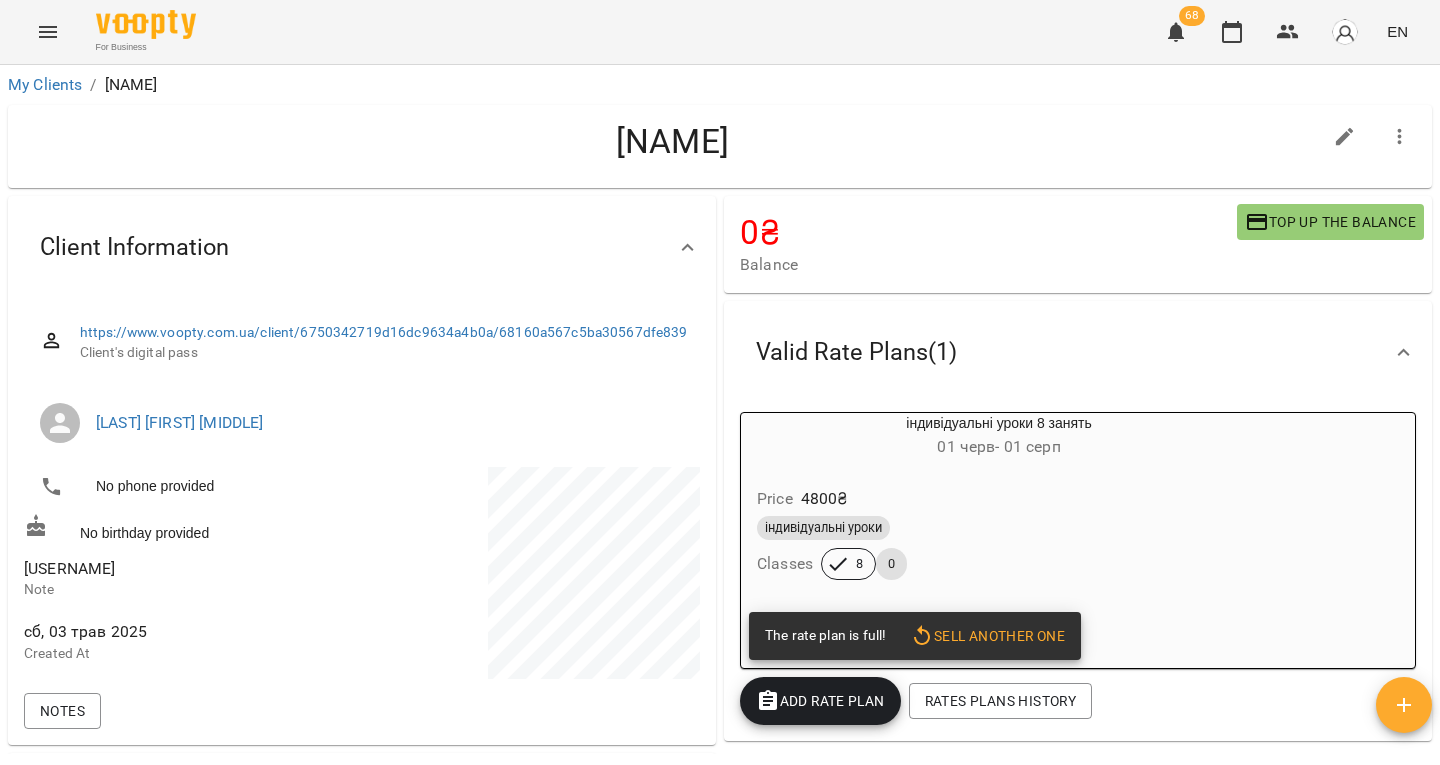 click on "Valid Rate Plans ( 1 )" at bounding box center (856, 352) 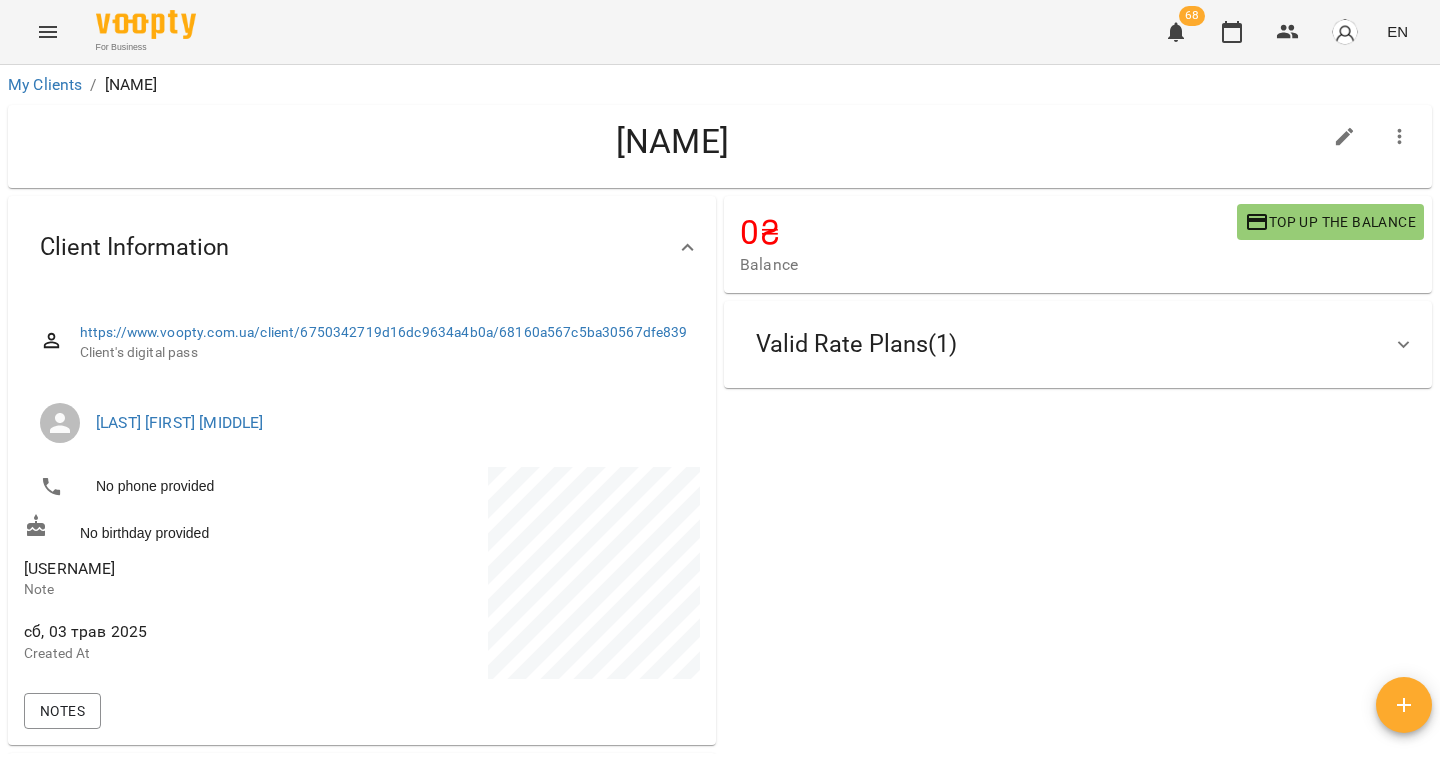 click on "Valid Rate Plans ( 1 )" at bounding box center (856, 344) 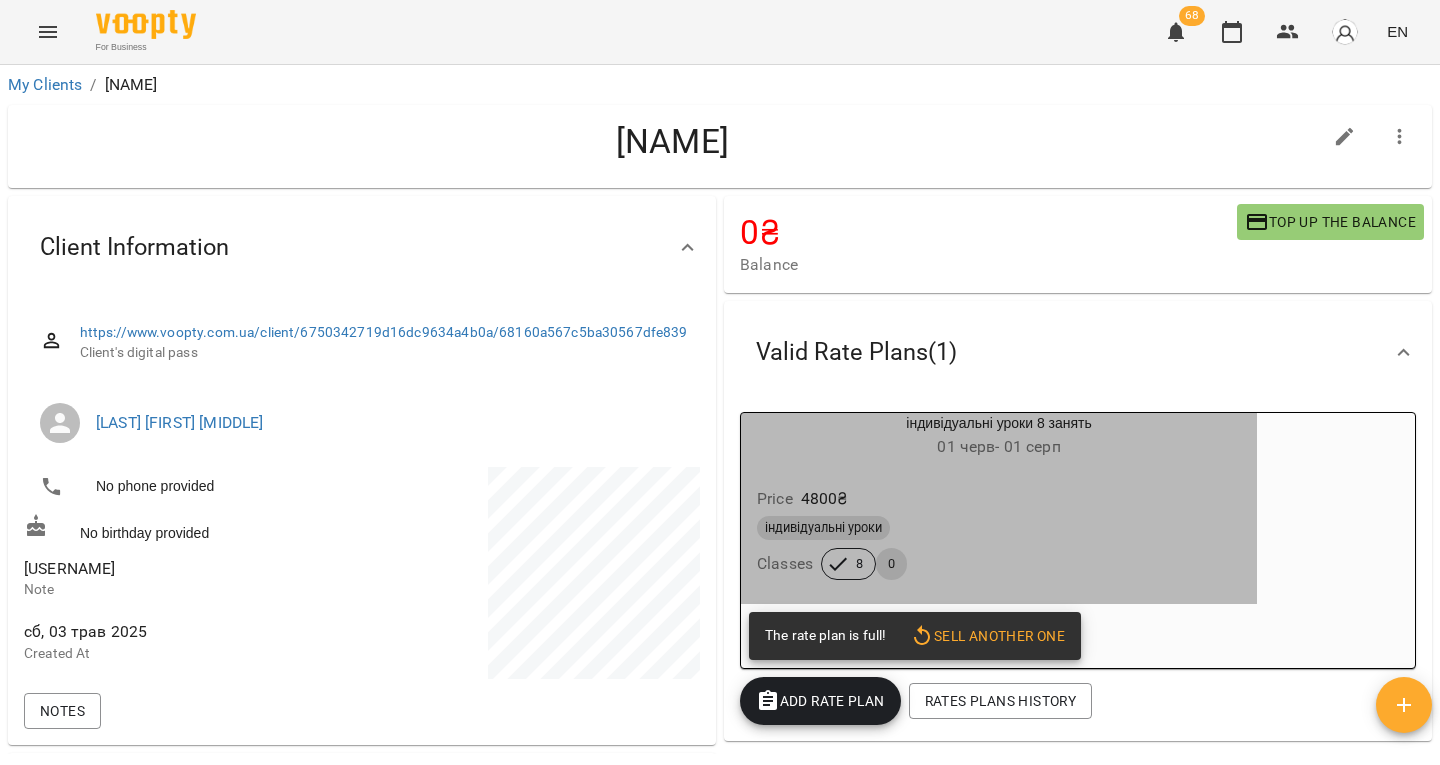 click on "індивідуальні уроки Classes 8 0" at bounding box center (999, 548) 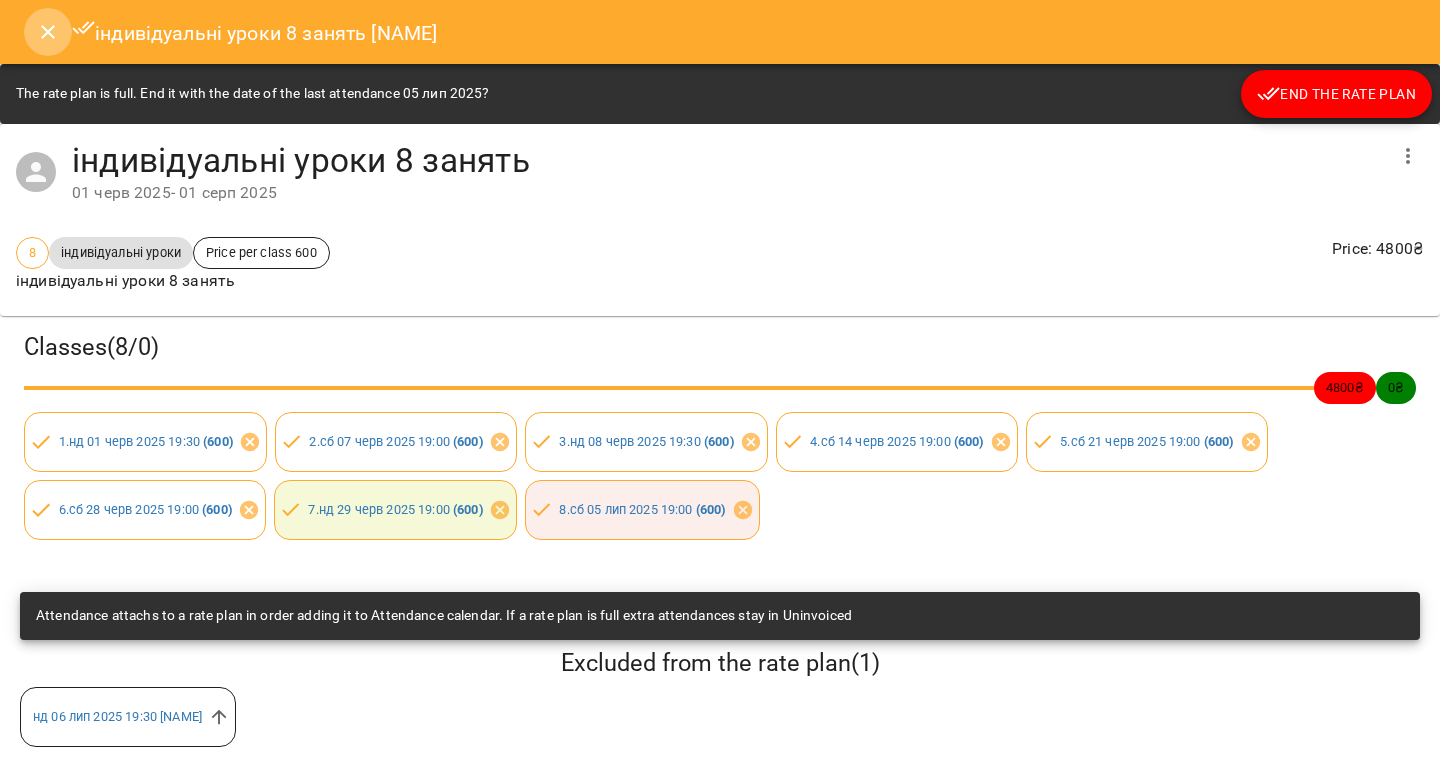 click 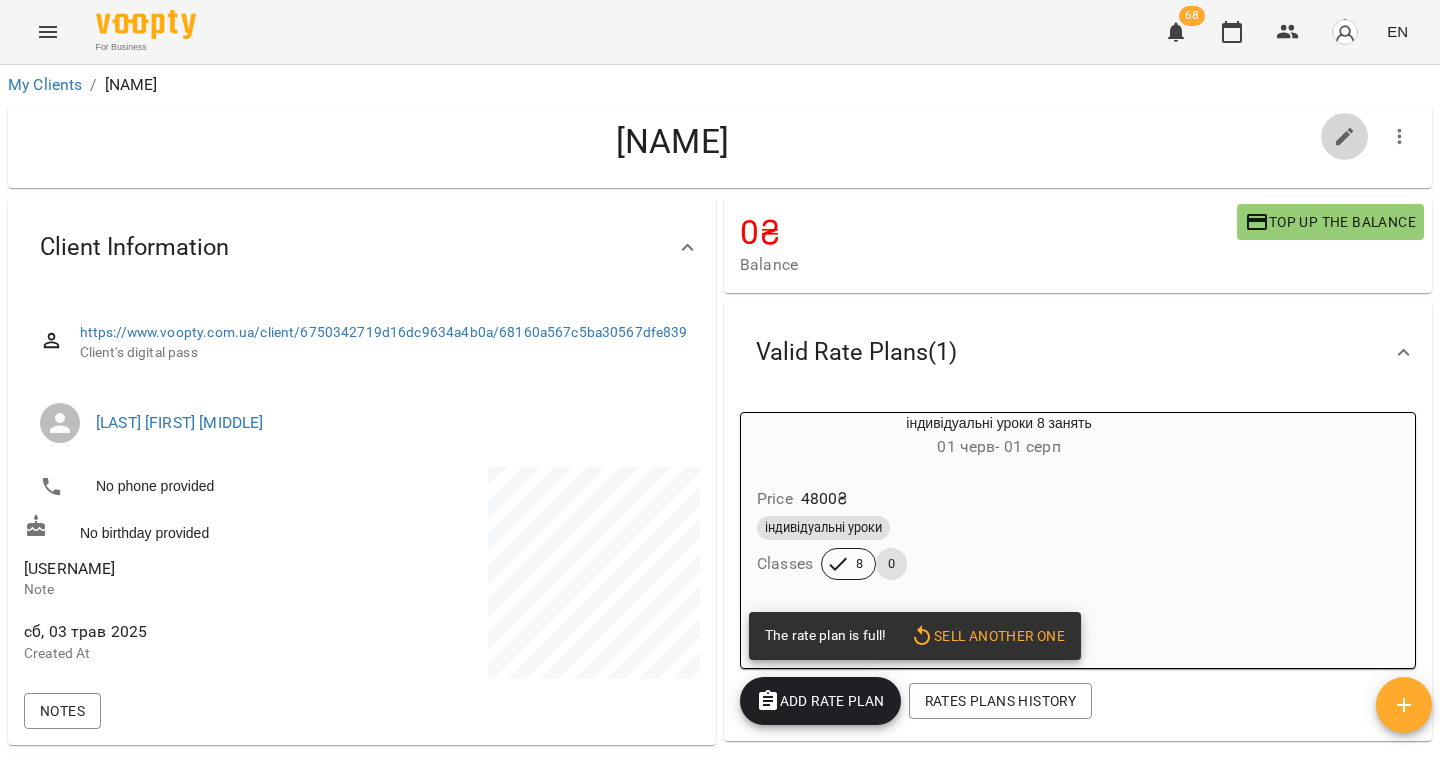 click 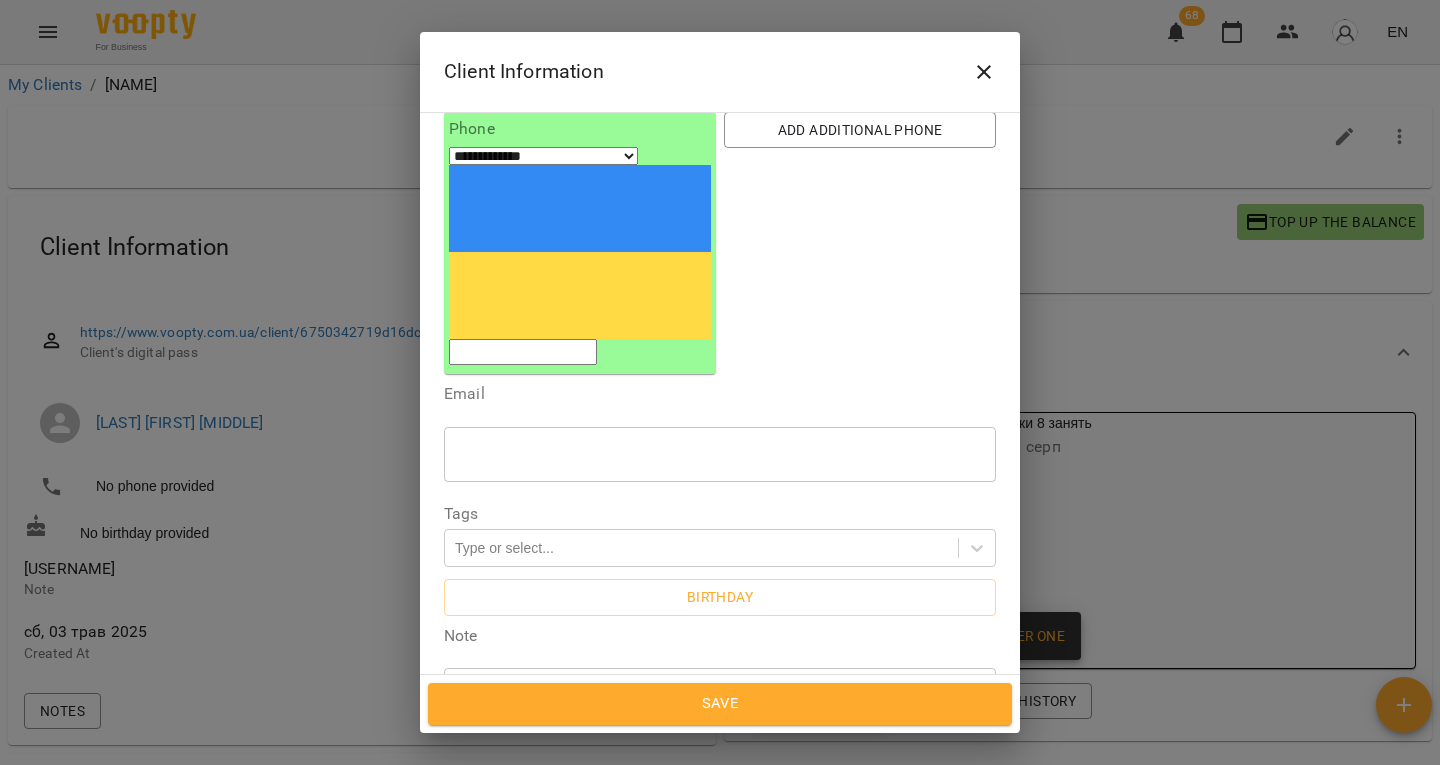 scroll, scrollTop: 201, scrollLeft: 0, axis: vertical 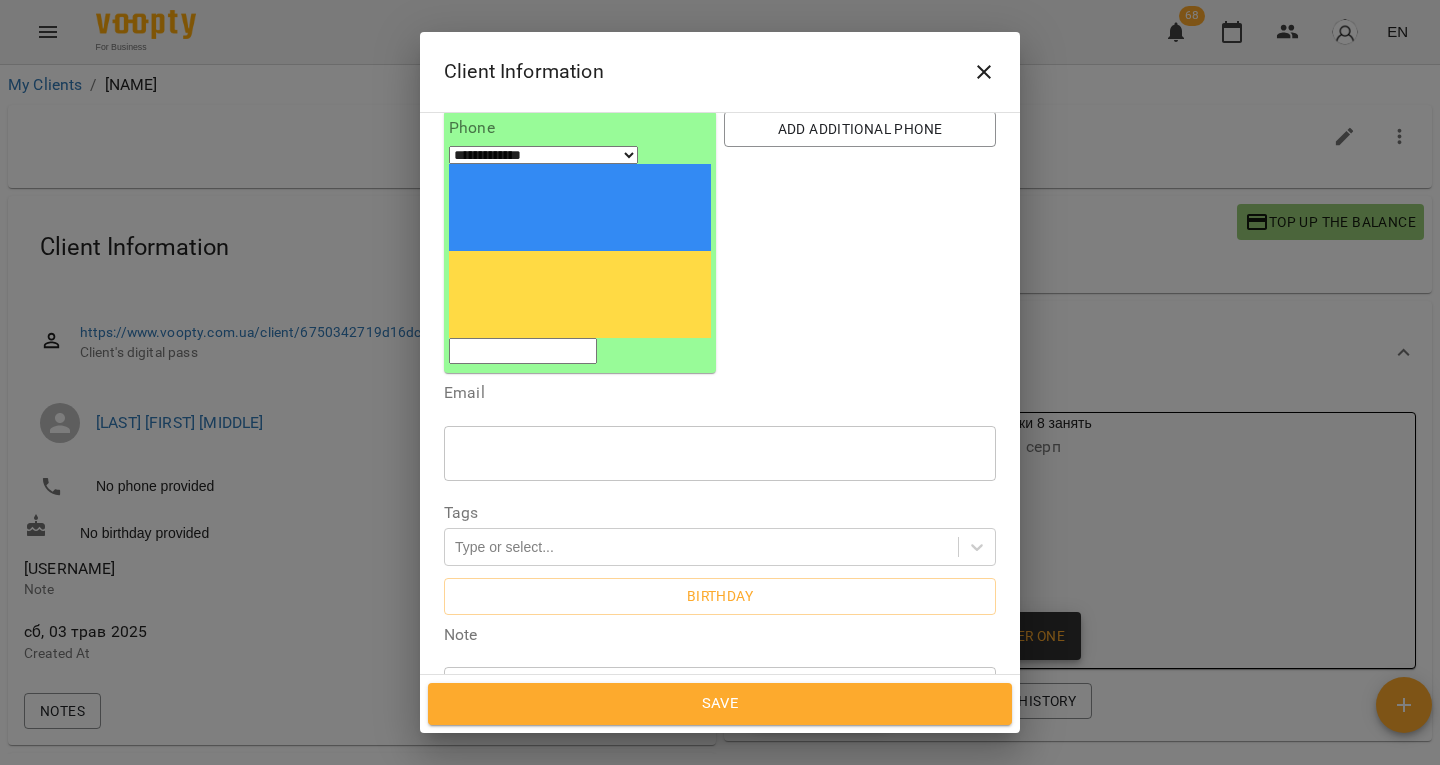 click on "**********" at bounding box center [711, 703] 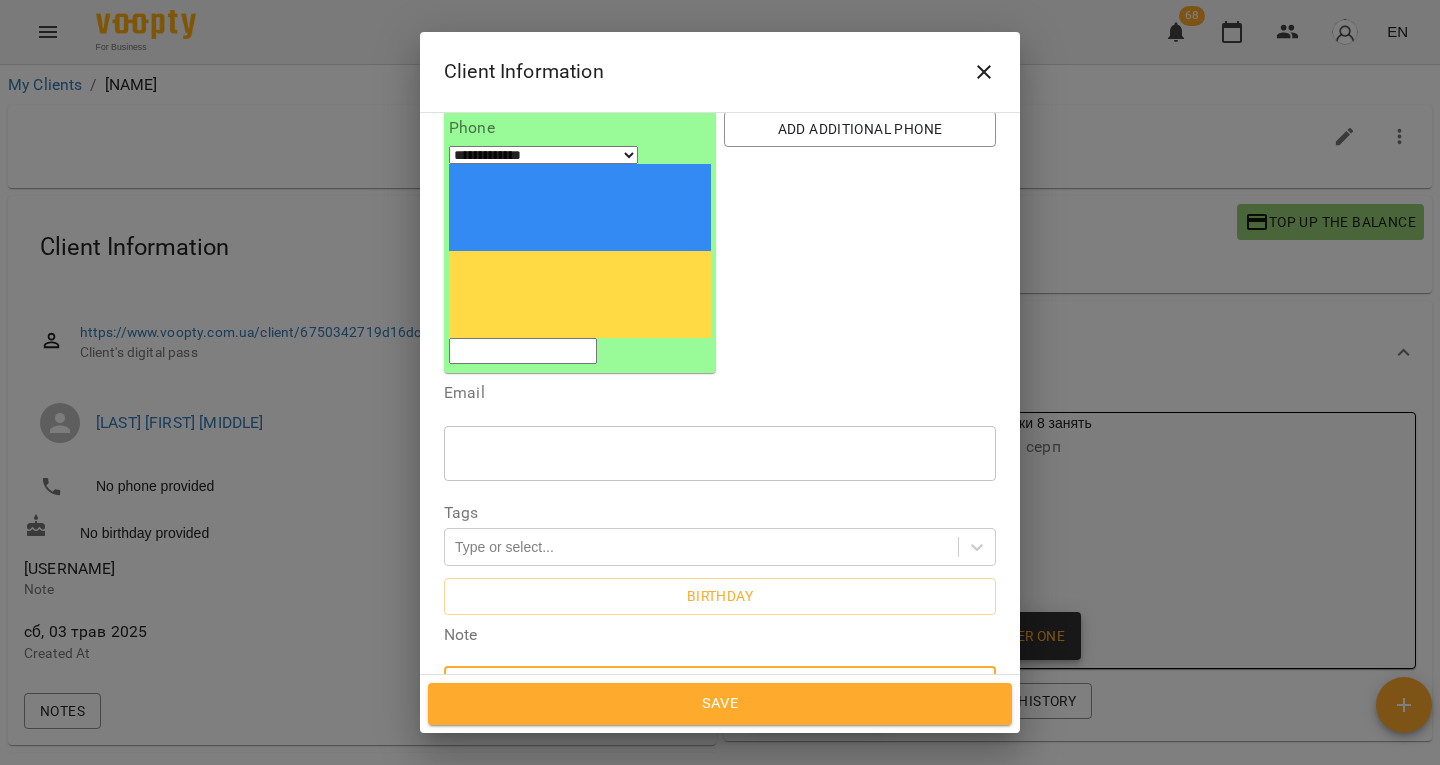 click on "**********" at bounding box center (711, 703) 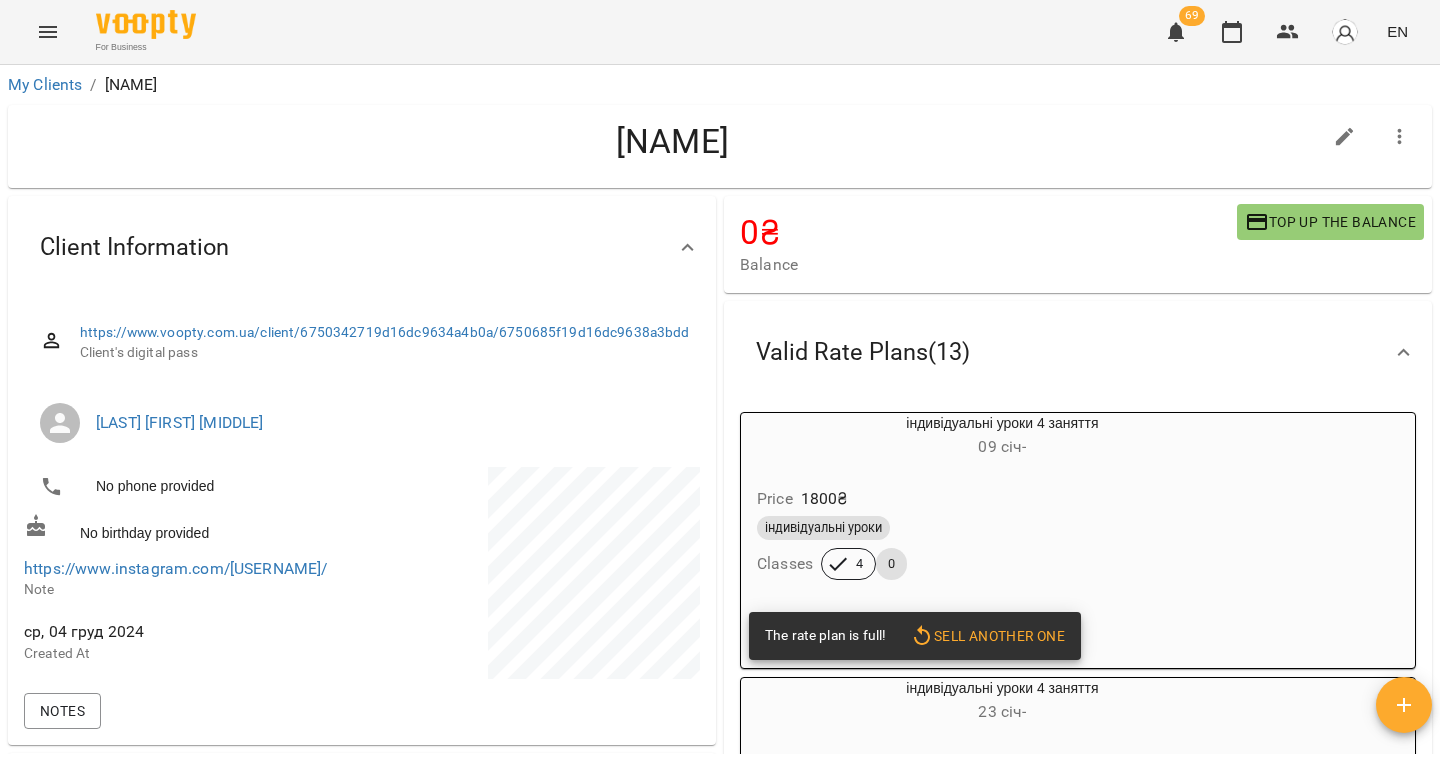 scroll, scrollTop: 0, scrollLeft: 0, axis: both 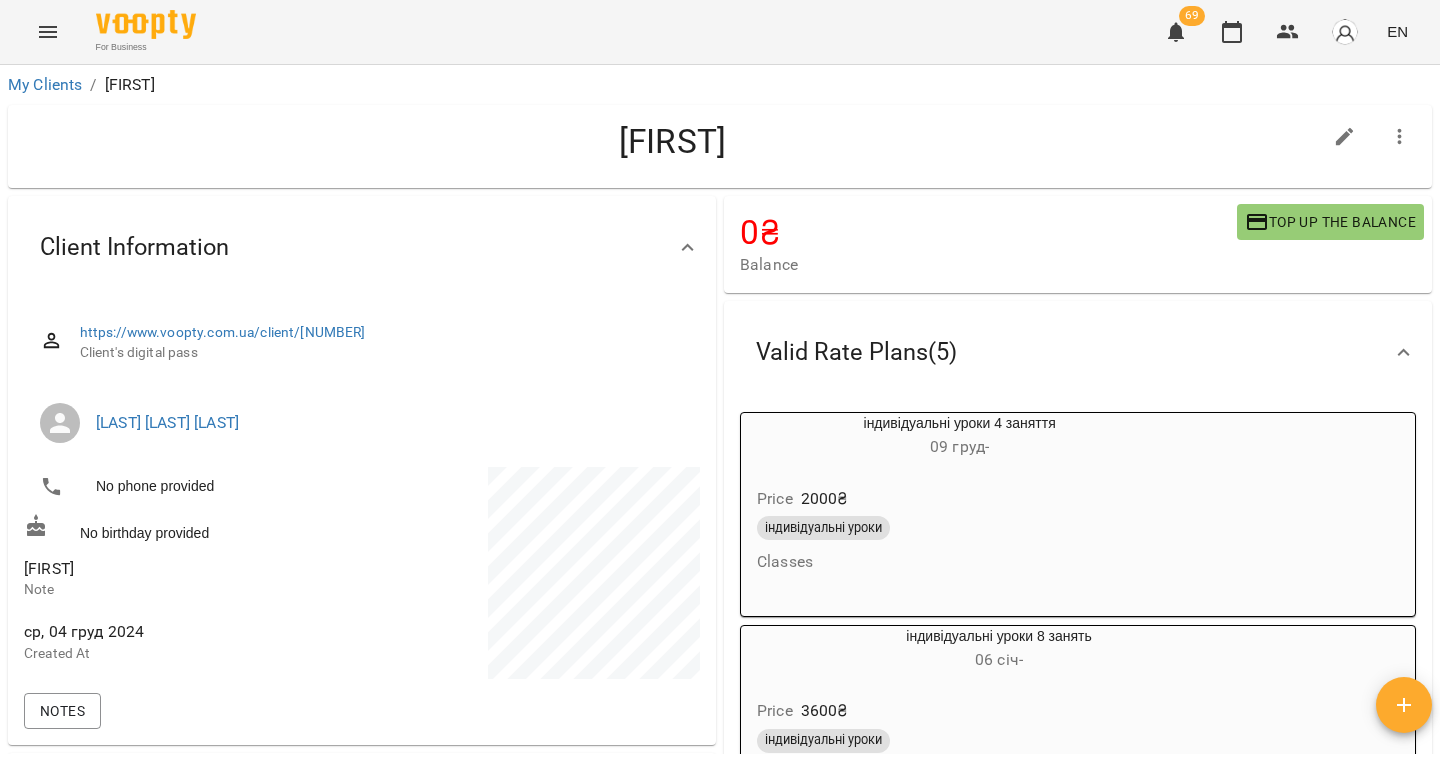 click on "[FIRST]" at bounding box center (49, 568) 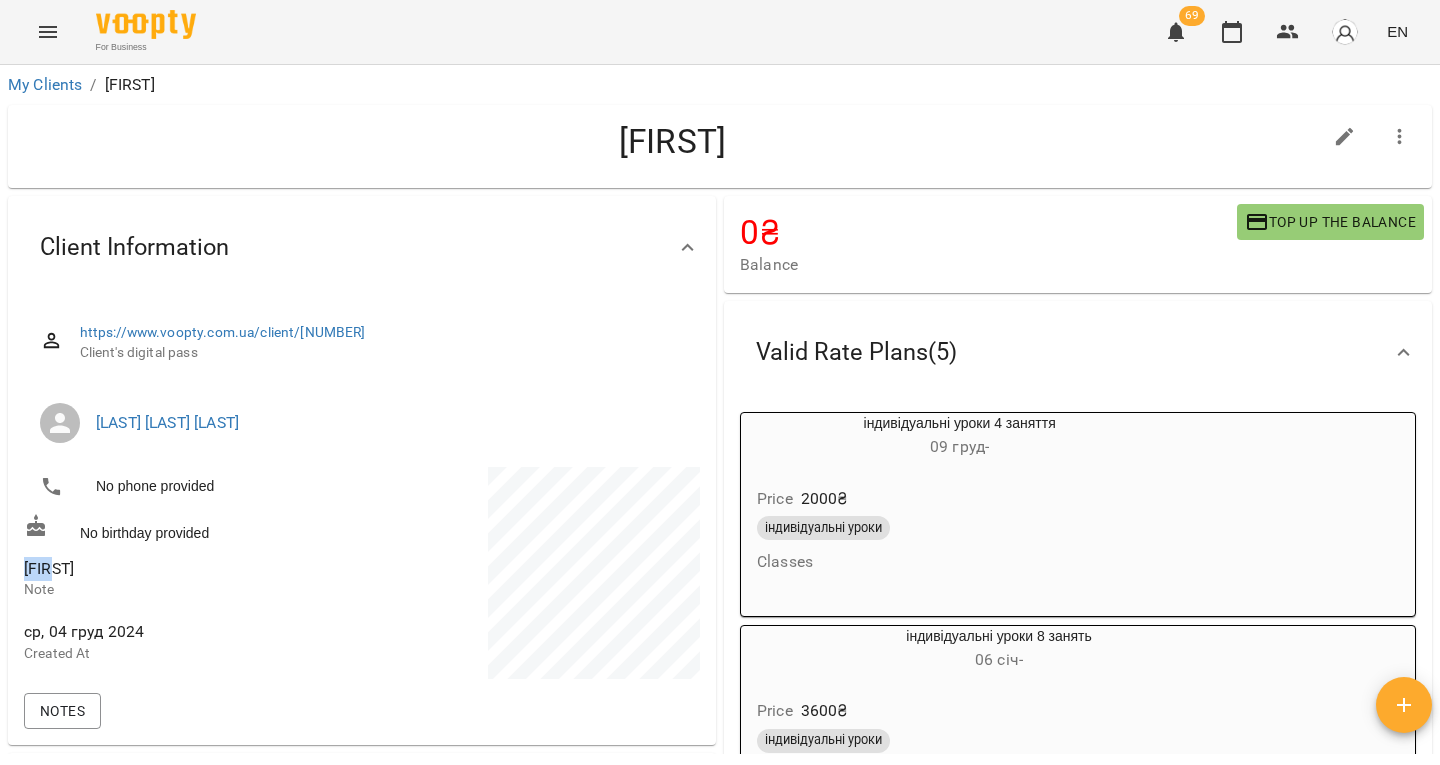 click on "[FIRST]" at bounding box center (49, 568) 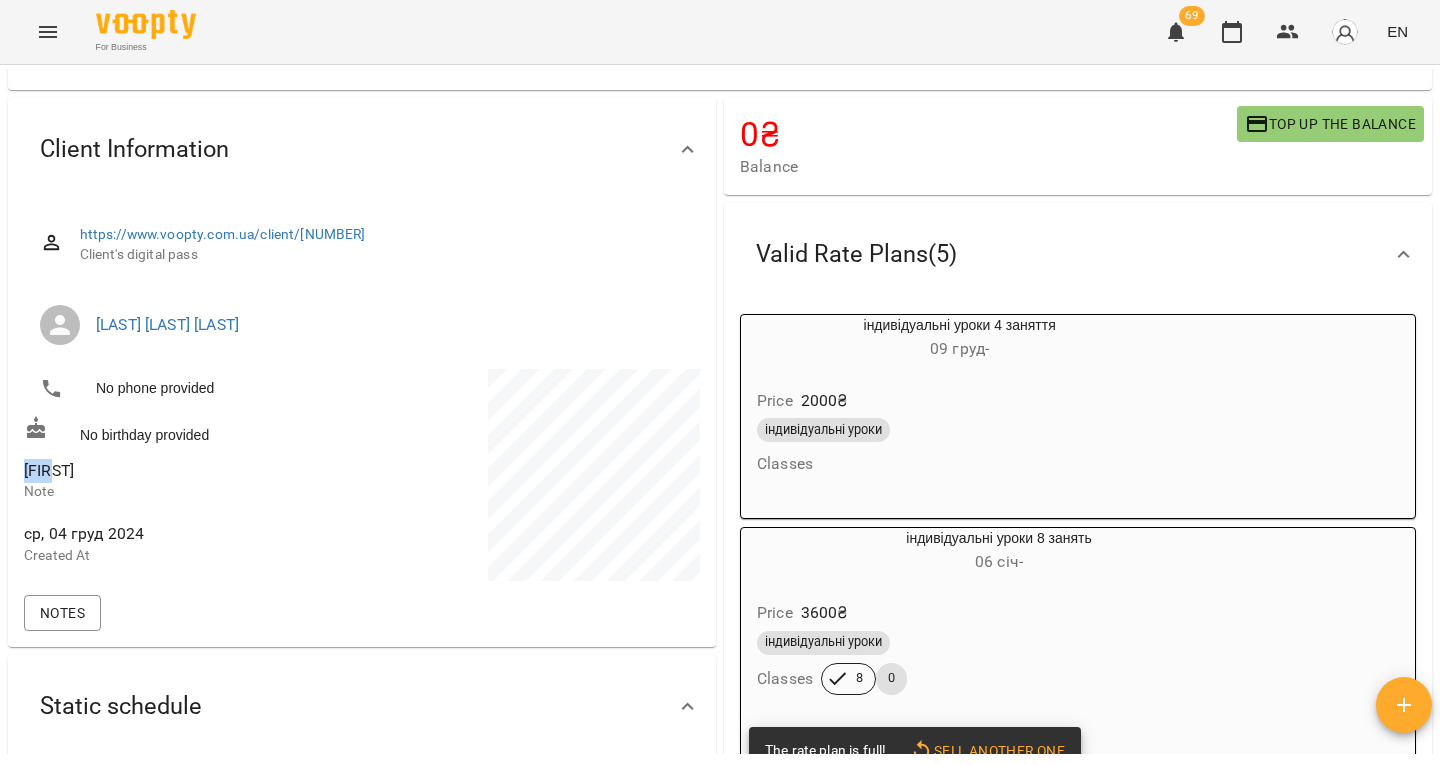 scroll, scrollTop: 0, scrollLeft: 0, axis: both 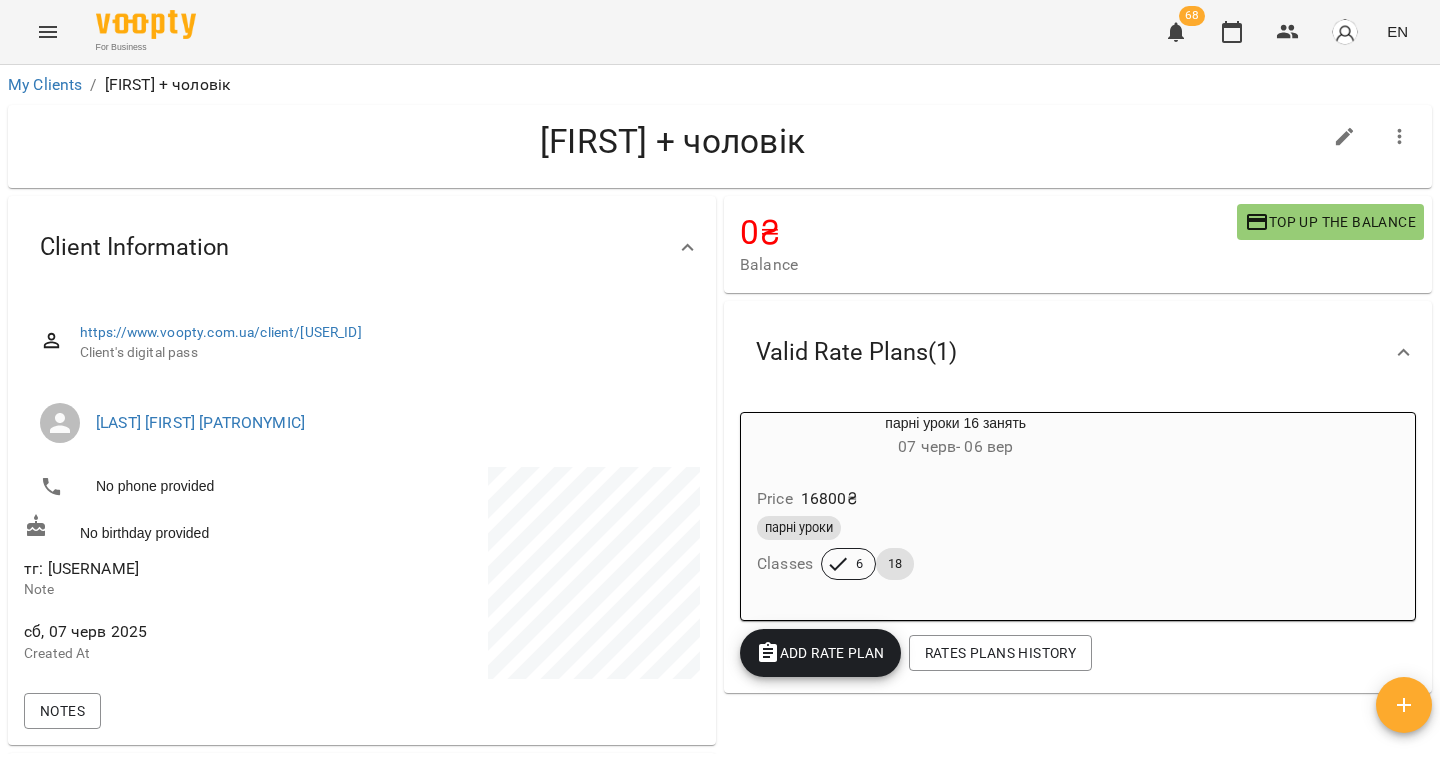 click on "тг: [USERNAME]" at bounding box center (81, 568) 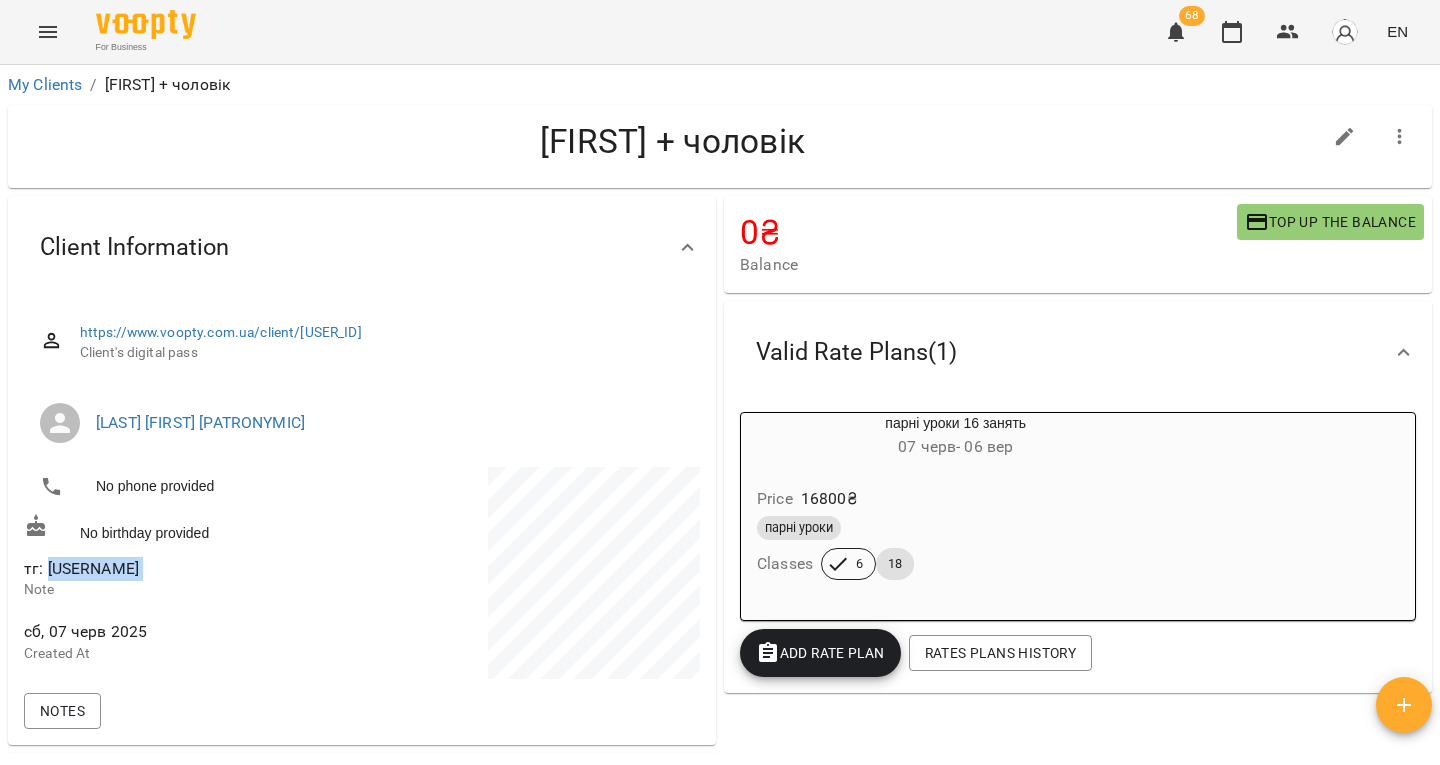 drag, startPoint x: 65, startPoint y: 566, endPoint x: 166, endPoint y: 559, distance: 101.24229 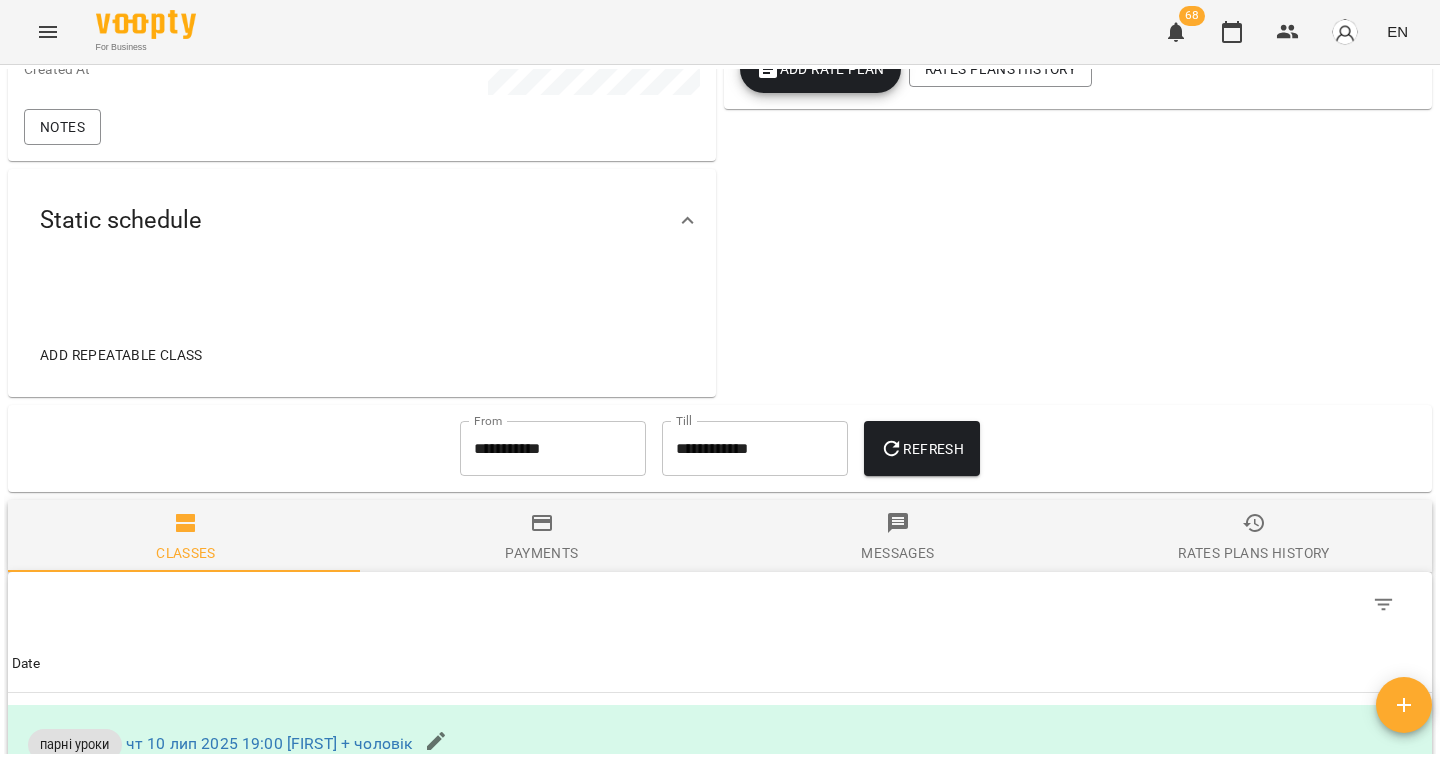 scroll, scrollTop: 582, scrollLeft: 0, axis: vertical 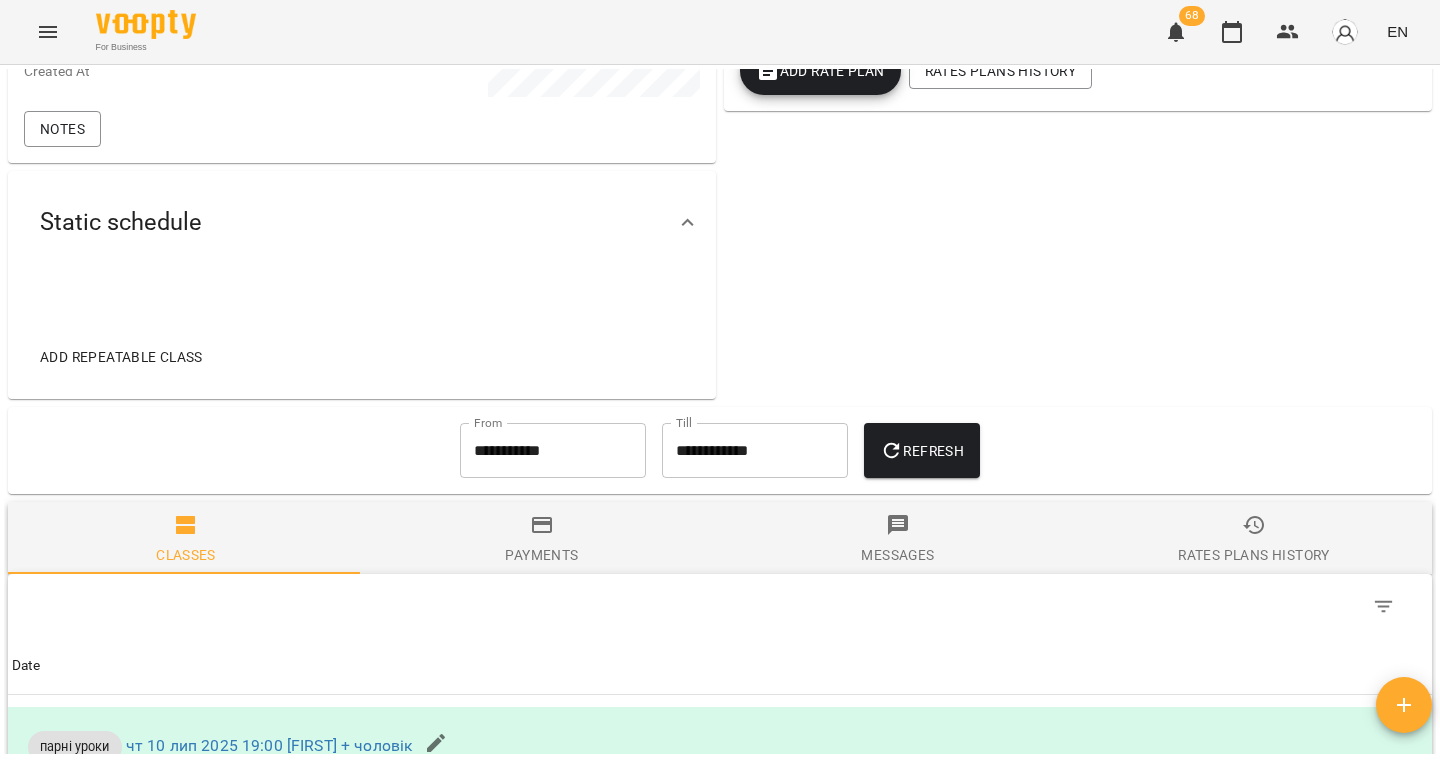 click on "**********" at bounding box center (553, 451) 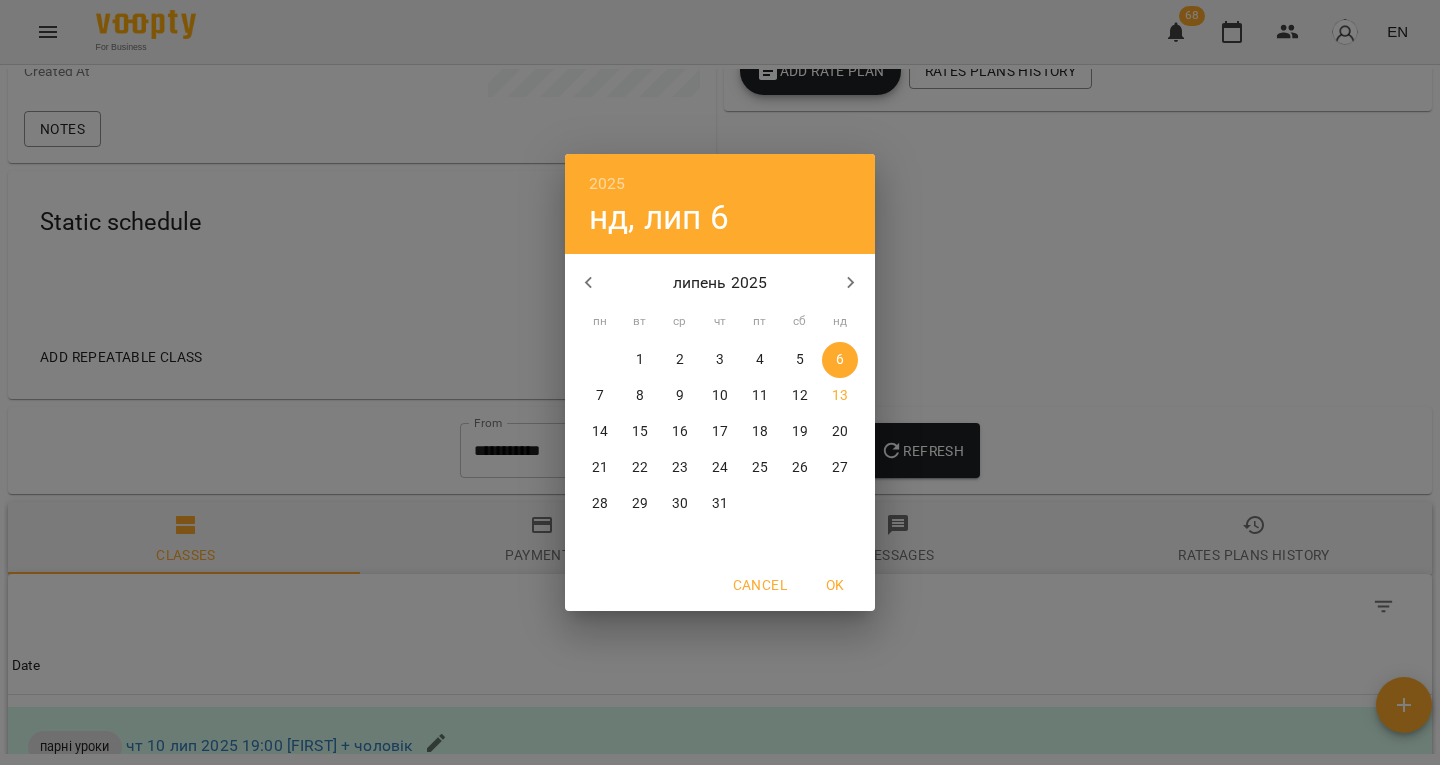 click at bounding box center [589, 283] 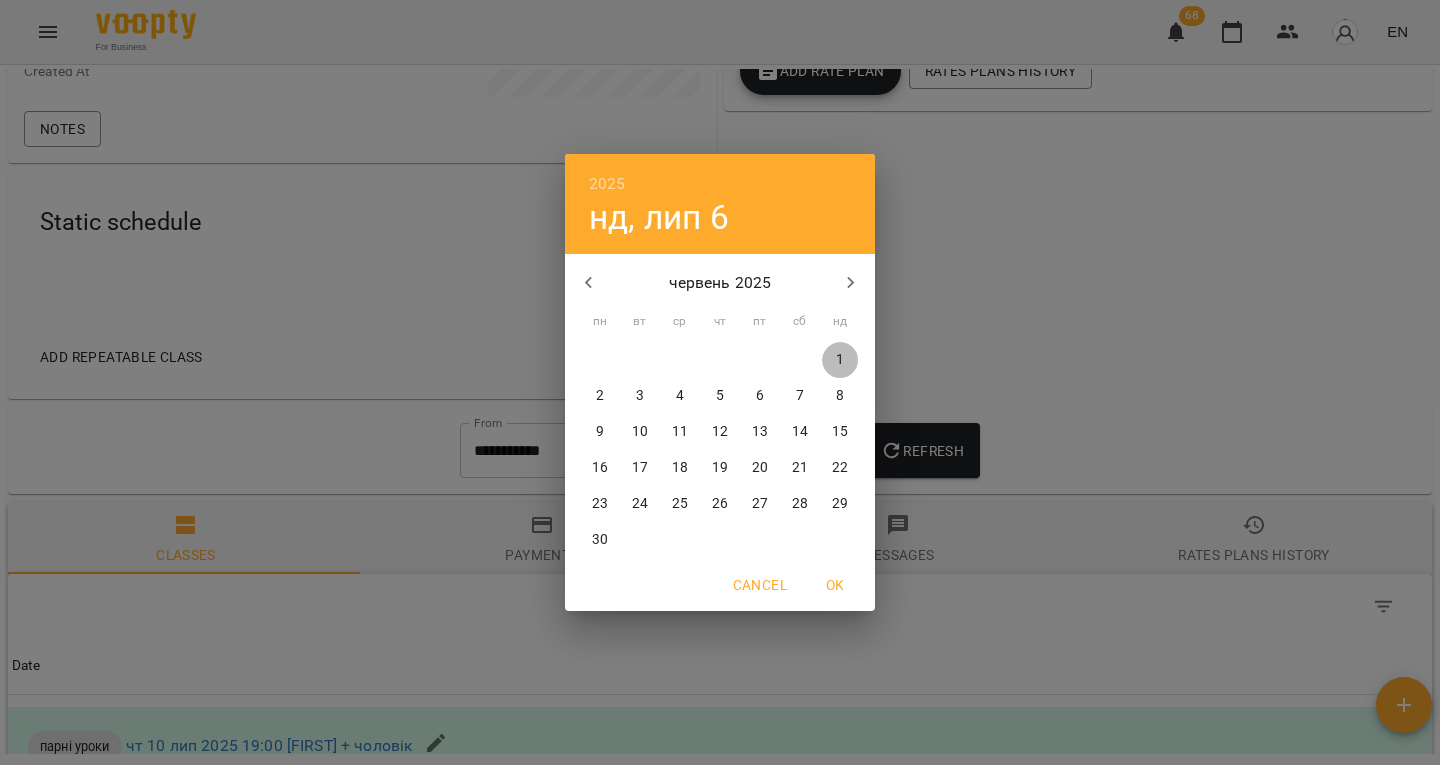 click on "1" at bounding box center (840, 360) 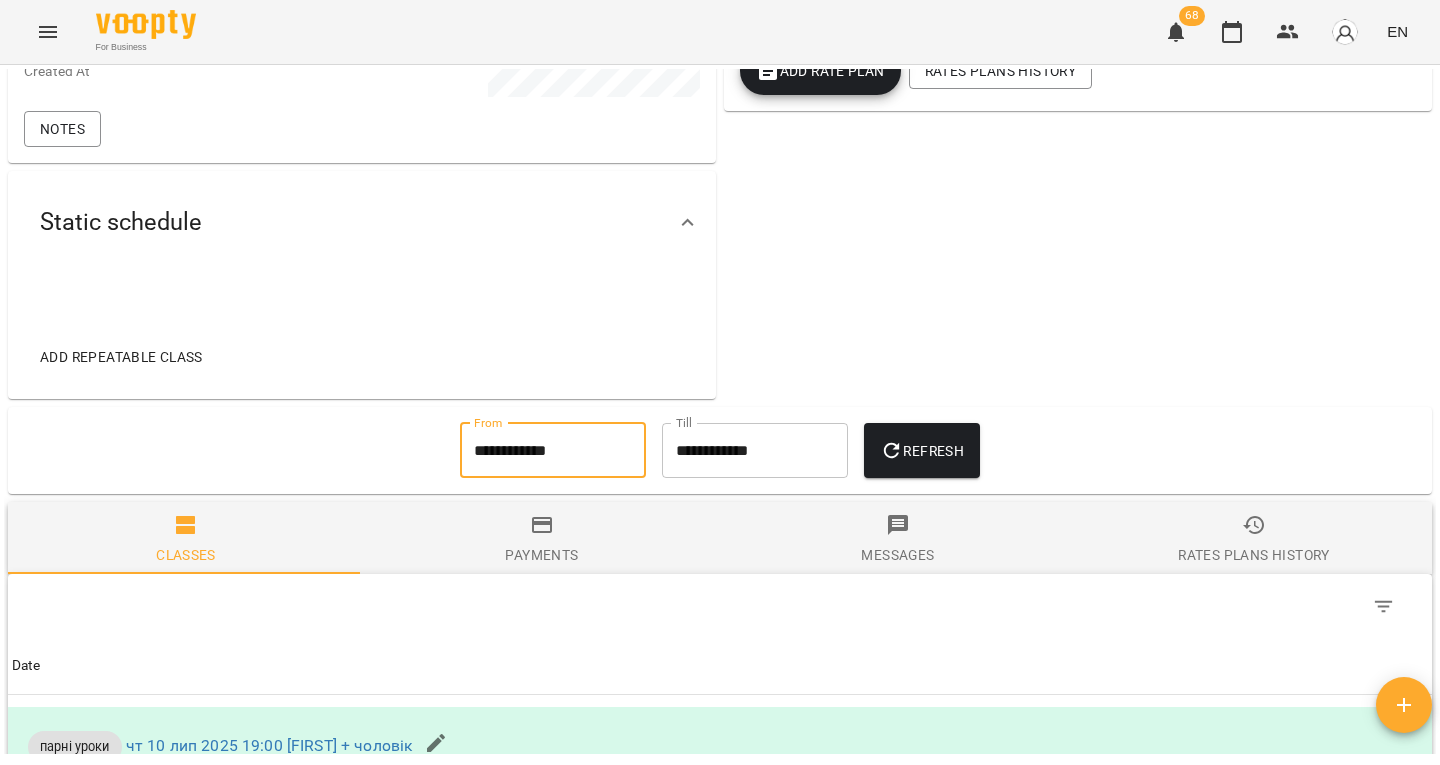 click 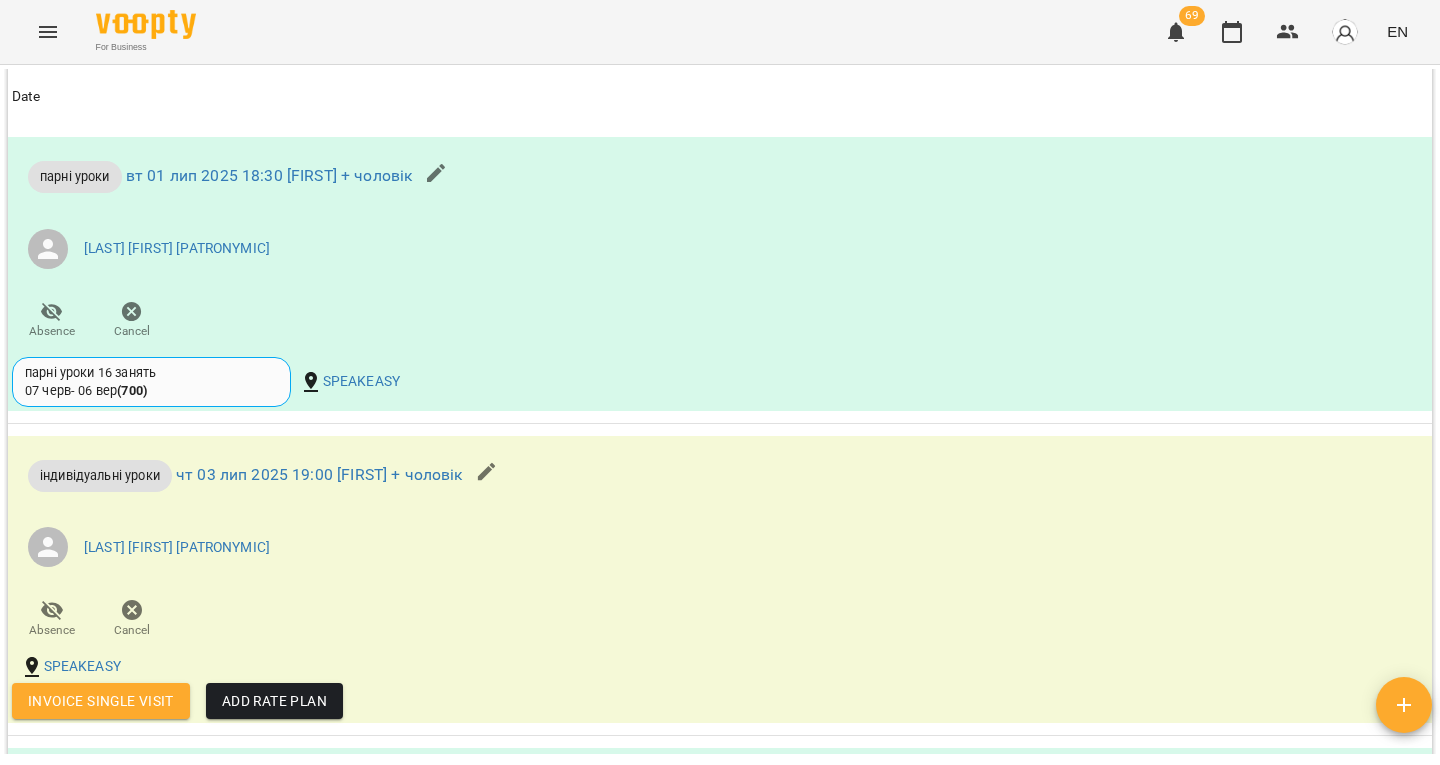 scroll, scrollTop: 2345, scrollLeft: 0, axis: vertical 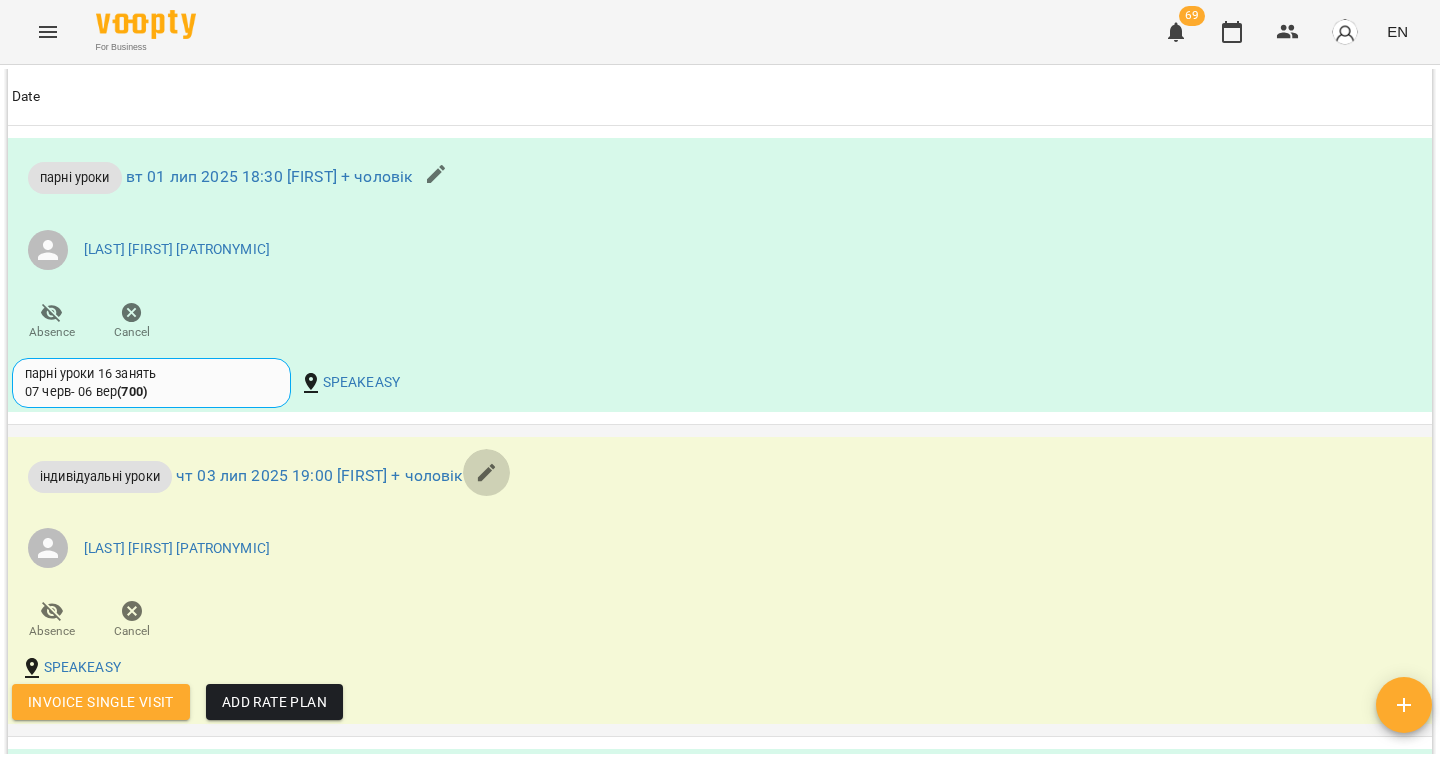 click 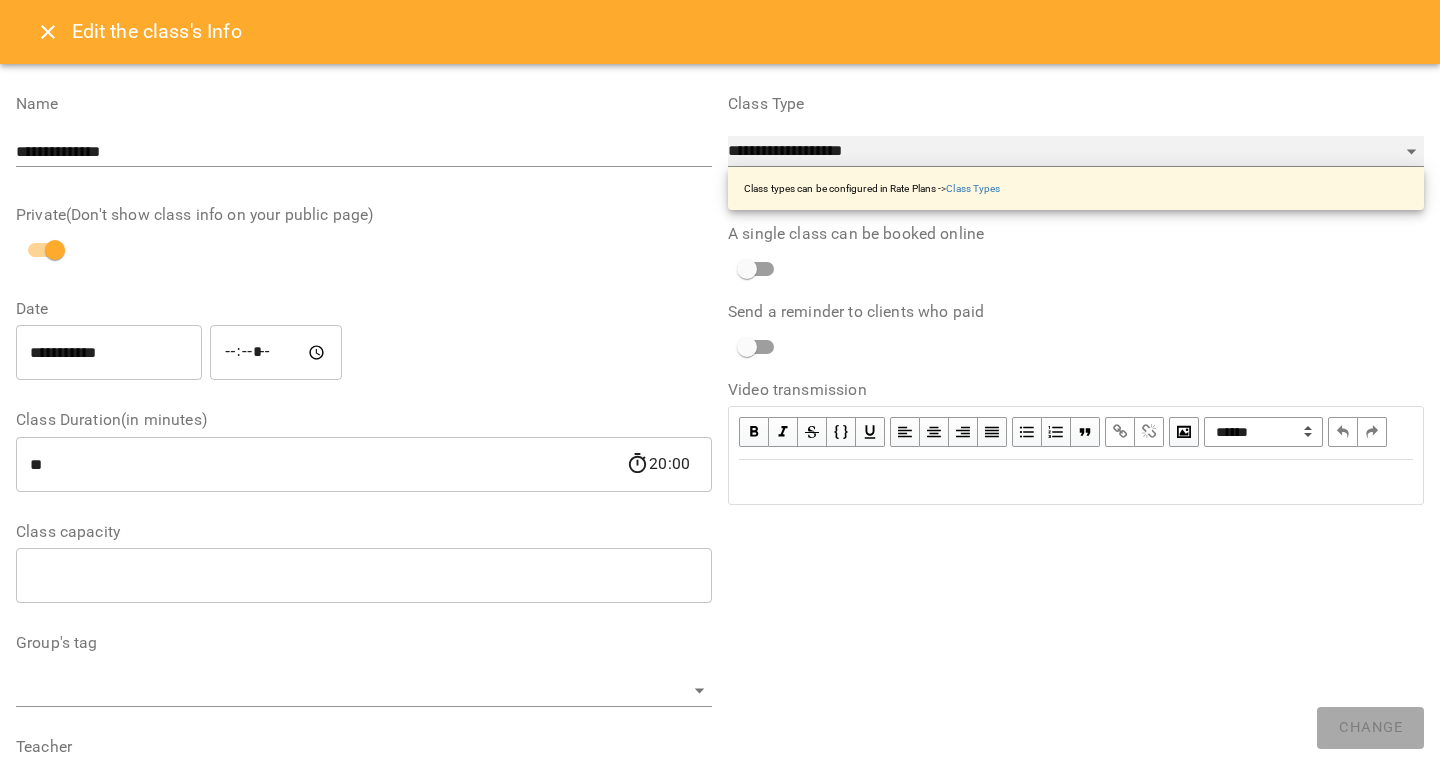 click on "**********" at bounding box center [1076, 152] 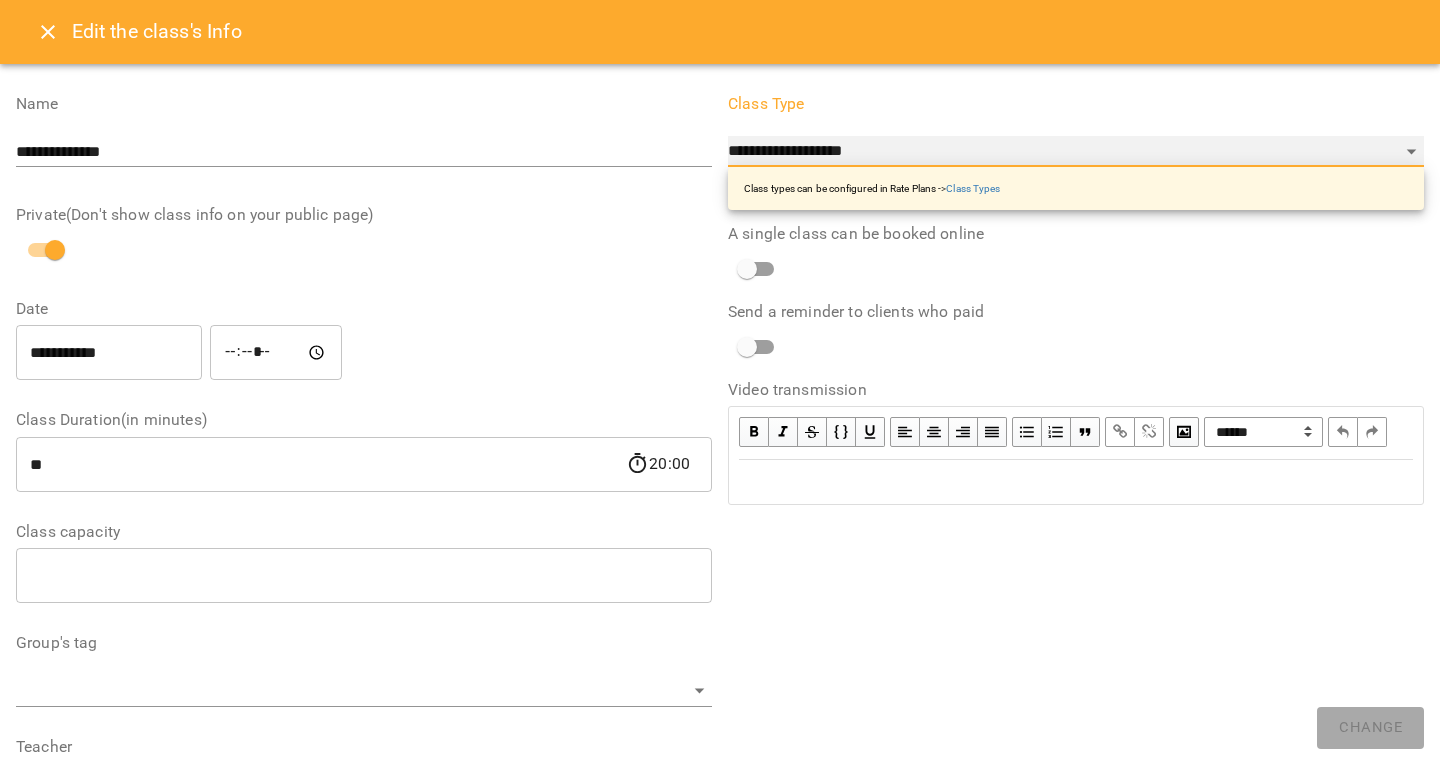 select on "**********" 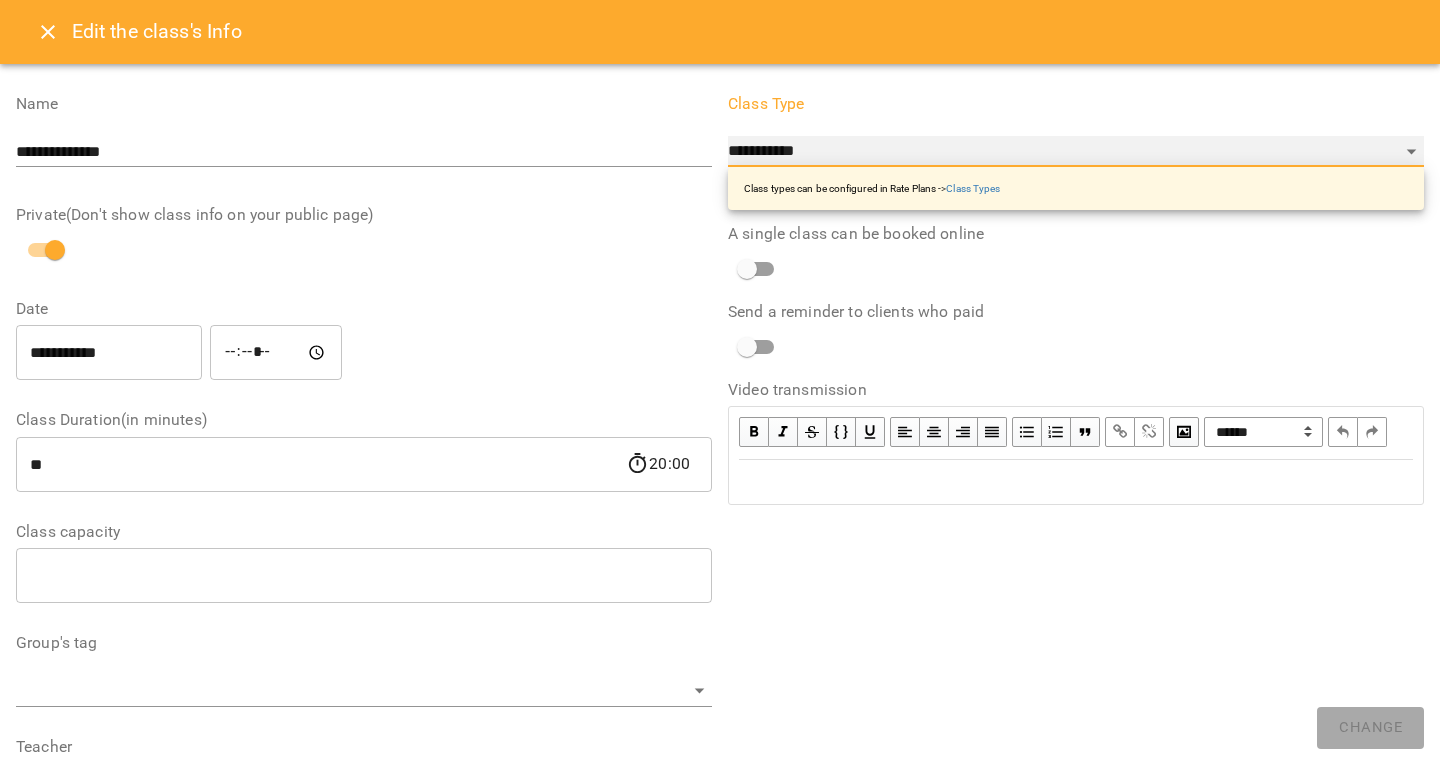 click on "**********" at bounding box center [1076, 152] 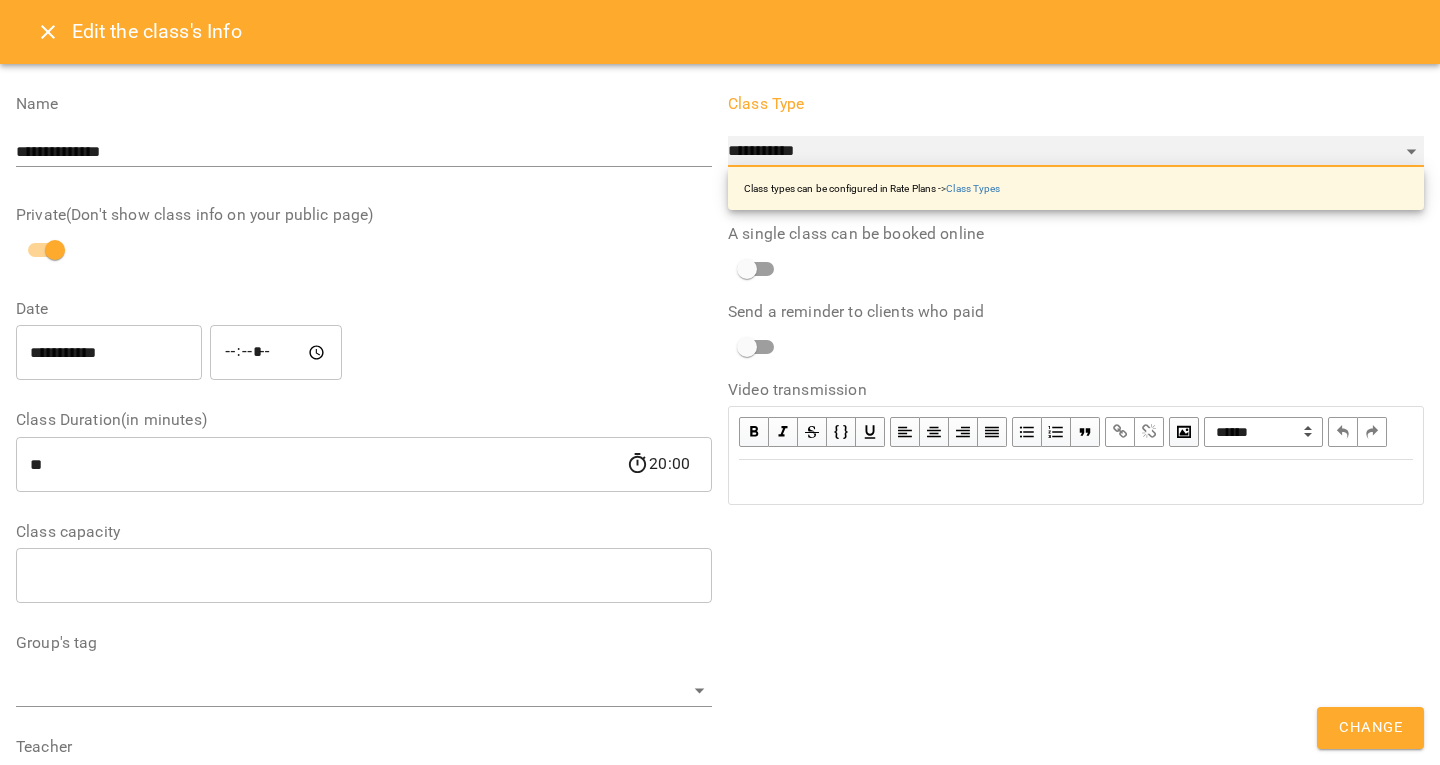 scroll, scrollTop: 580, scrollLeft: 0, axis: vertical 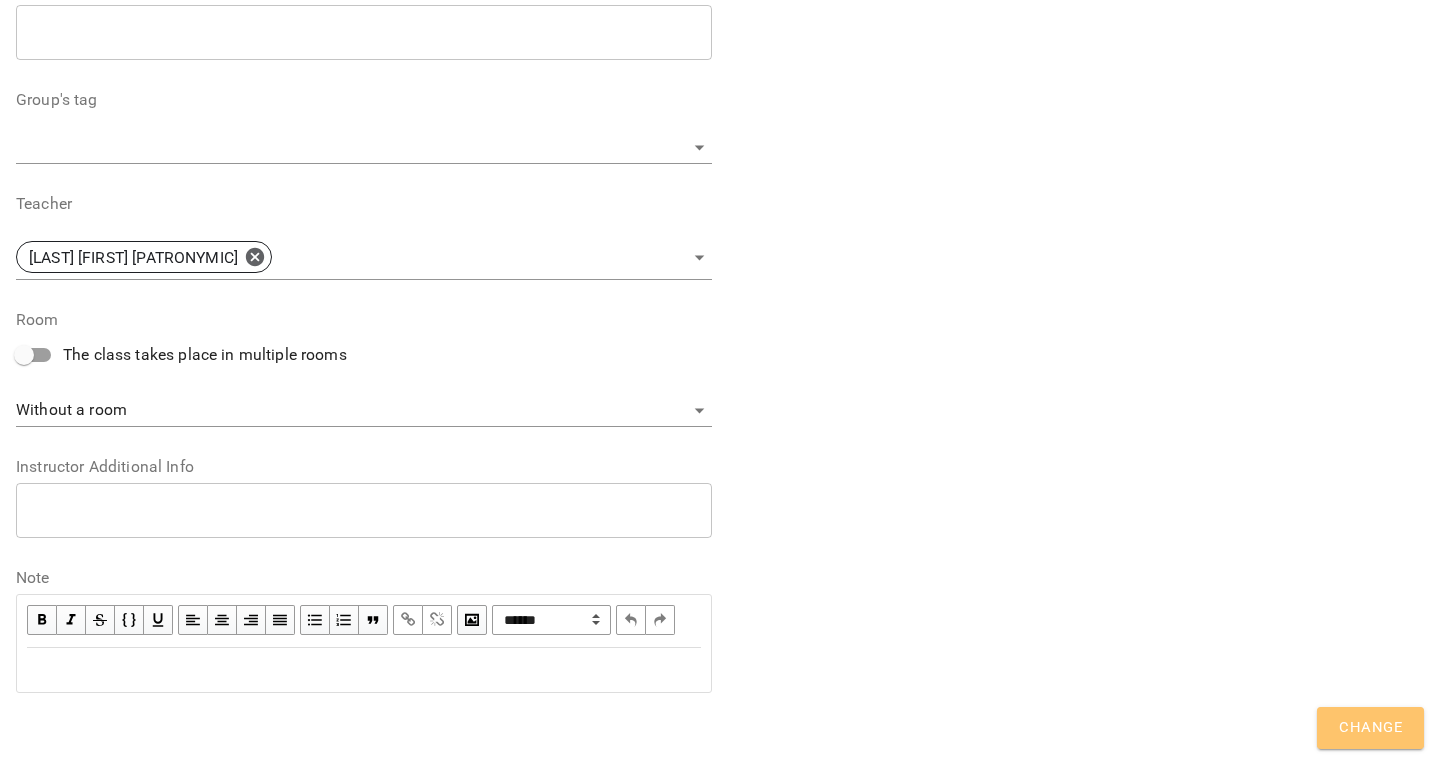 click on "Change" at bounding box center (1370, 728) 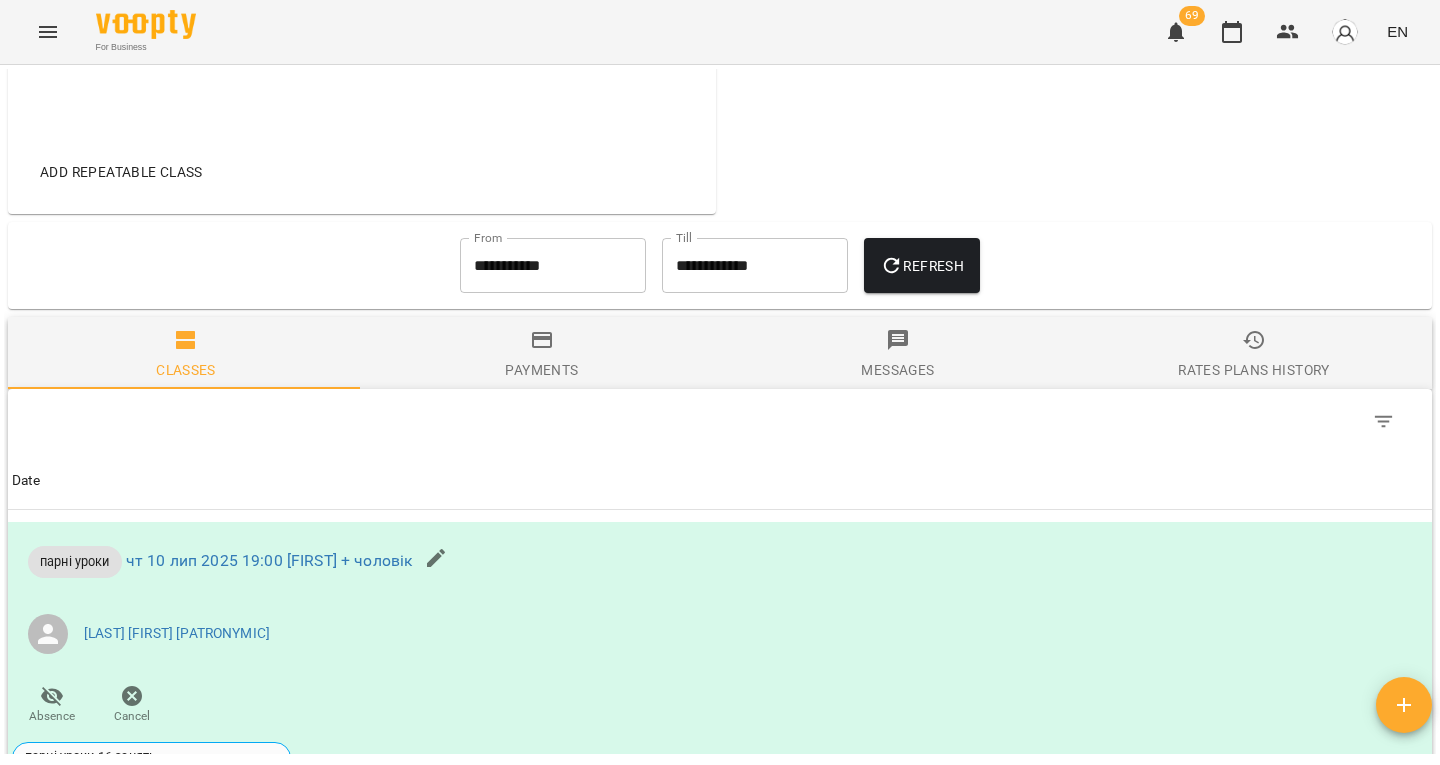 scroll, scrollTop: 749, scrollLeft: 0, axis: vertical 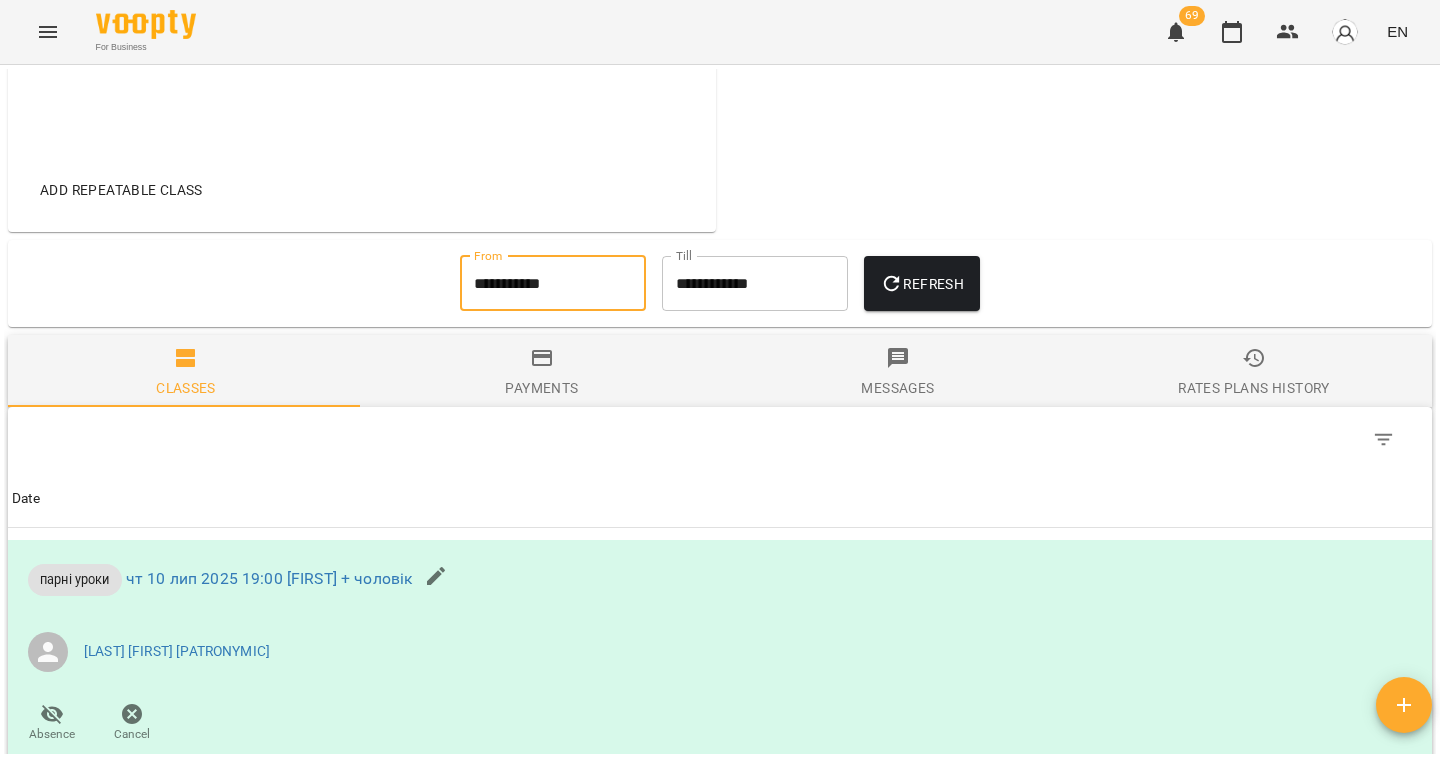 click on "**********" at bounding box center [553, 284] 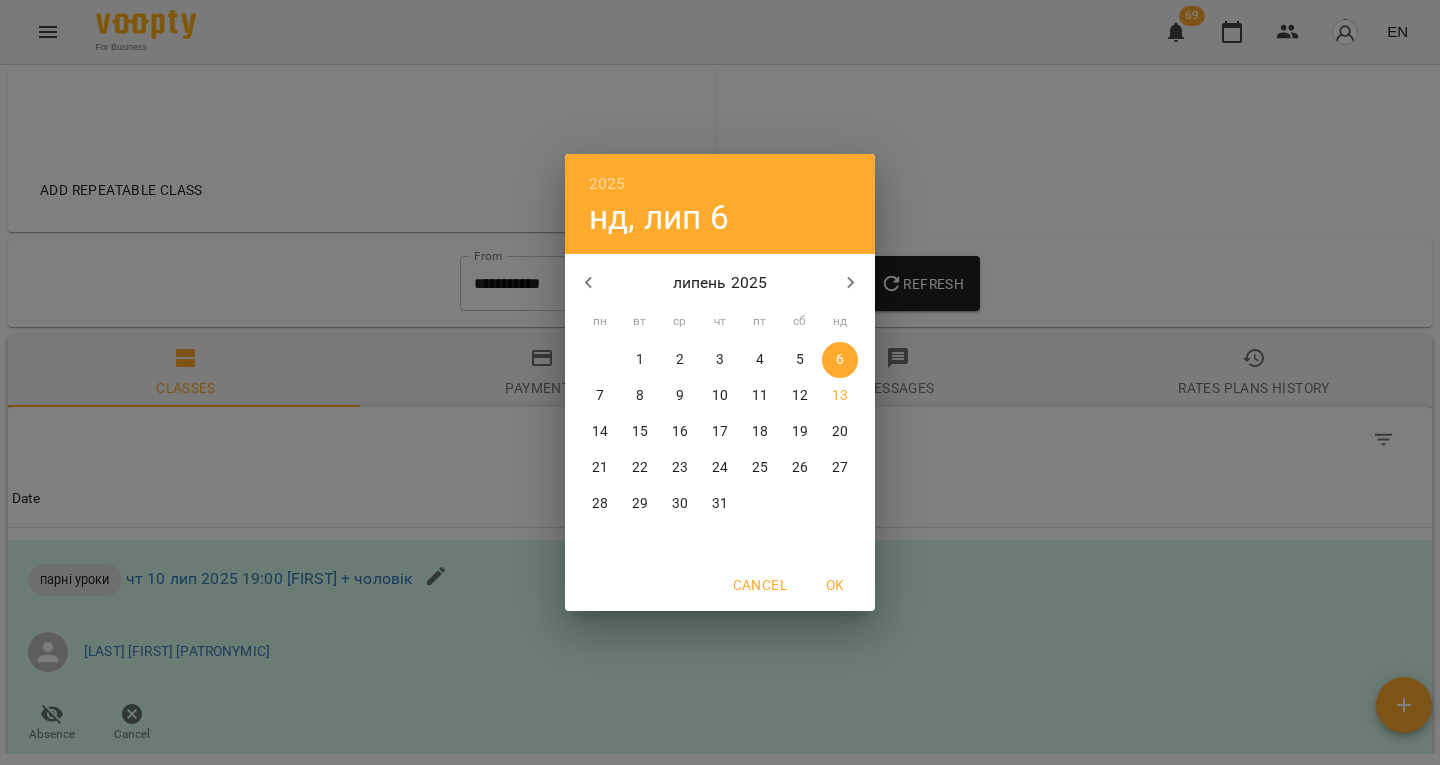 click 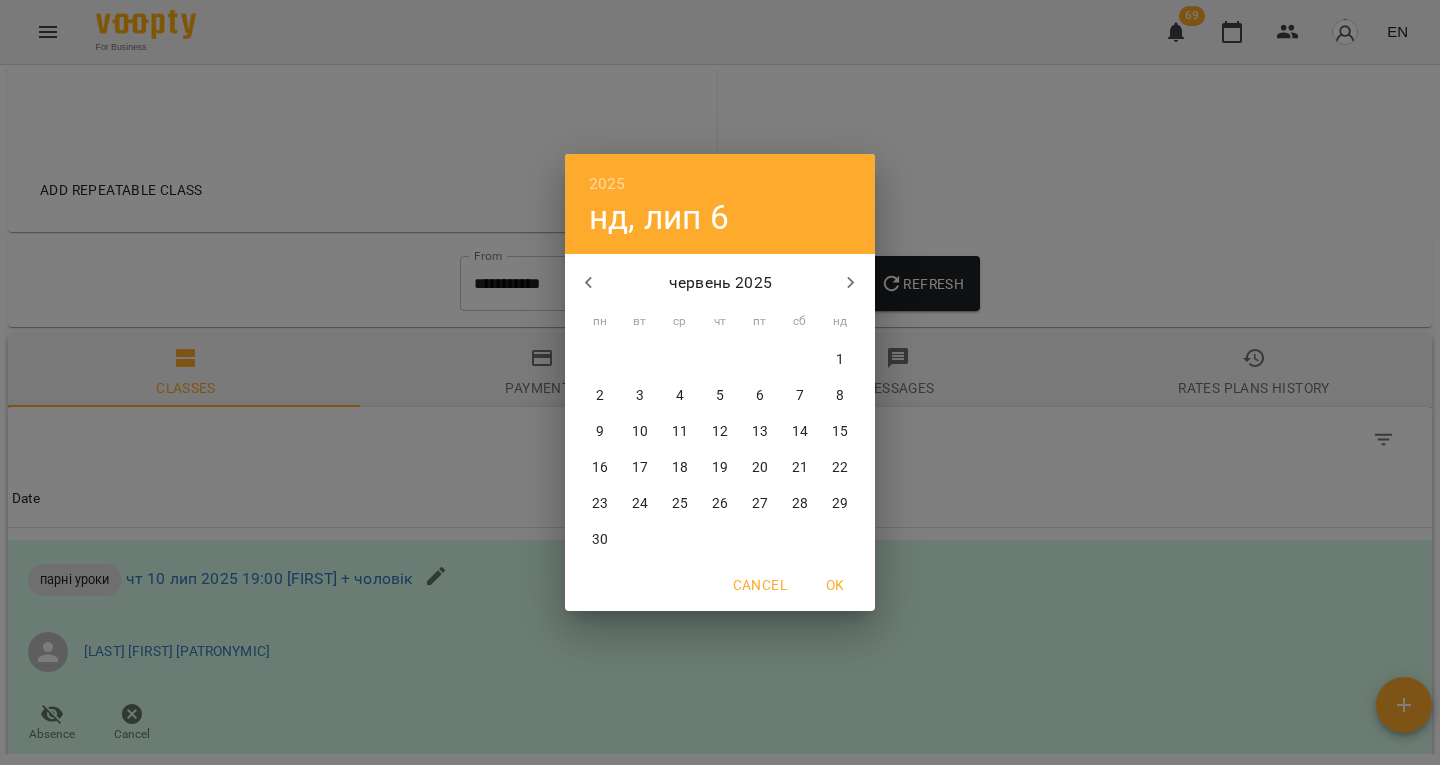 click on "5" at bounding box center (720, 396) 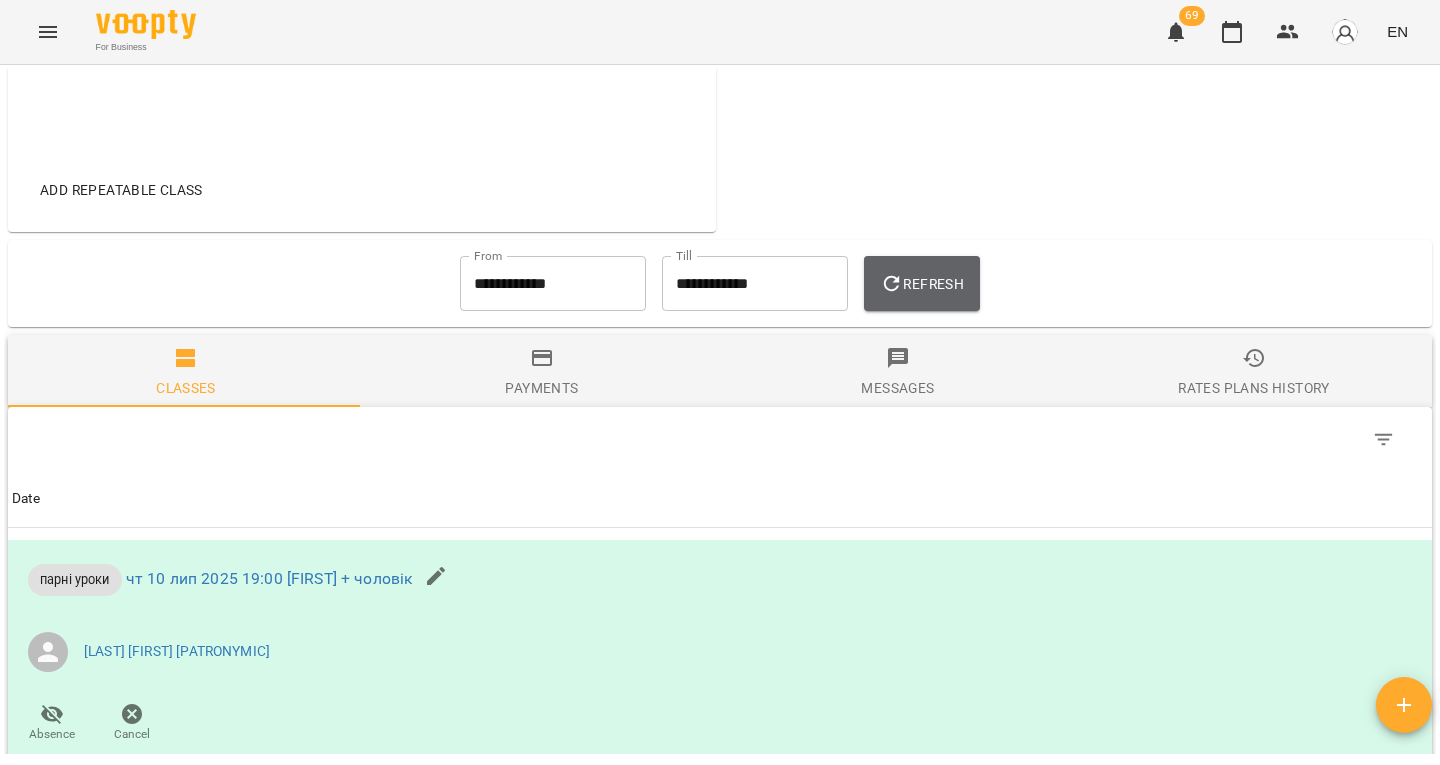 click on "Refresh" at bounding box center [922, 284] 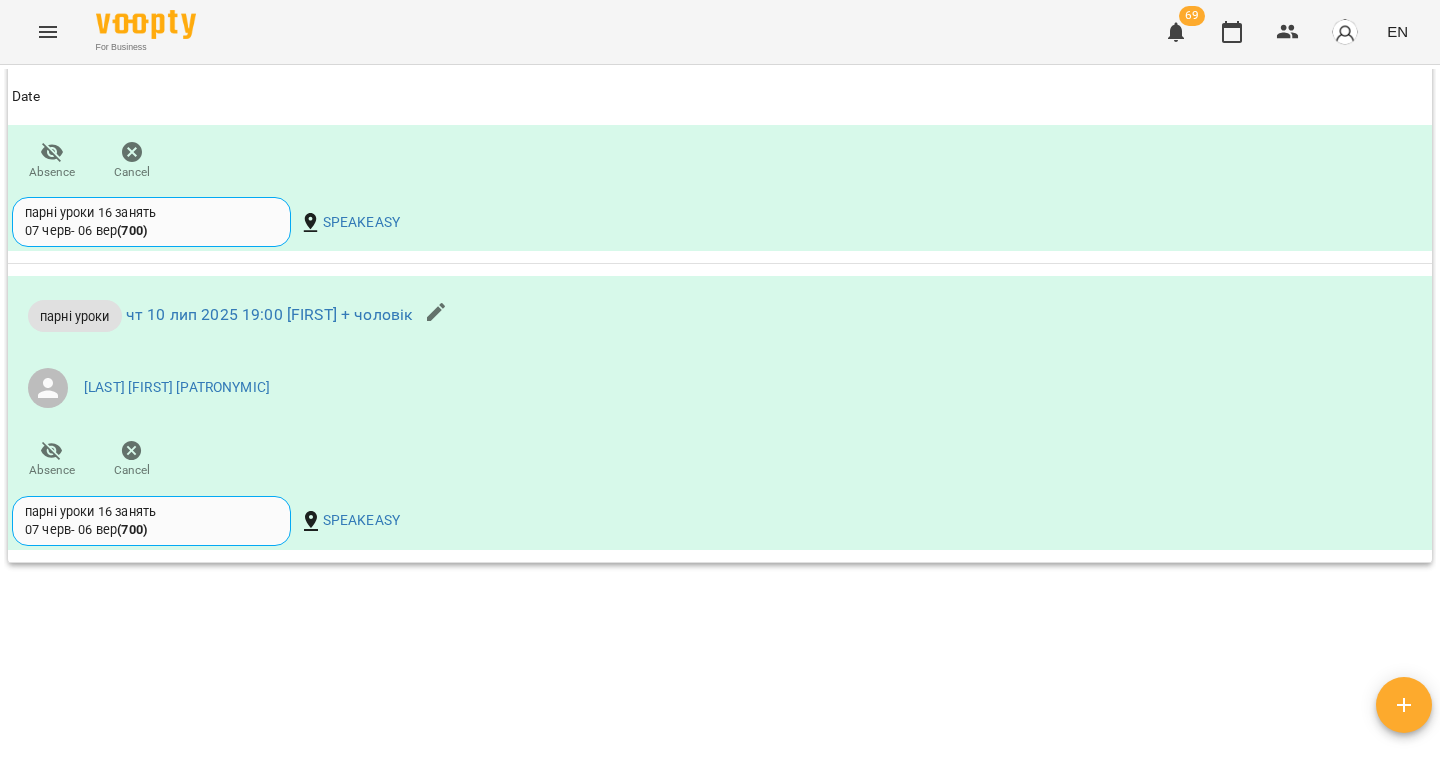 scroll, scrollTop: 2857, scrollLeft: 0, axis: vertical 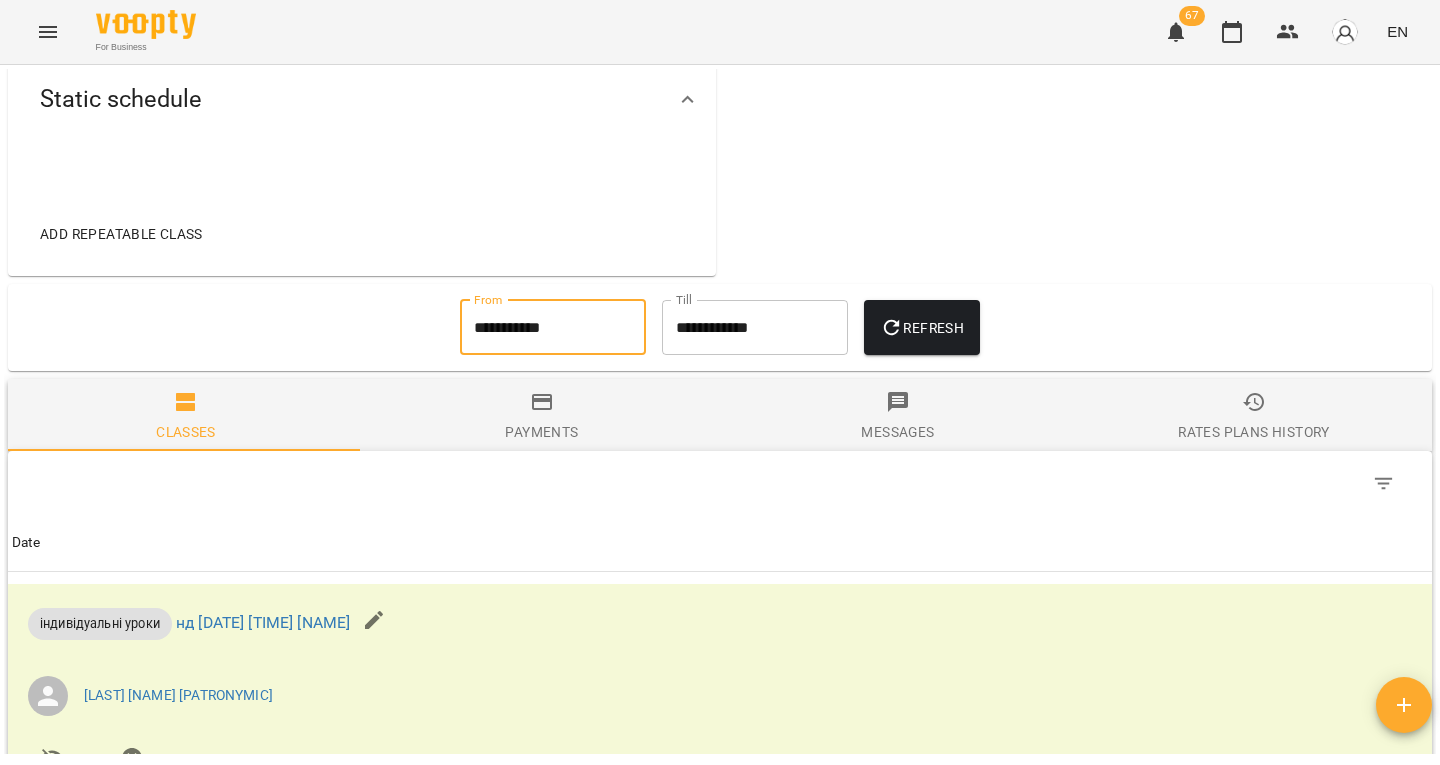 click on "**********" at bounding box center (553, 328) 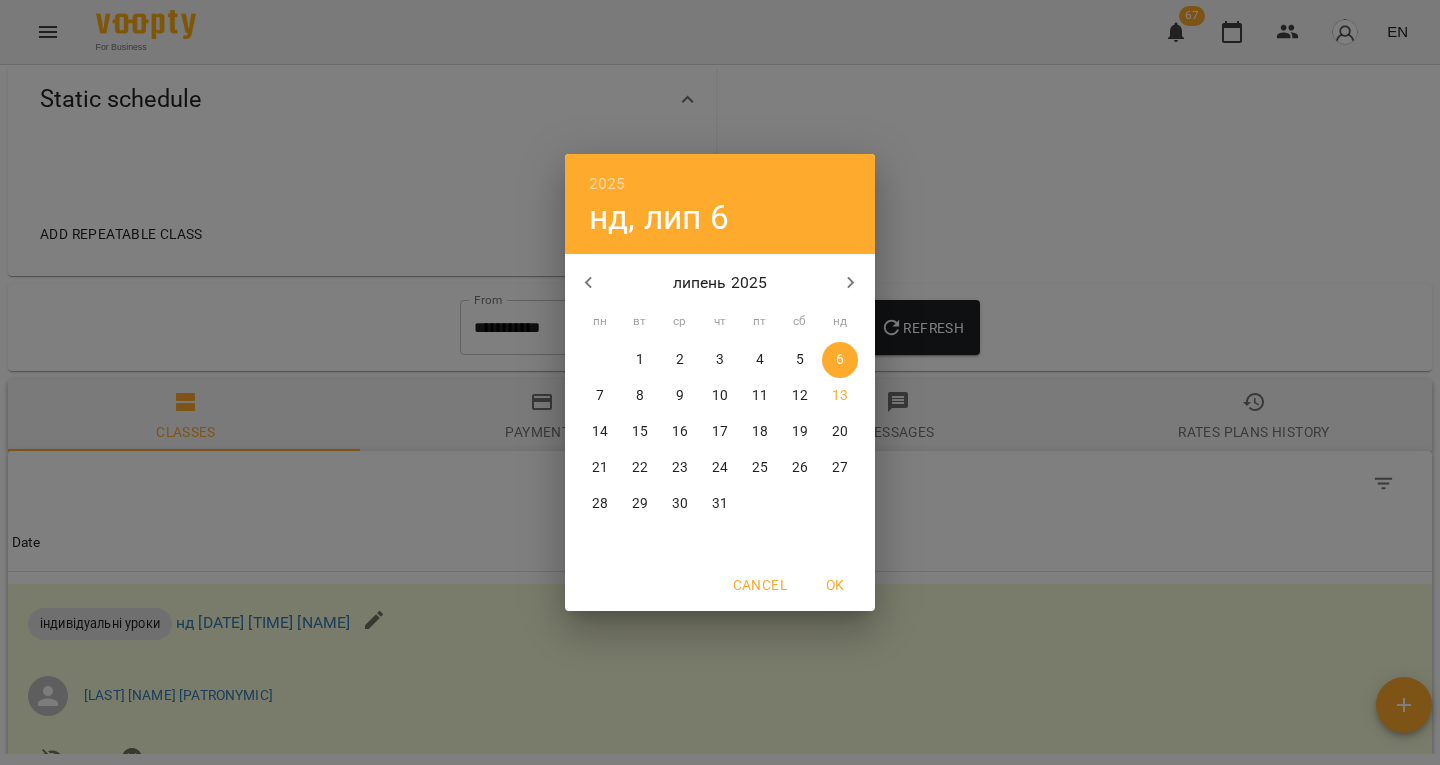 click on "пн" at bounding box center (600, 322) 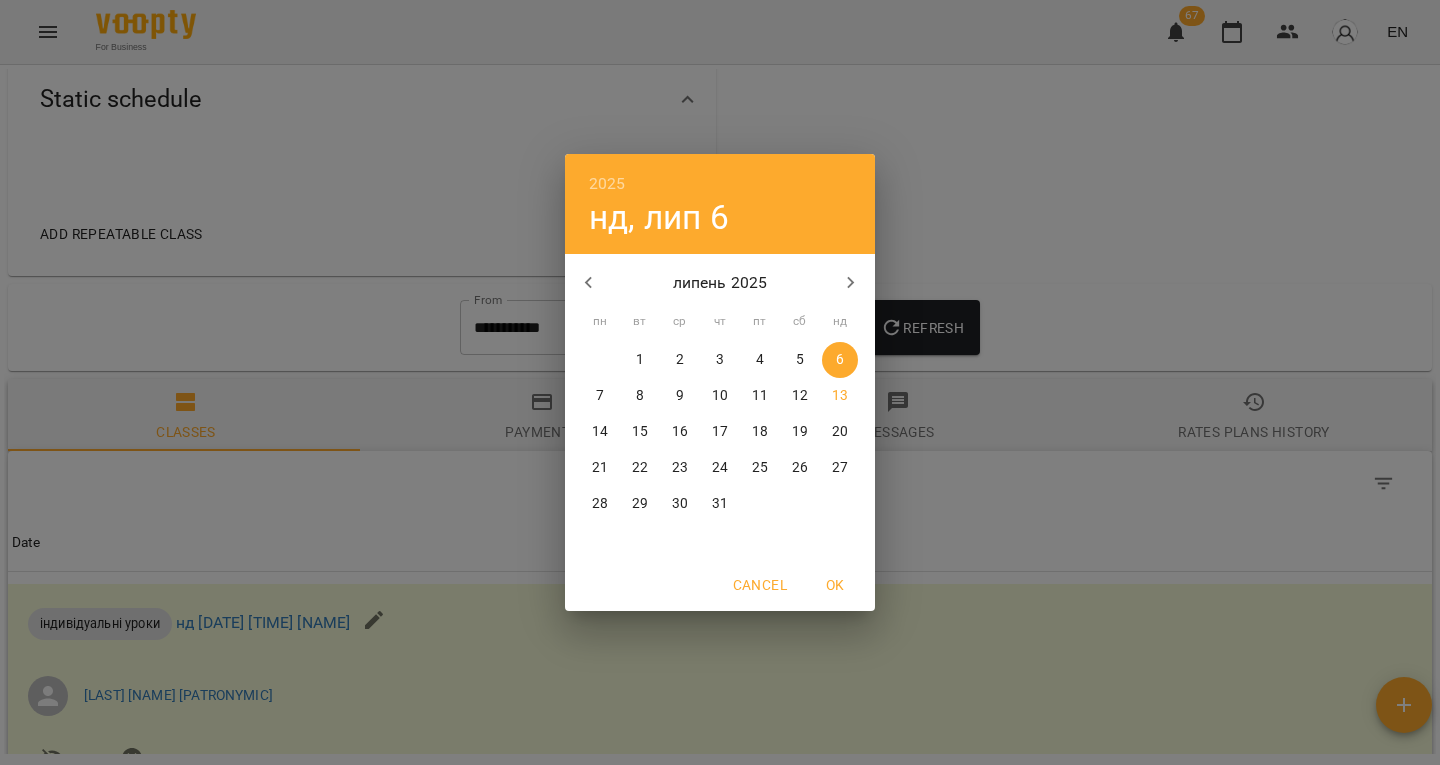 click 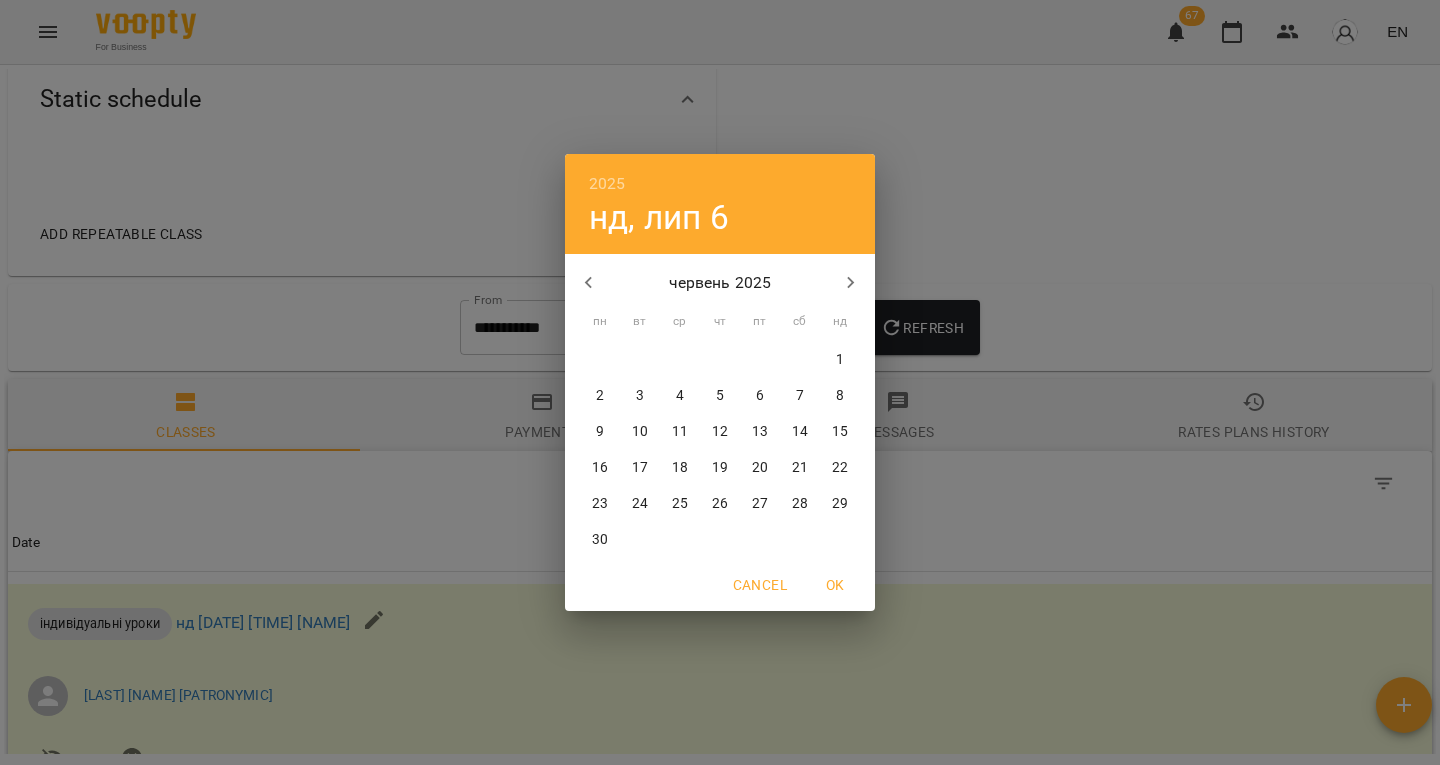 click on "5" at bounding box center (720, 396) 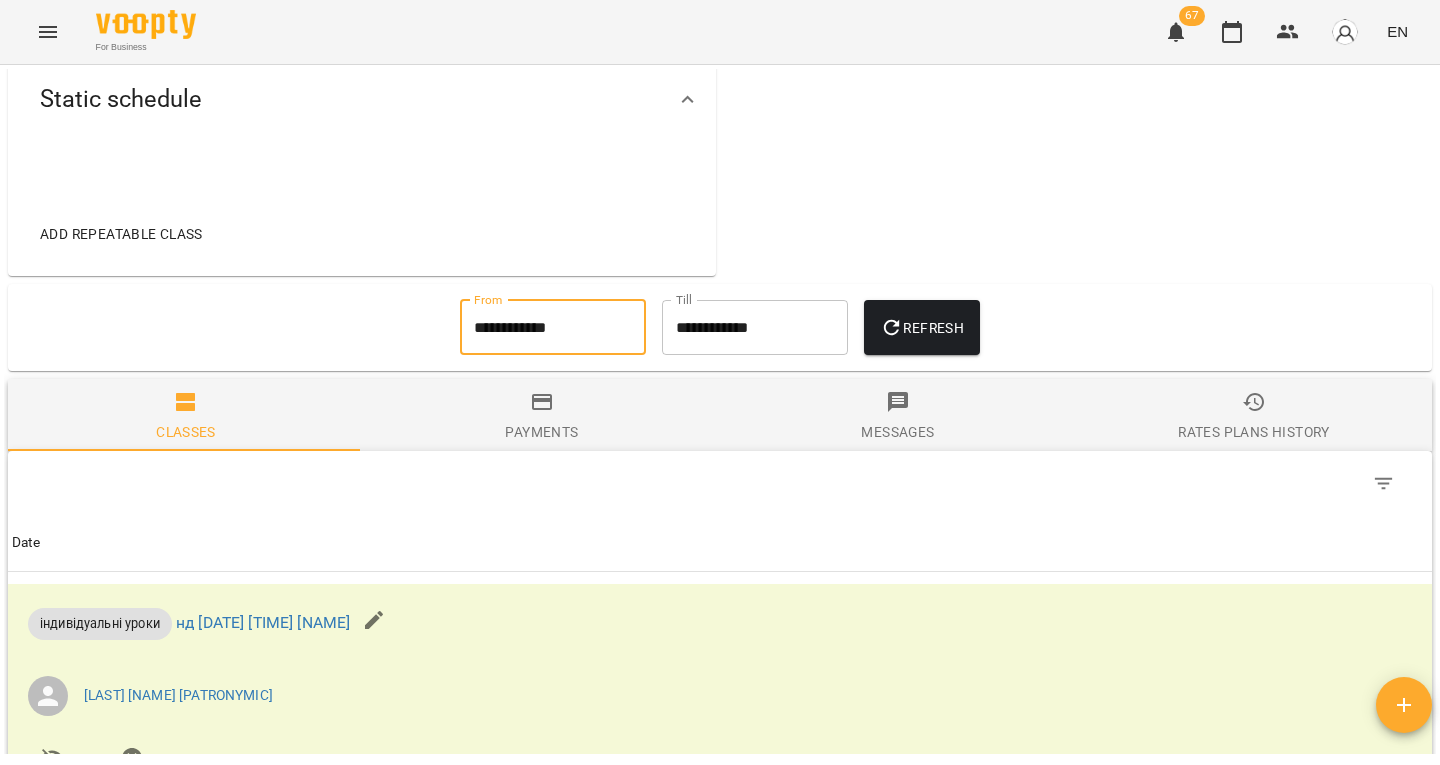 click on "Refresh" at bounding box center [922, 328] 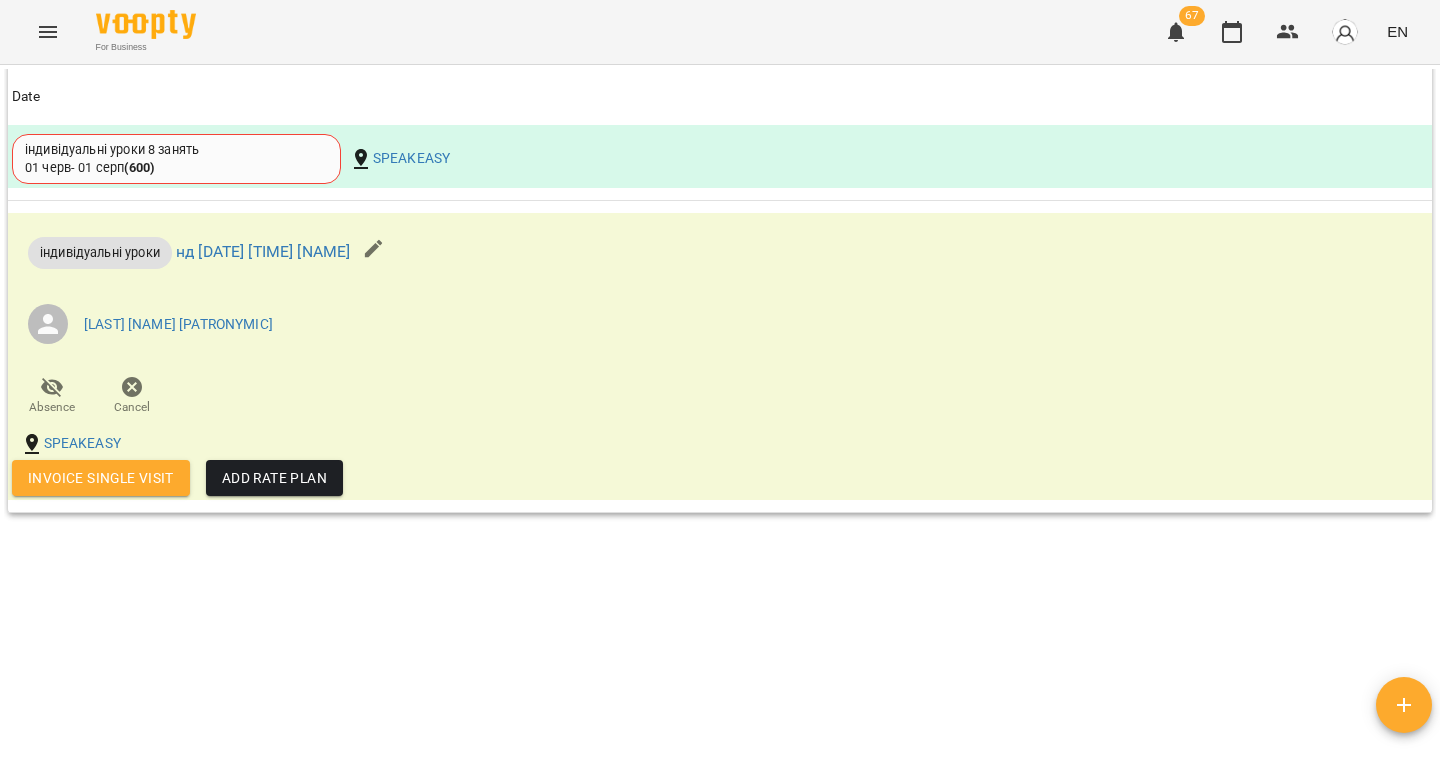 scroll, scrollTop: 3169, scrollLeft: 0, axis: vertical 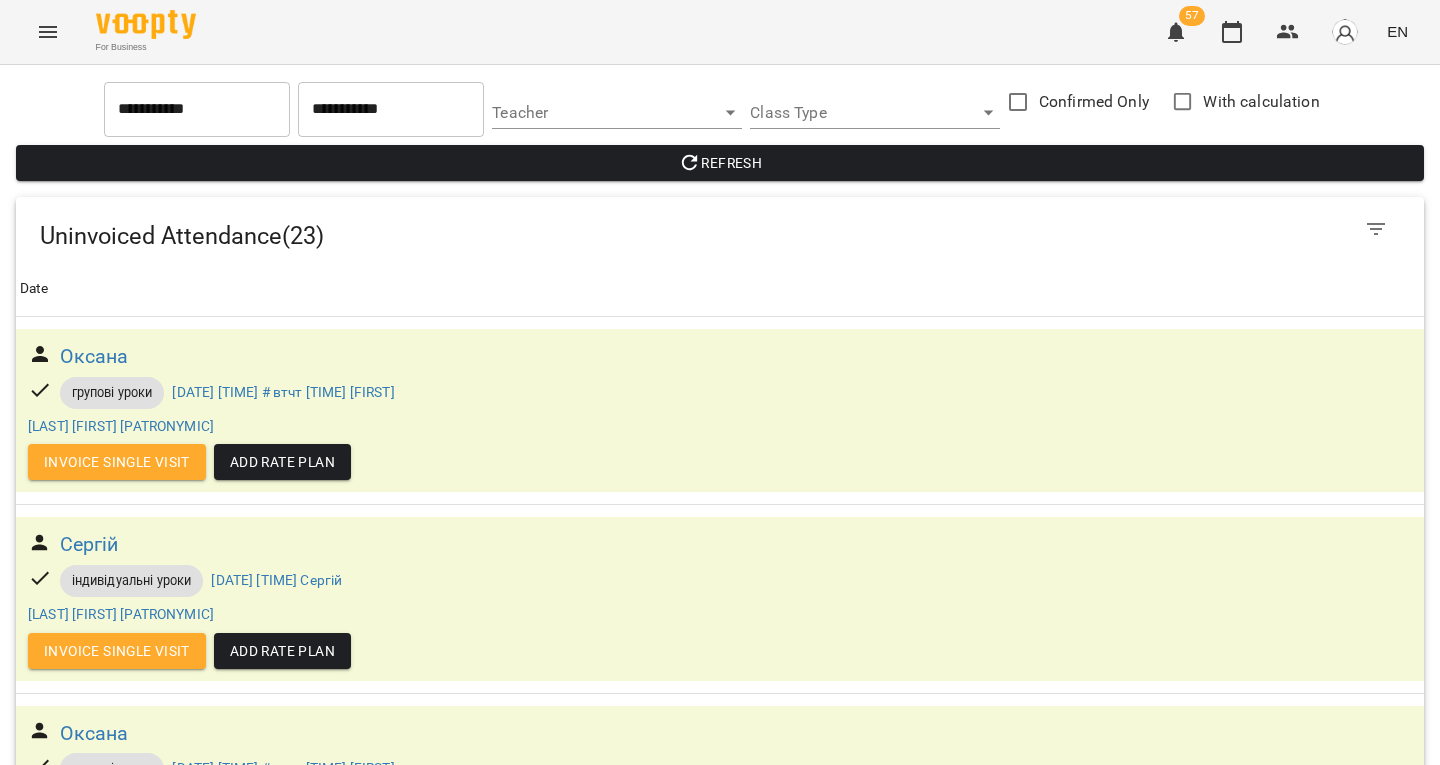 click on "**********" at bounding box center (197, 109) 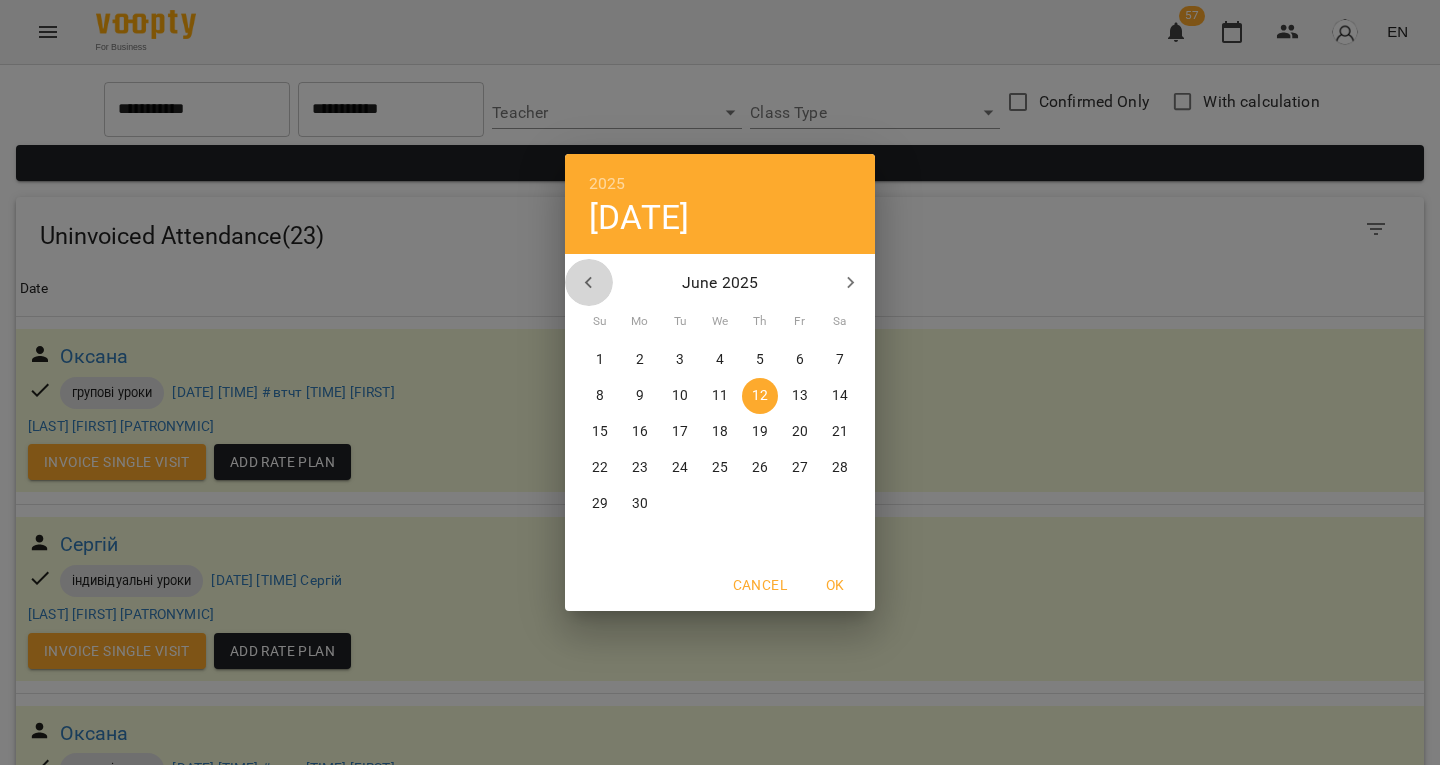 click 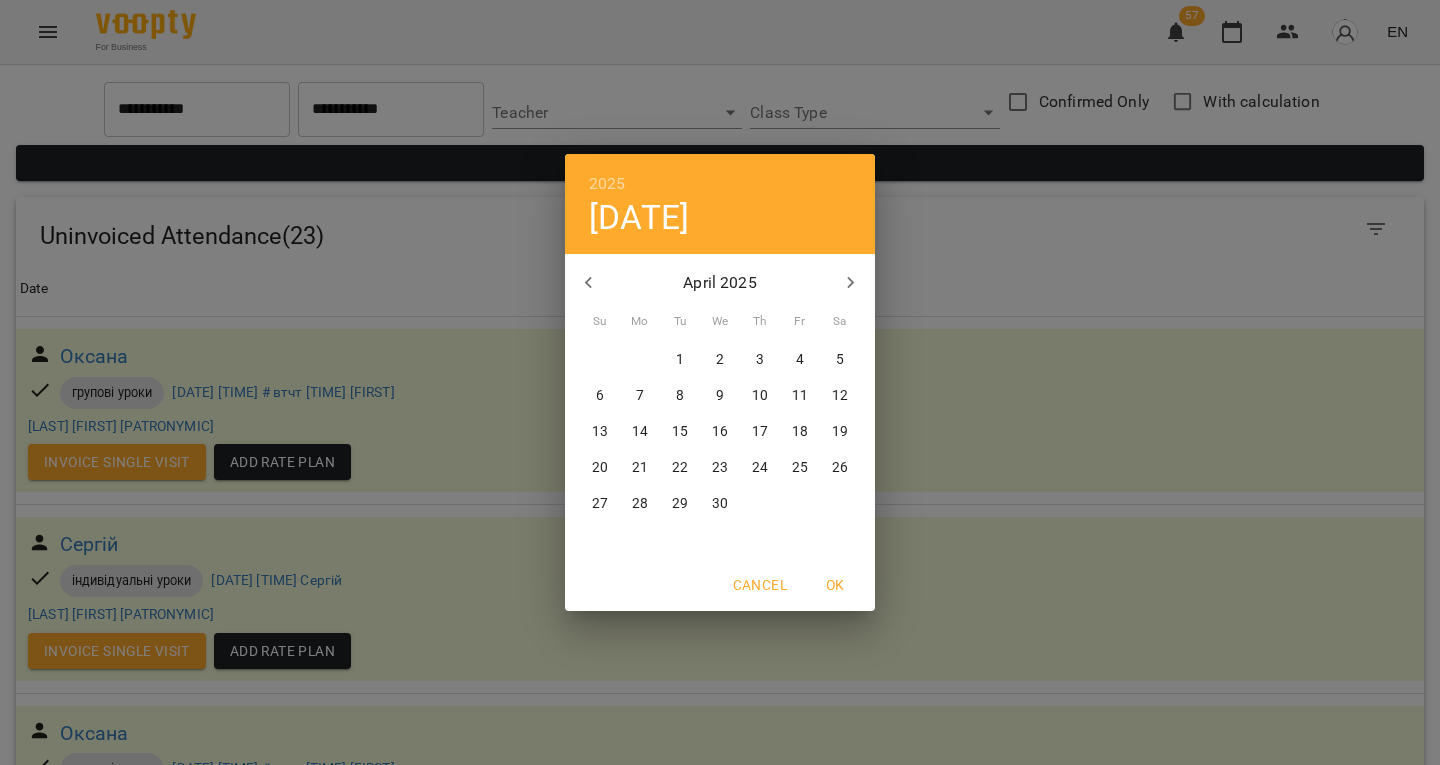 click on "2" at bounding box center (720, 360) 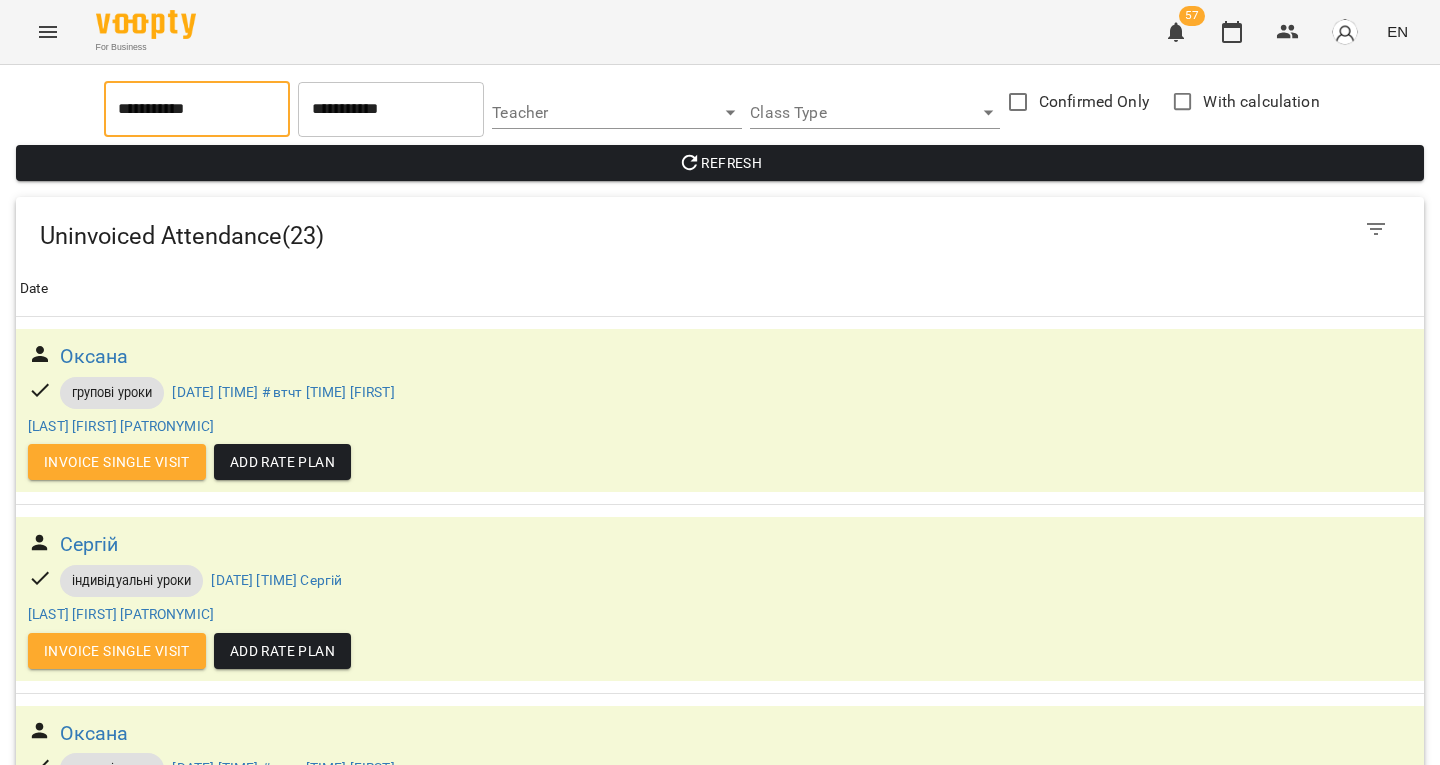 click on "Refresh" at bounding box center [720, 163] 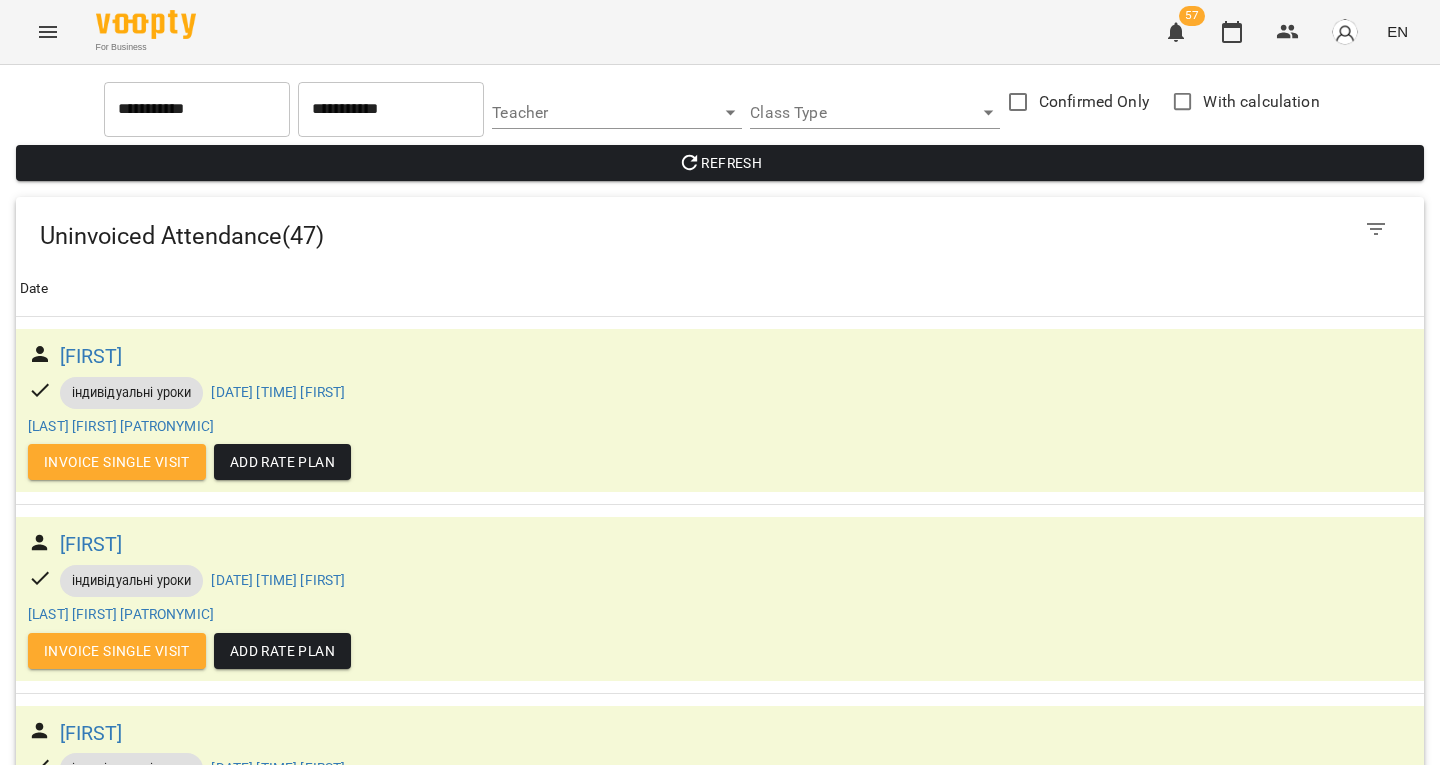 scroll, scrollTop: 5571, scrollLeft: 0, axis: vertical 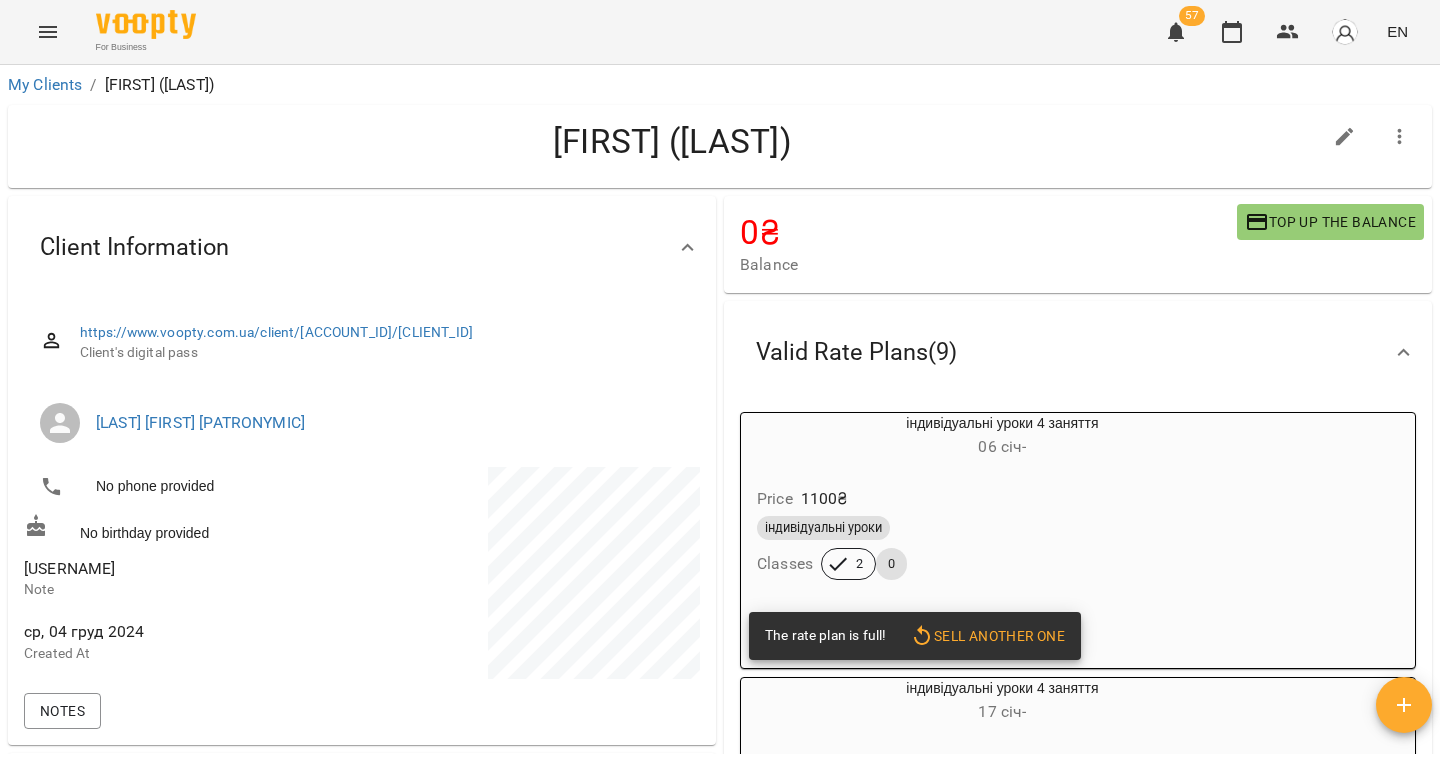 click on "Note" at bounding box center [191, 590] 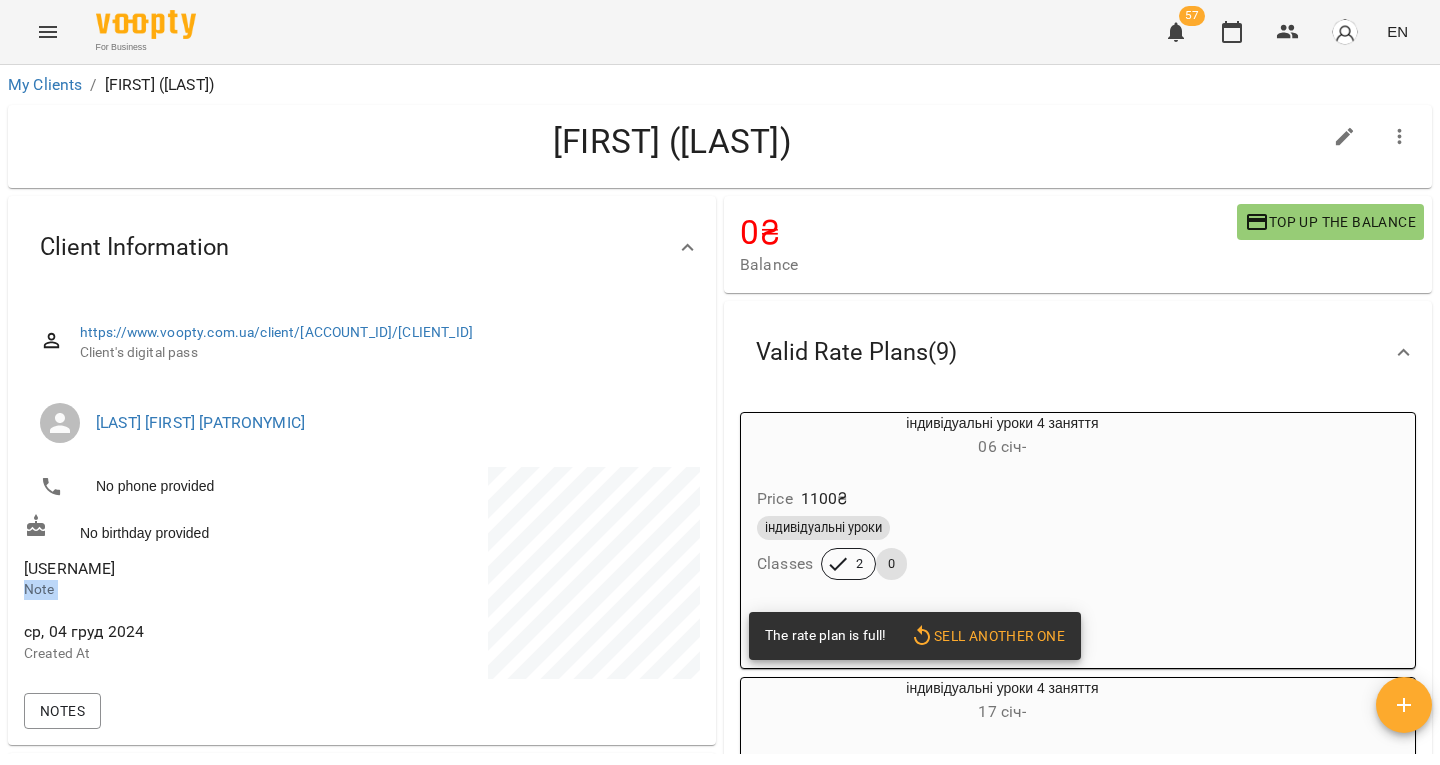 click on "Note" at bounding box center (191, 590) 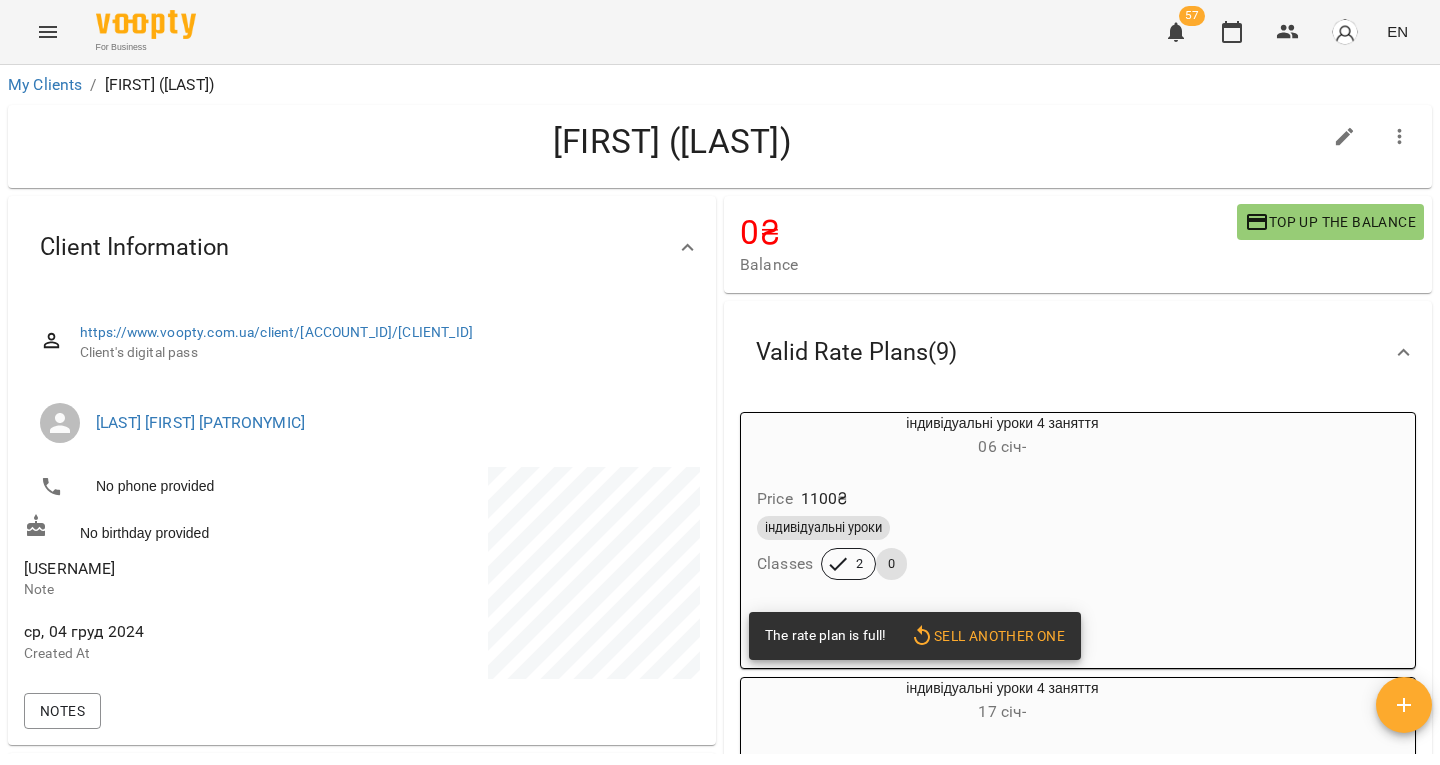 click on "[USERNAME]" at bounding box center (69, 568) 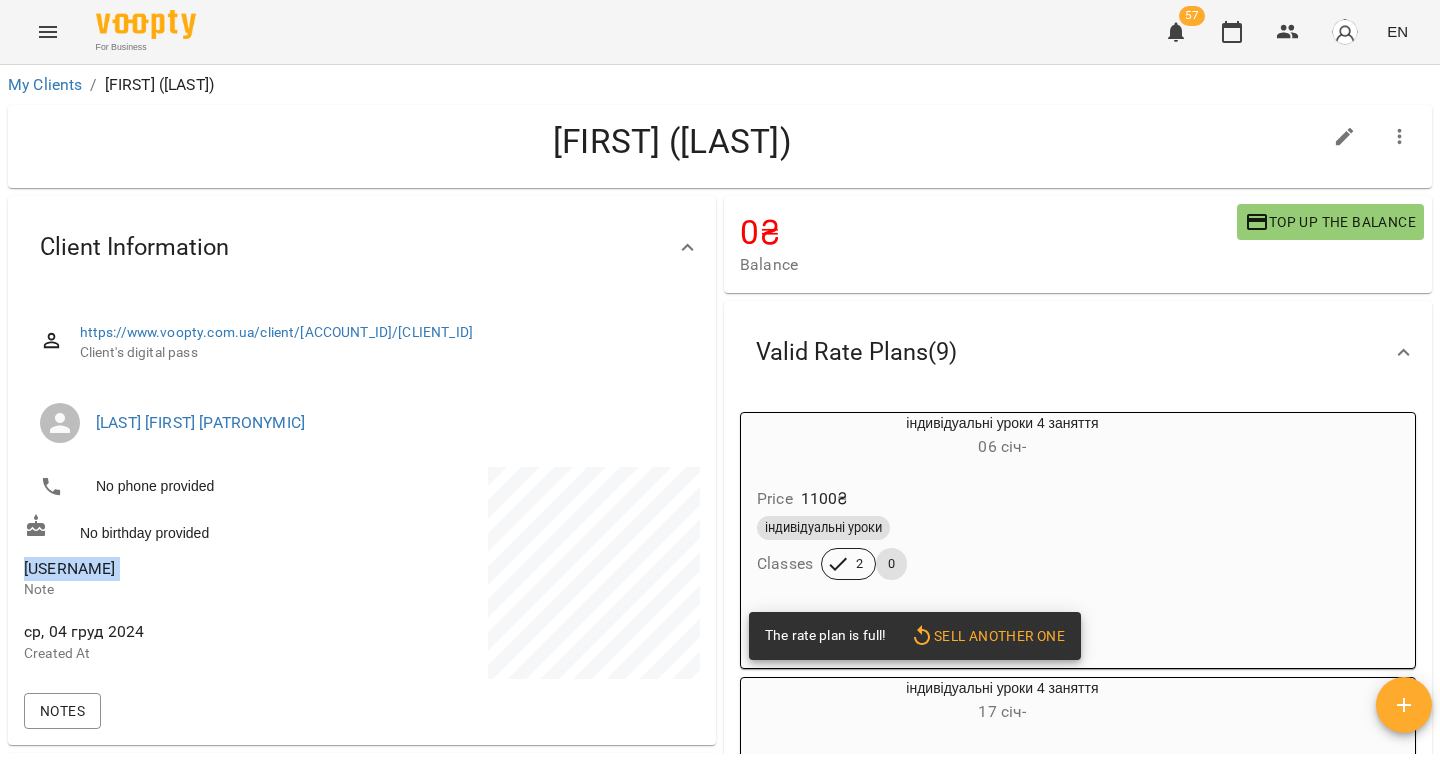 click on "[USERNAME]" at bounding box center (69, 568) 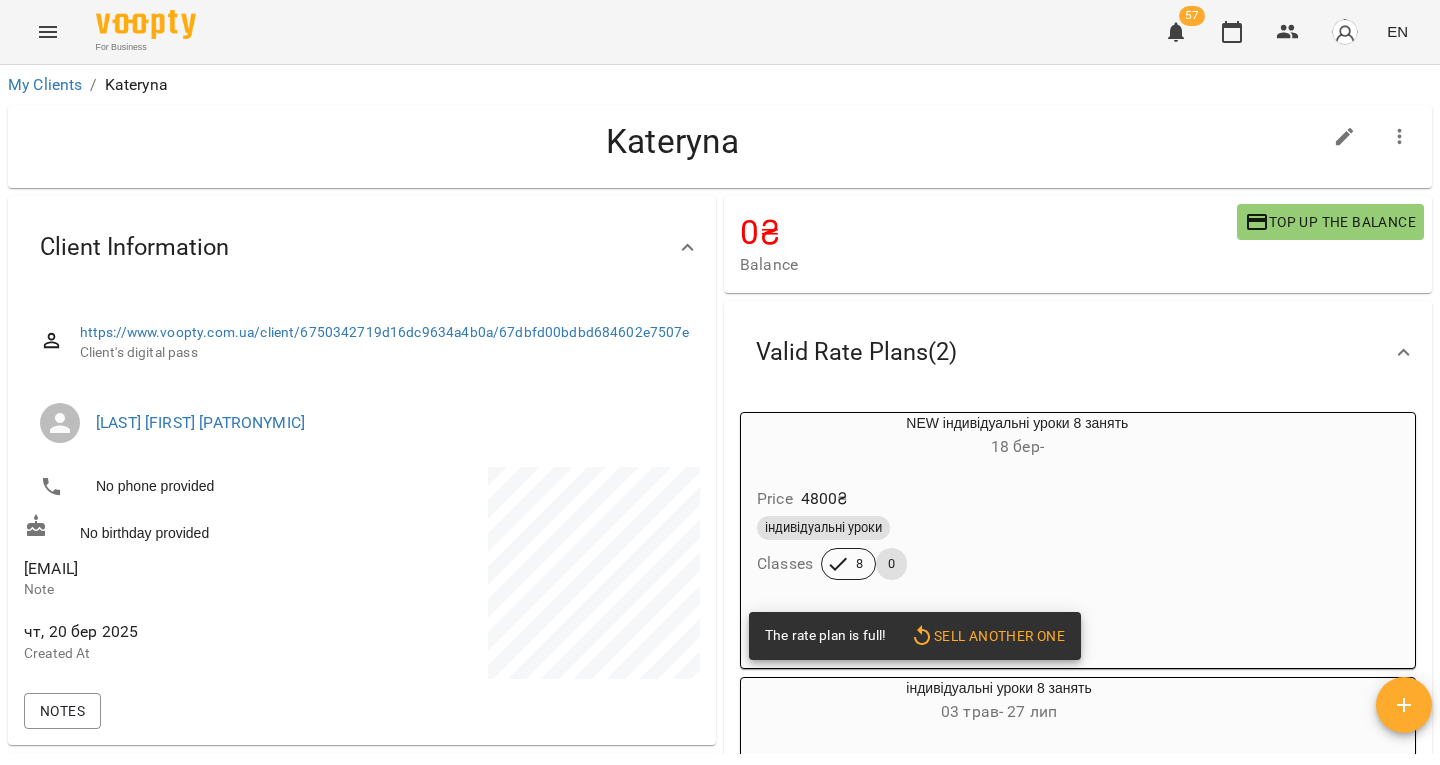 scroll, scrollTop: 0, scrollLeft: 0, axis: both 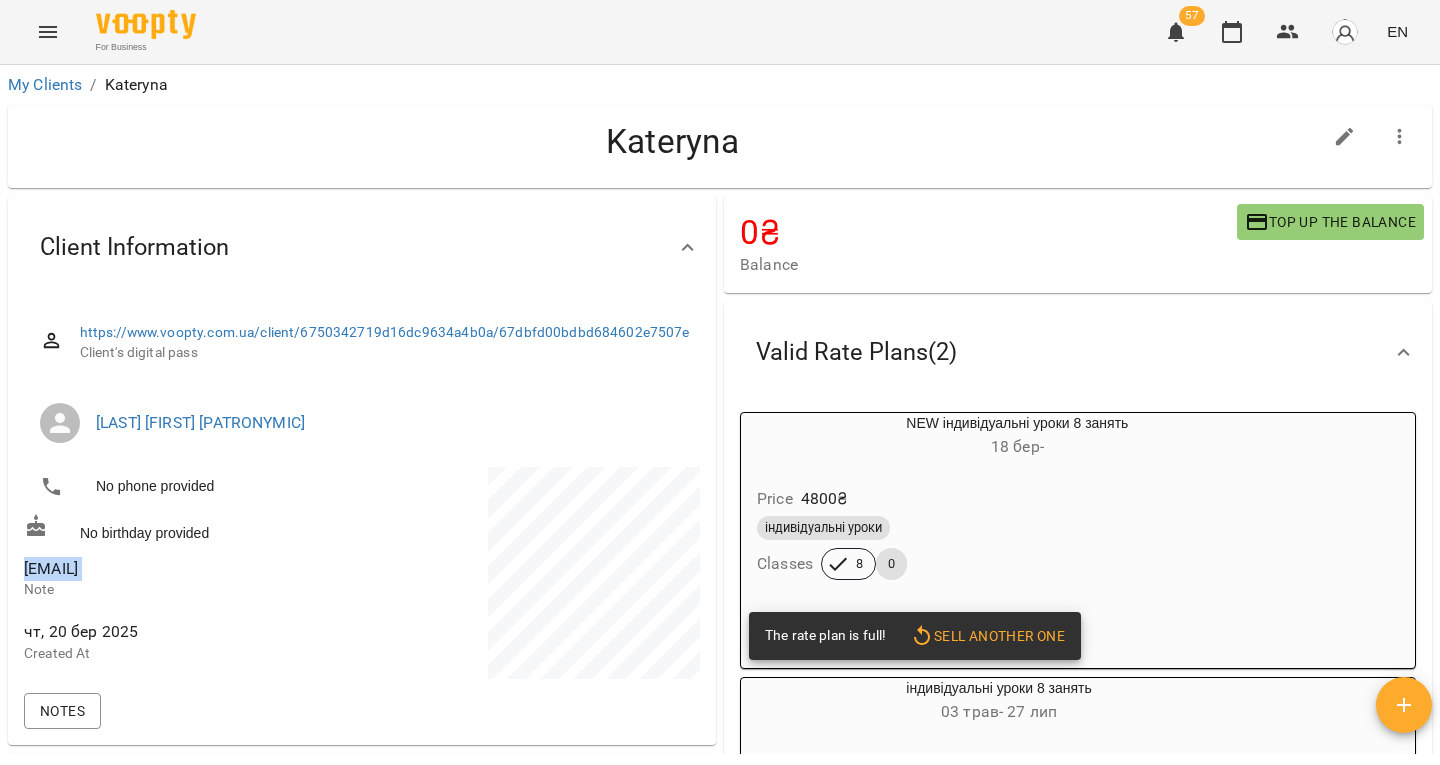 click on "@zzkitty20" at bounding box center [191, 569] 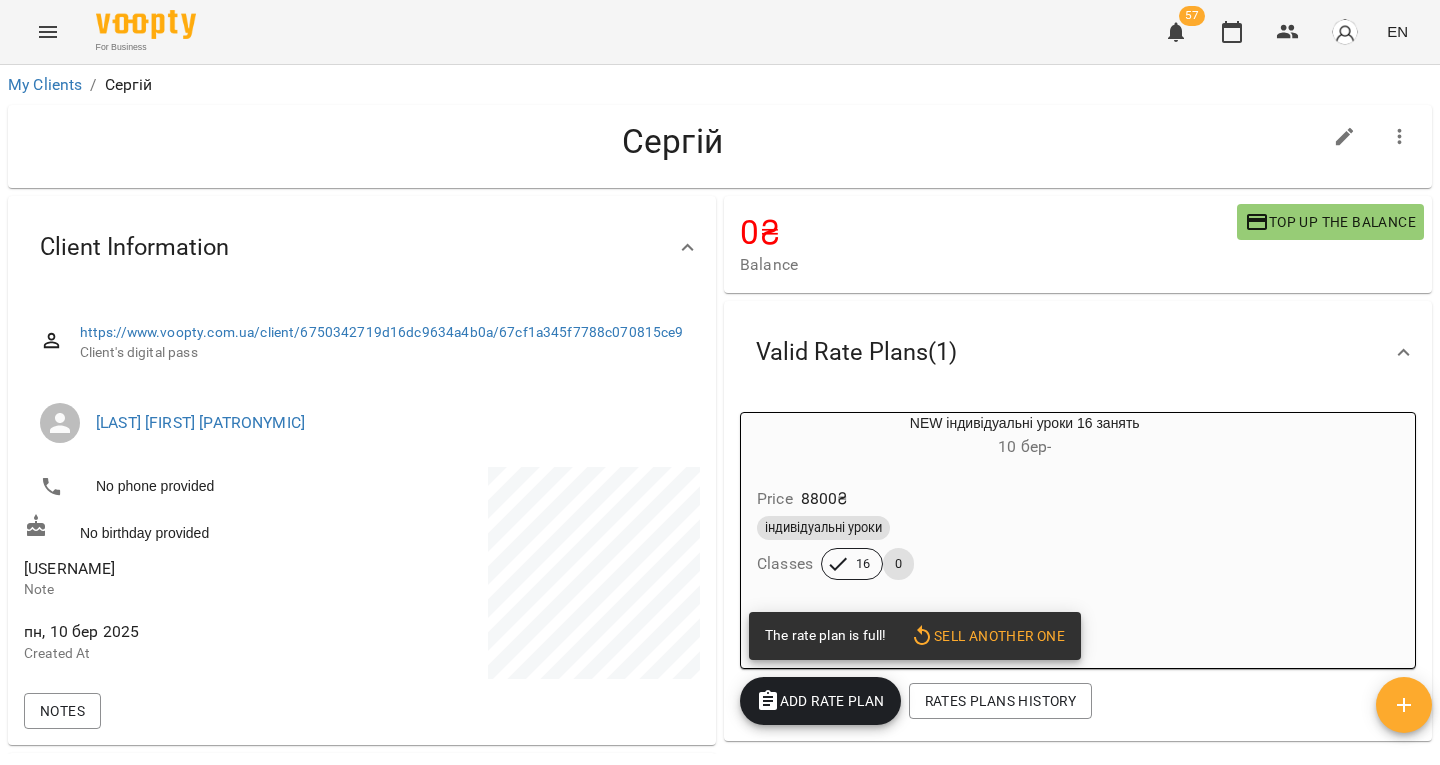 scroll, scrollTop: 0, scrollLeft: 0, axis: both 